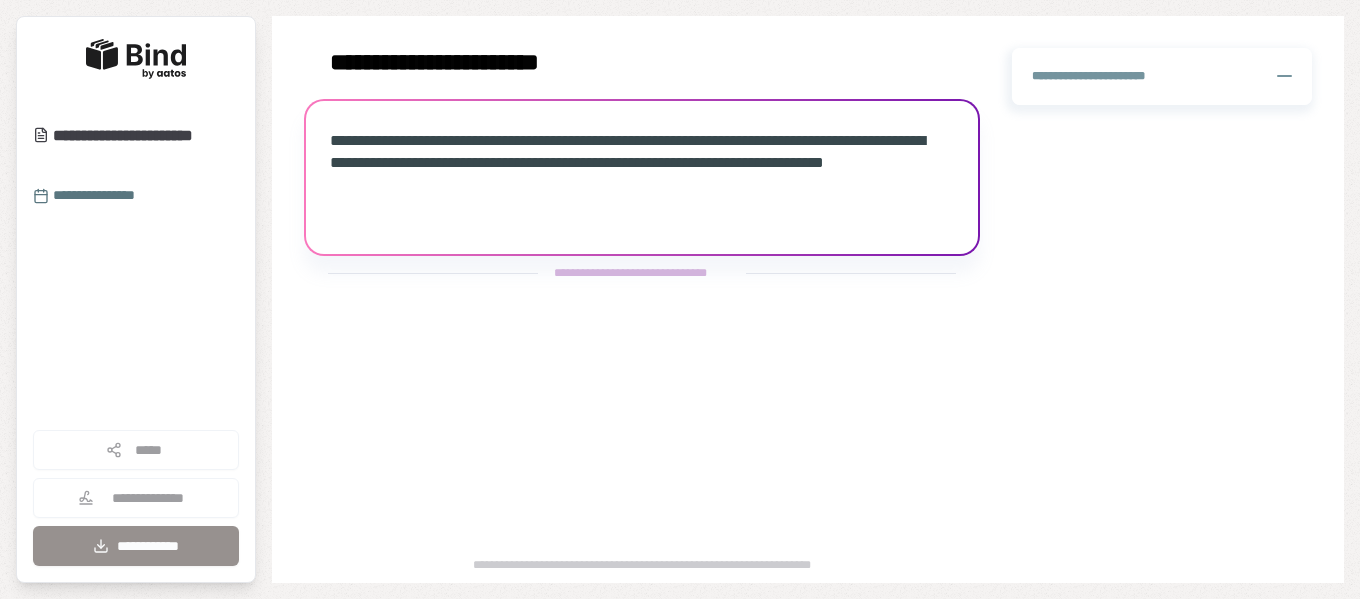 scroll, scrollTop: 0, scrollLeft: 0, axis: both 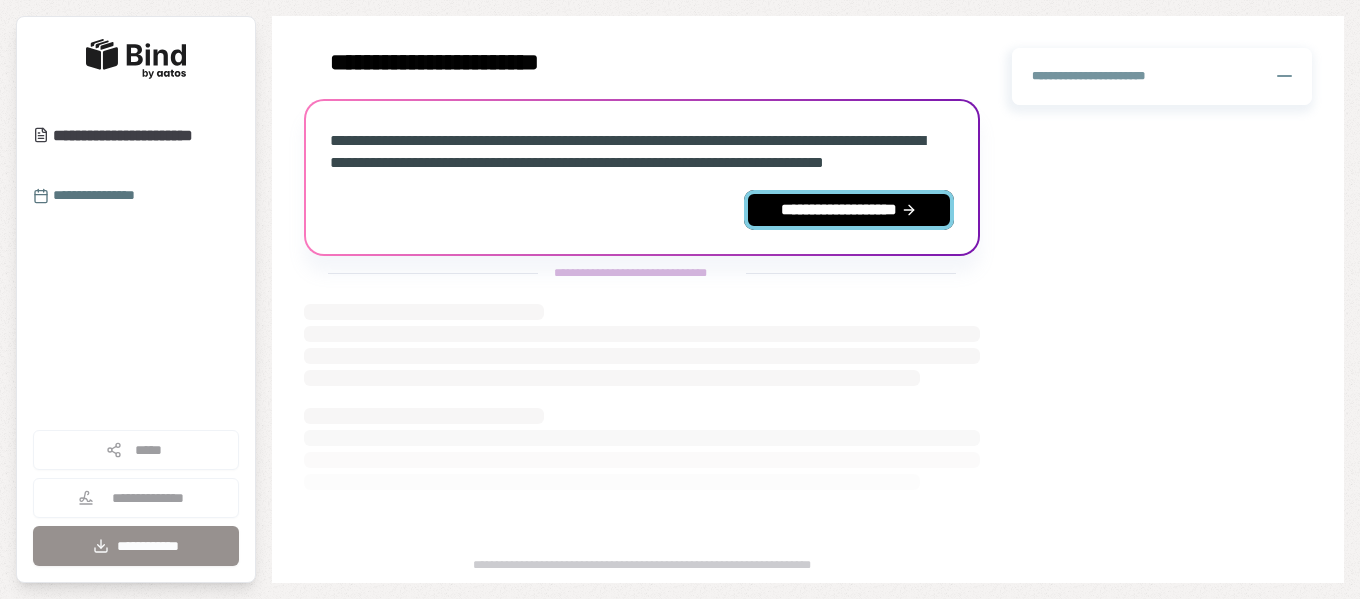 click on "**********" at bounding box center [849, 210] 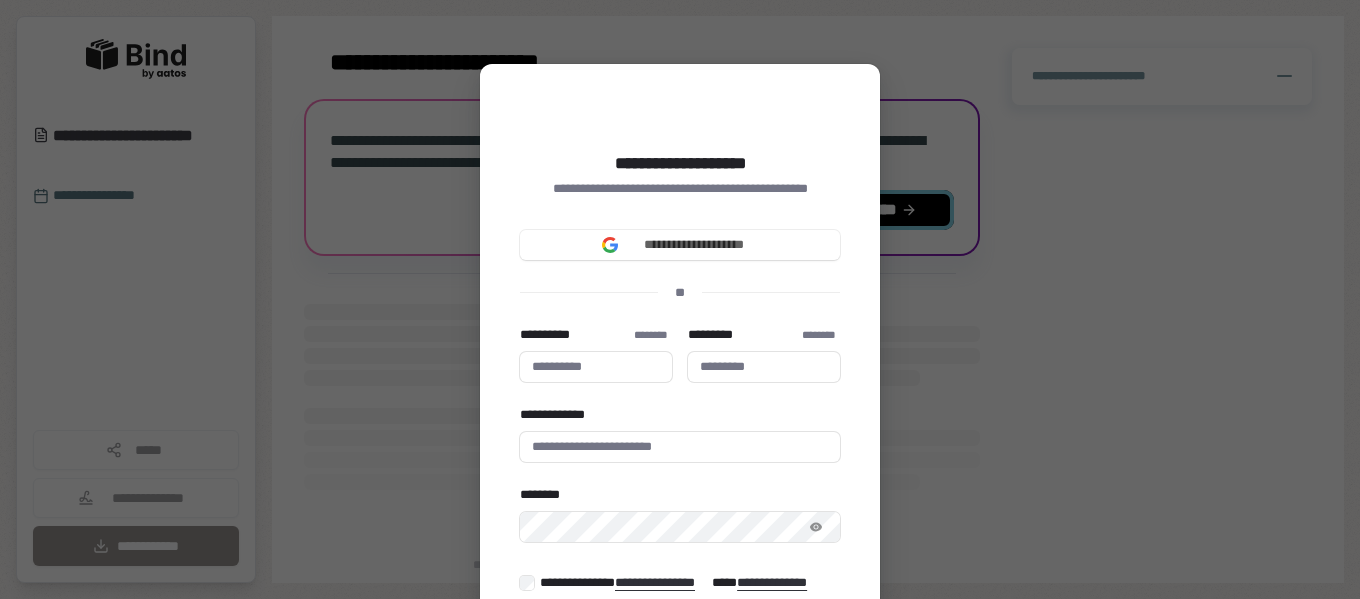 type 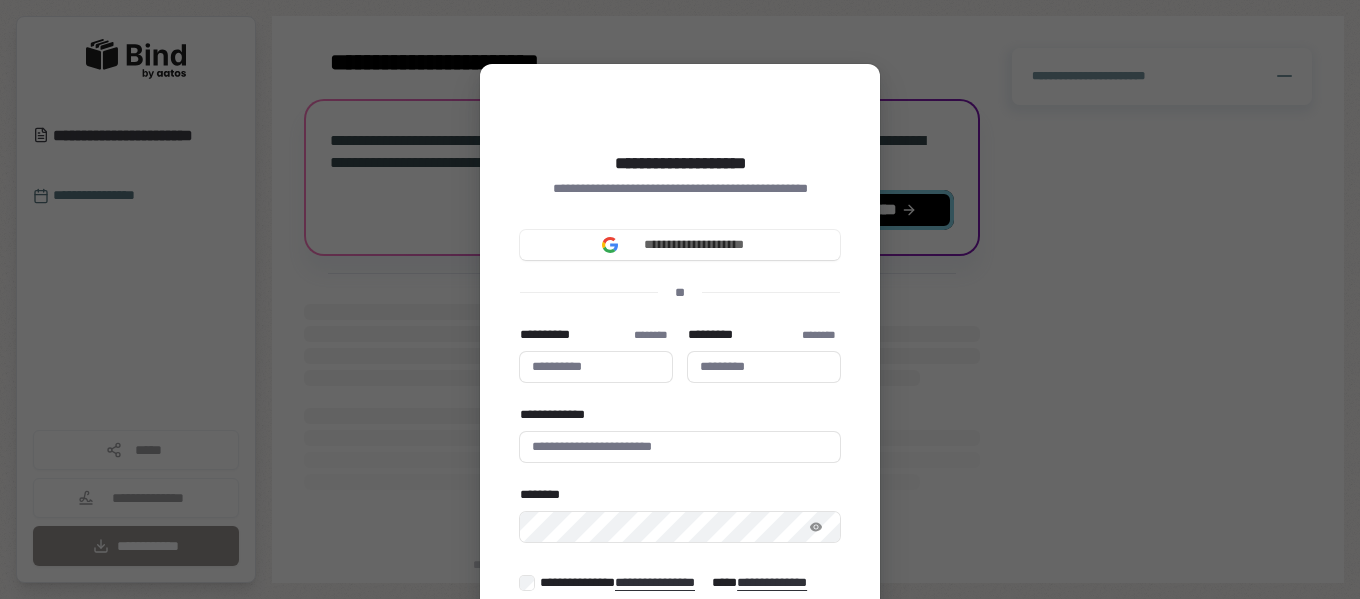 type 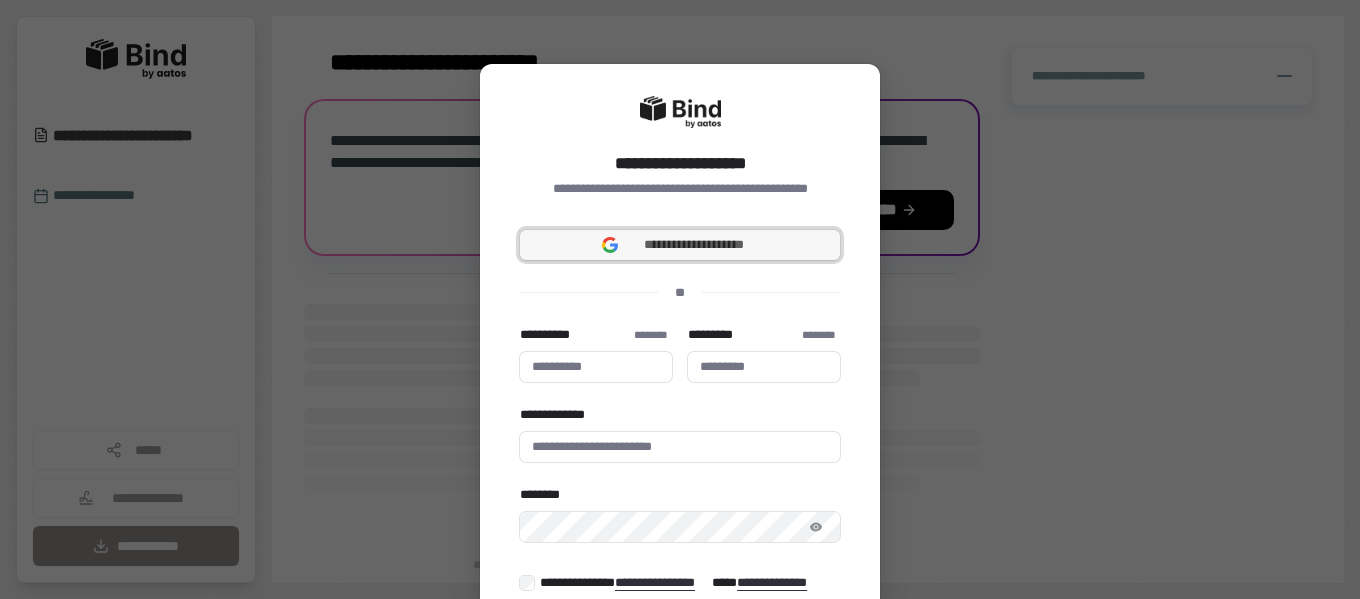 click on "**********" at bounding box center (694, 245) 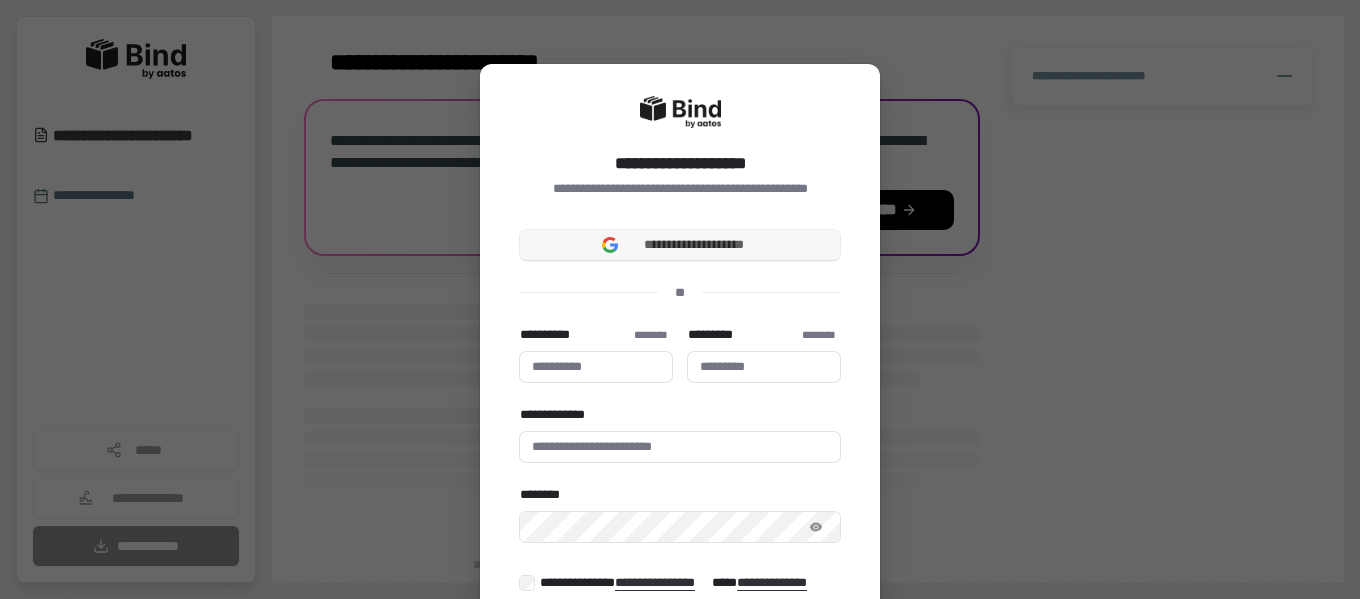 type 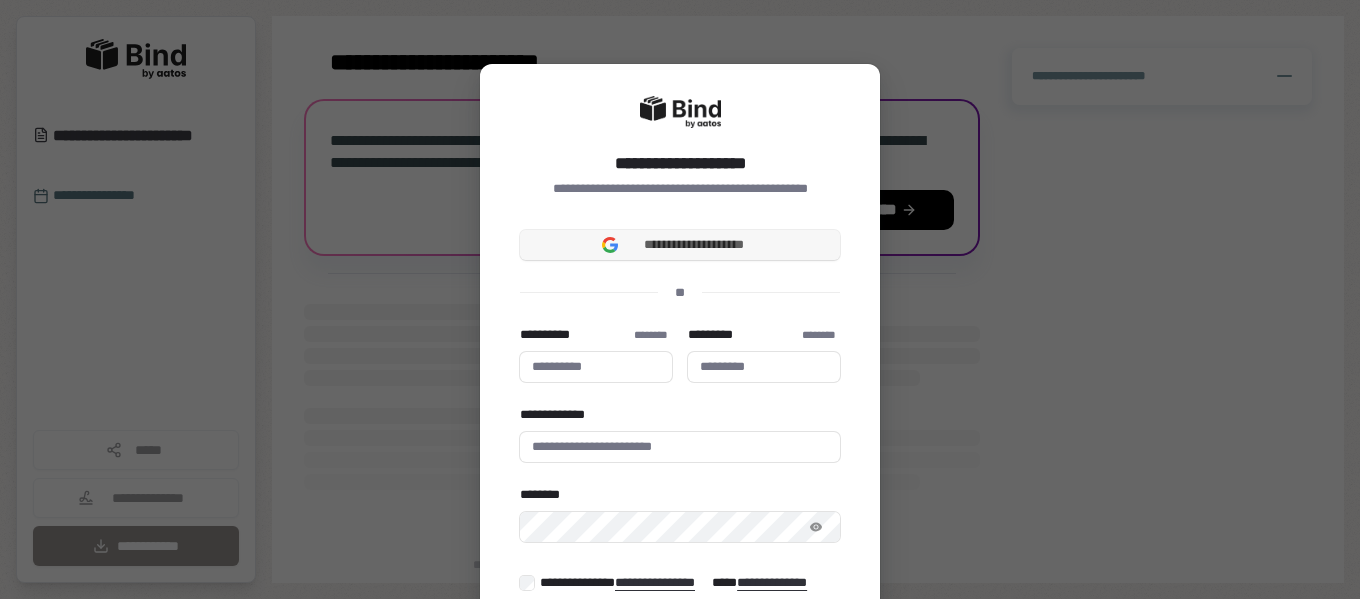 type 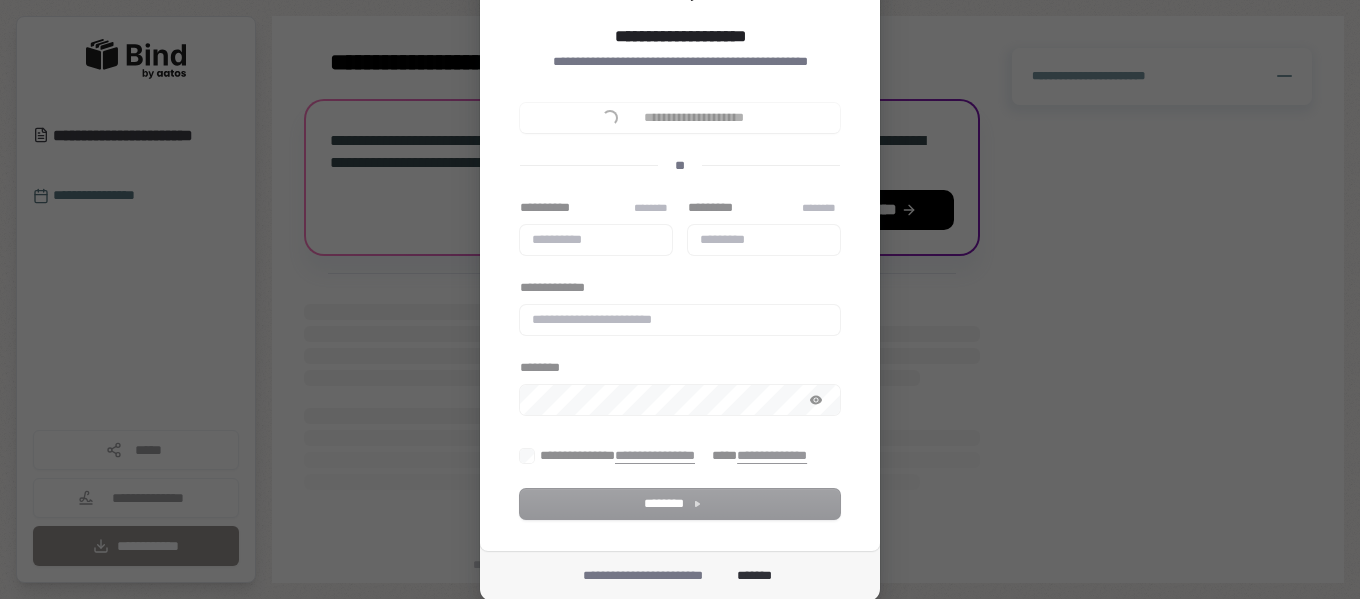 scroll, scrollTop: 0, scrollLeft: 0, axis: both 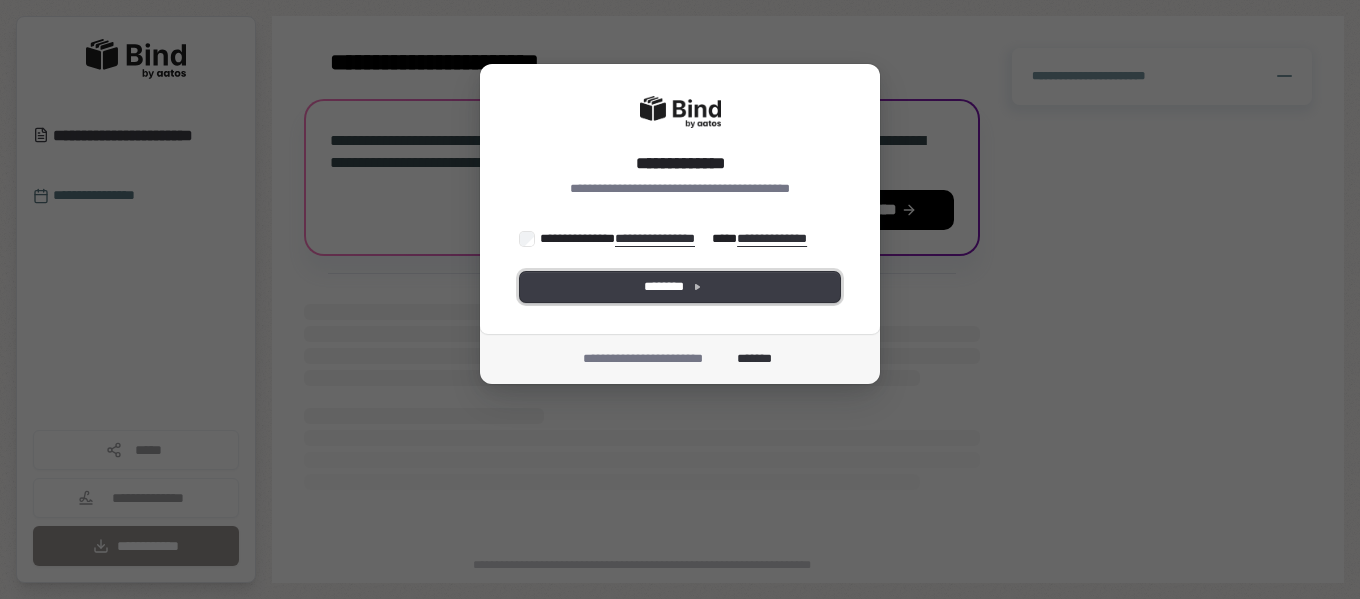 click on "********" at bounding box center [680, 287] 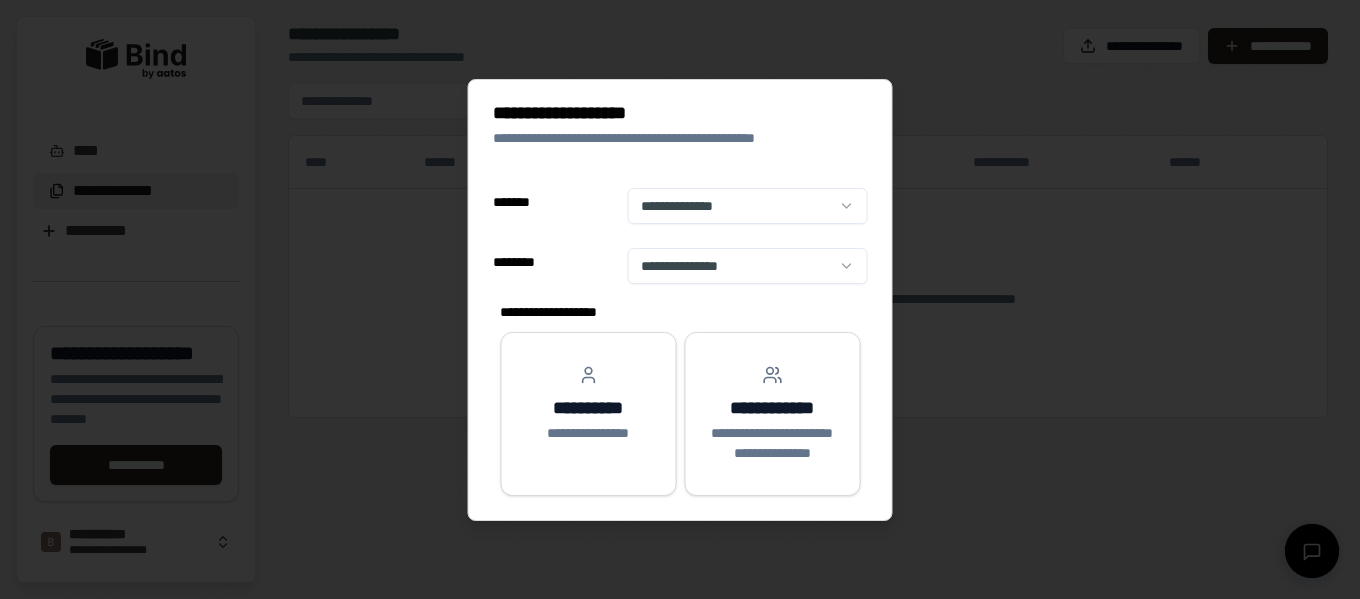 select on "**" 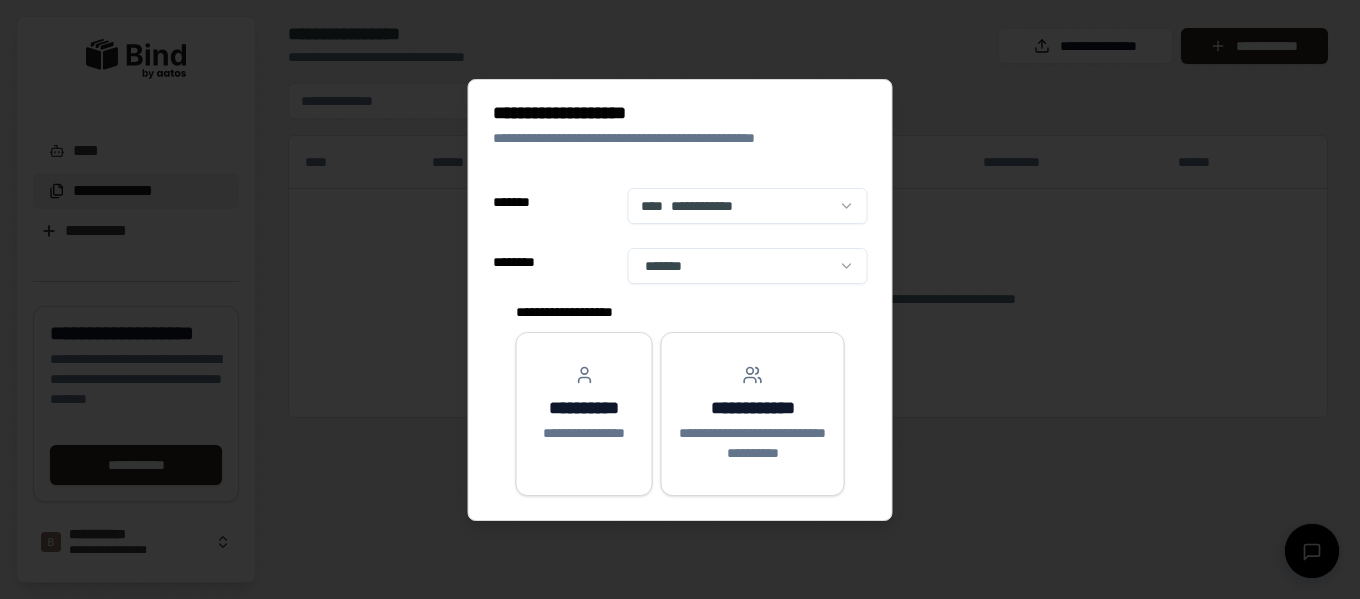 scroll, scrollTop: 0, scrollLeft: 0, axis: both 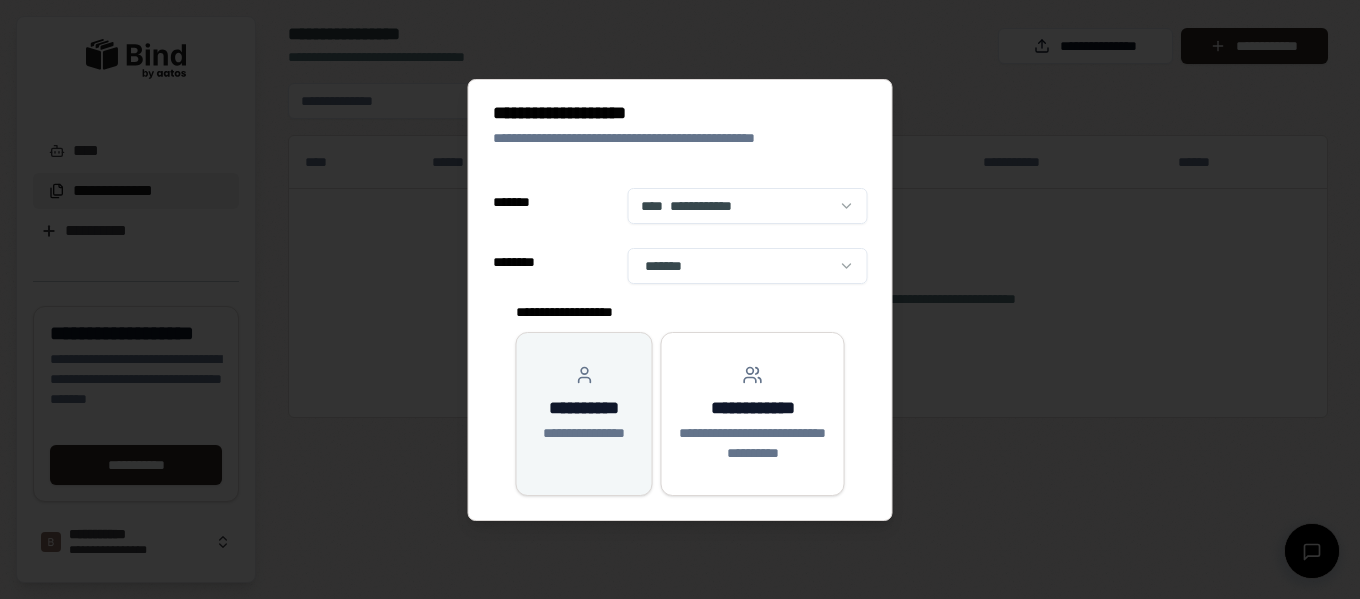 click on "**********" at bounding box center [584, 408] 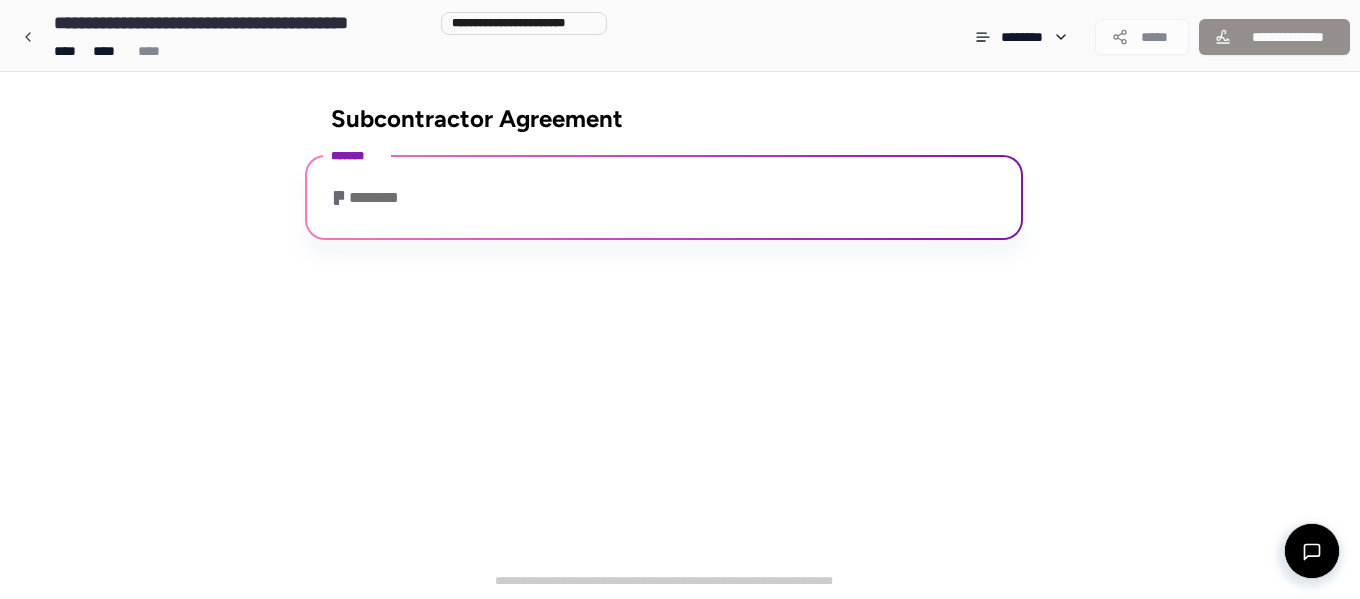 drag, startPoint x: 708, startPoint y: 330, endPoint x: 599, endPoint y: 330, distance: 109 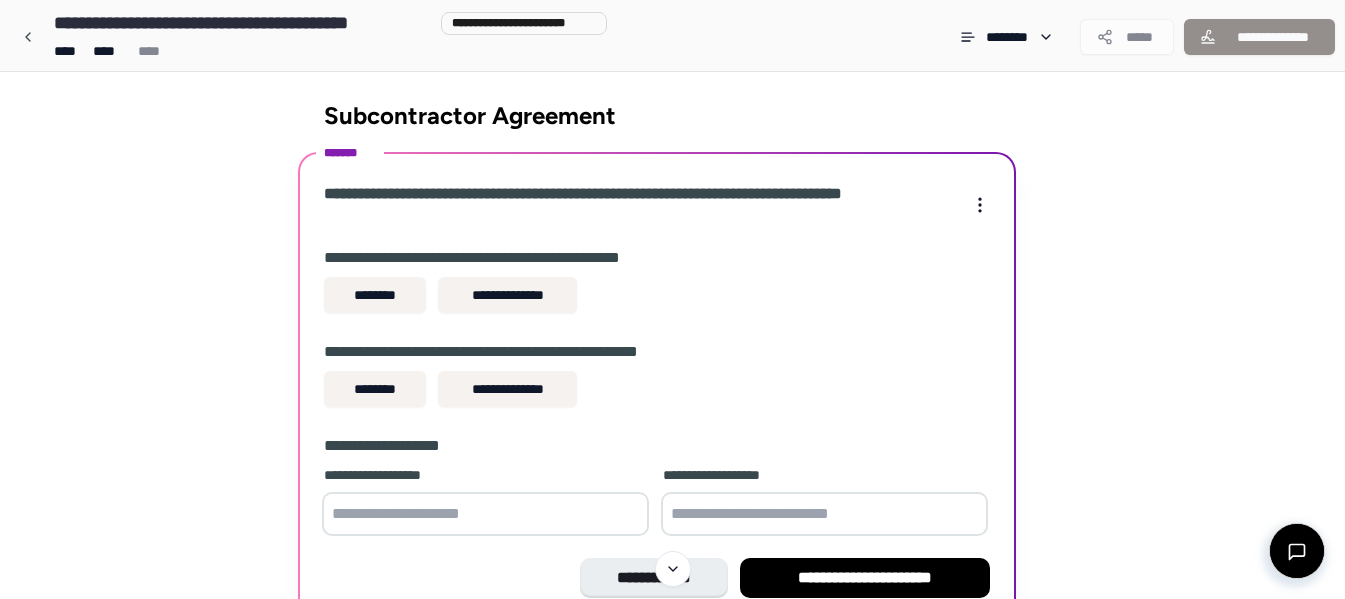 scroll, scrollTop: 0, scrollLeft: 0, axis: both 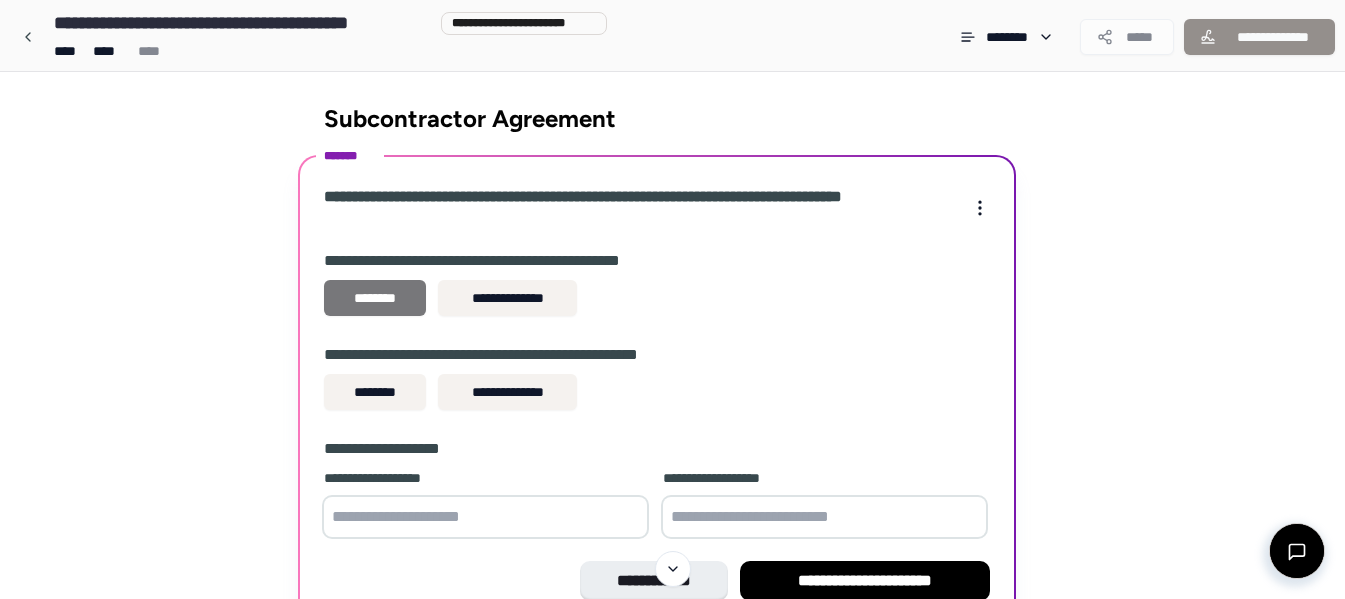 click on "********" at bounding box center (375, 298) 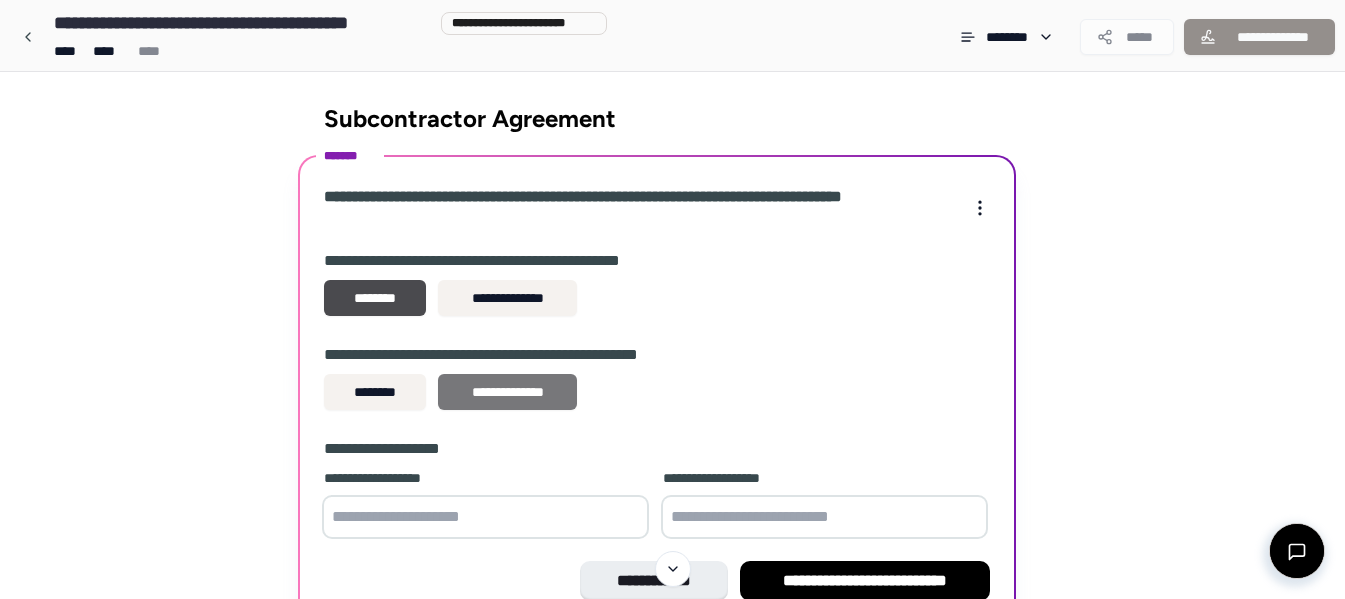 click on "**********" at bounding box center [507, 392] 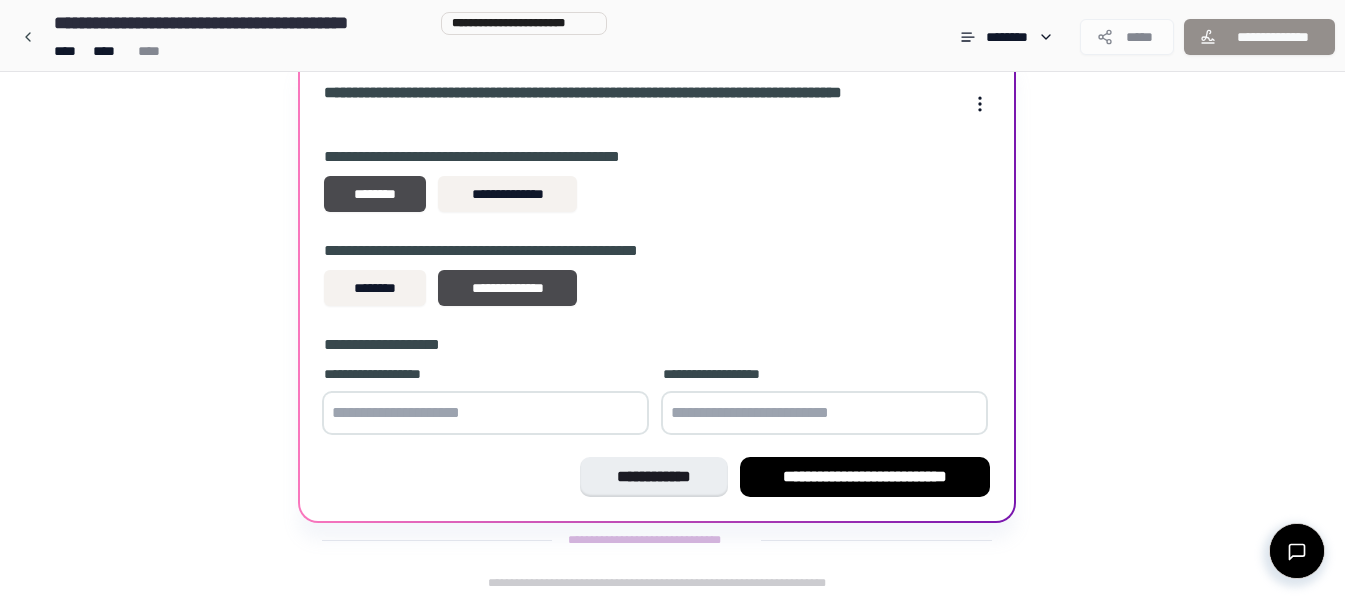 scroll, scrollTop: 106, scrollLeft: 0, axis: vertical 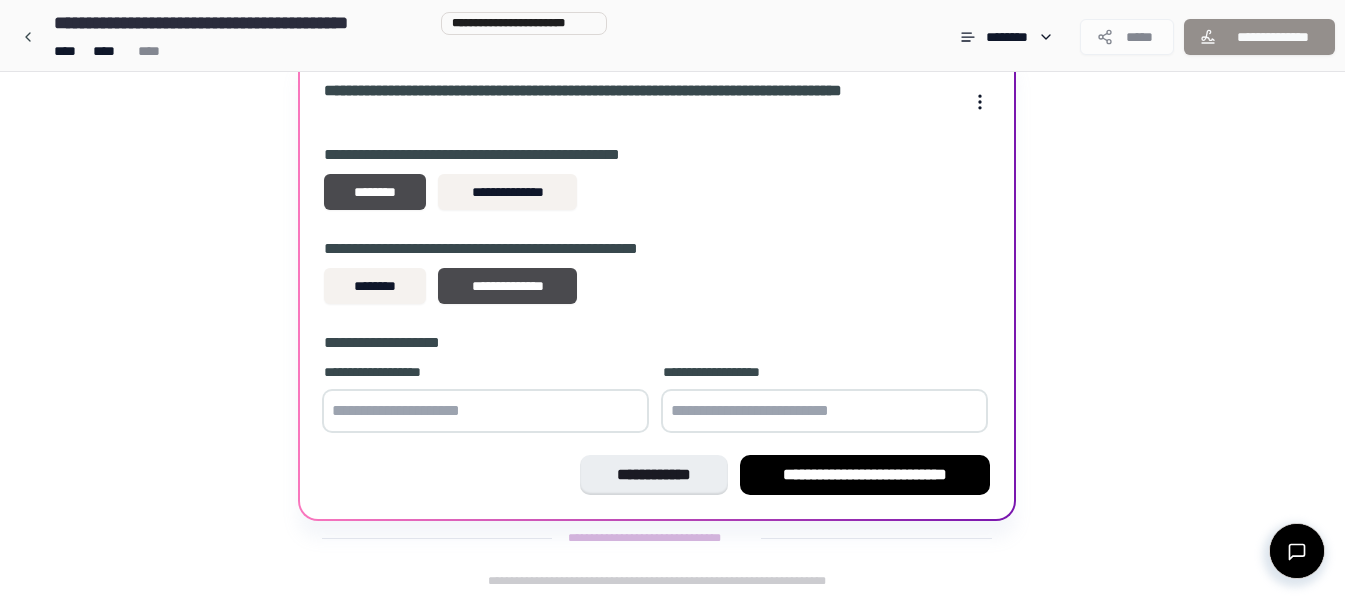 click at bounding box center (485, 411) 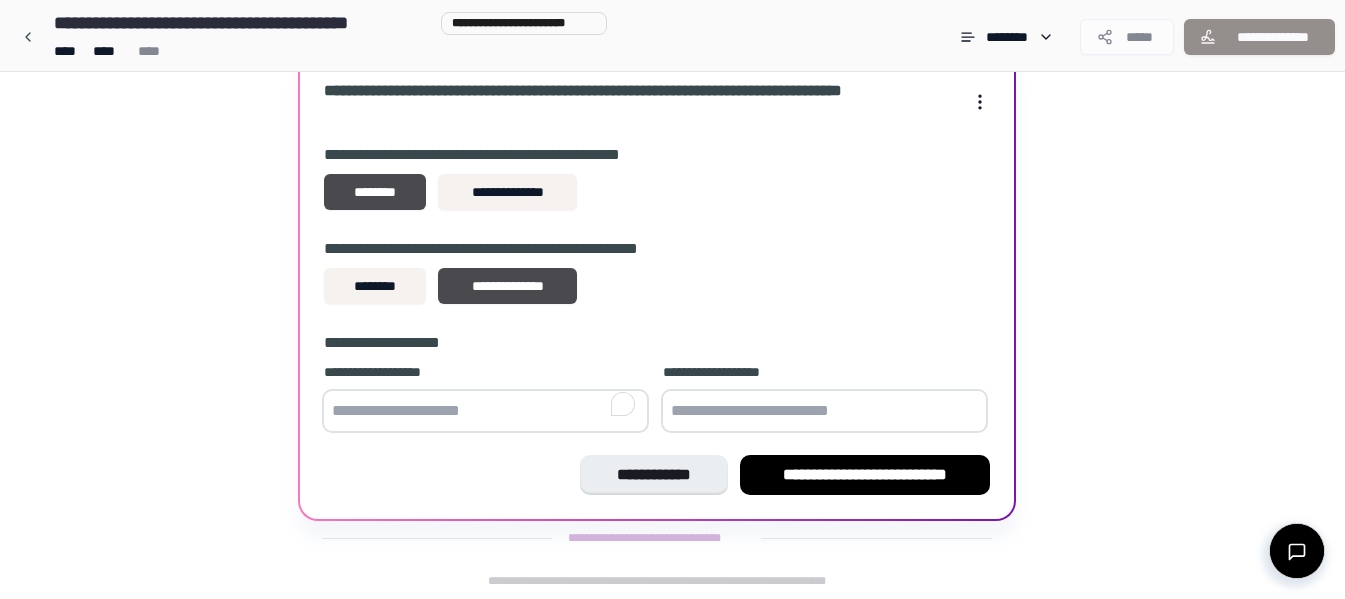 click at bounding box center [485, 411] 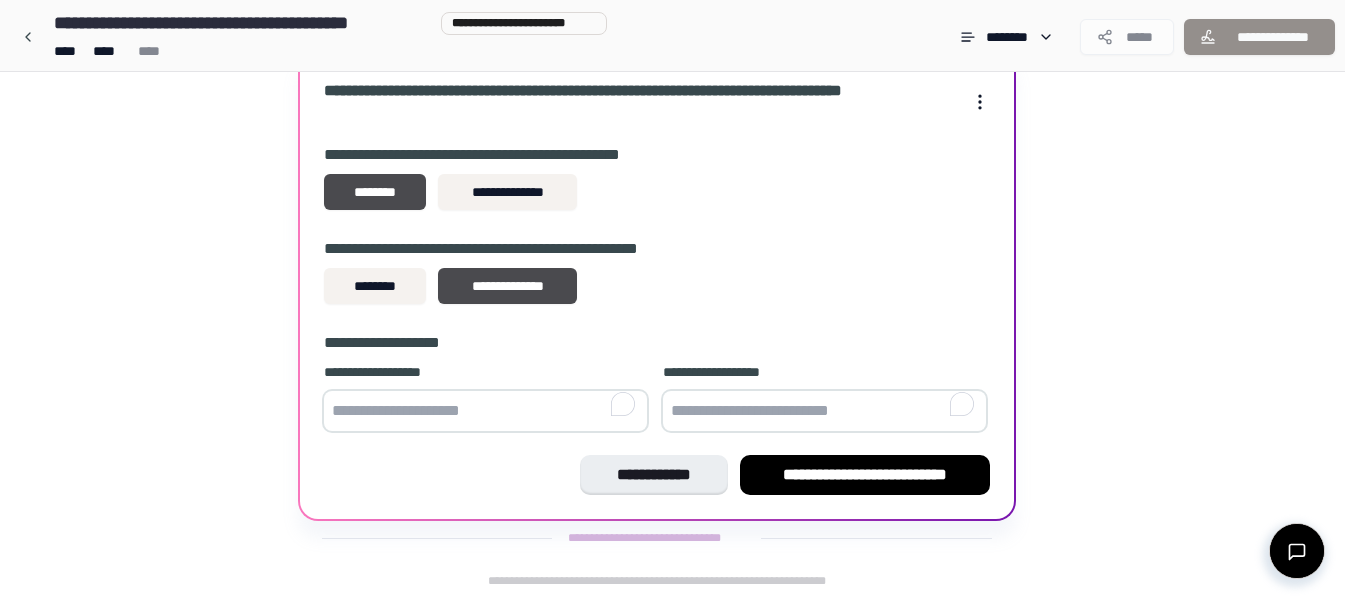 click at bounding box center (485, 411) 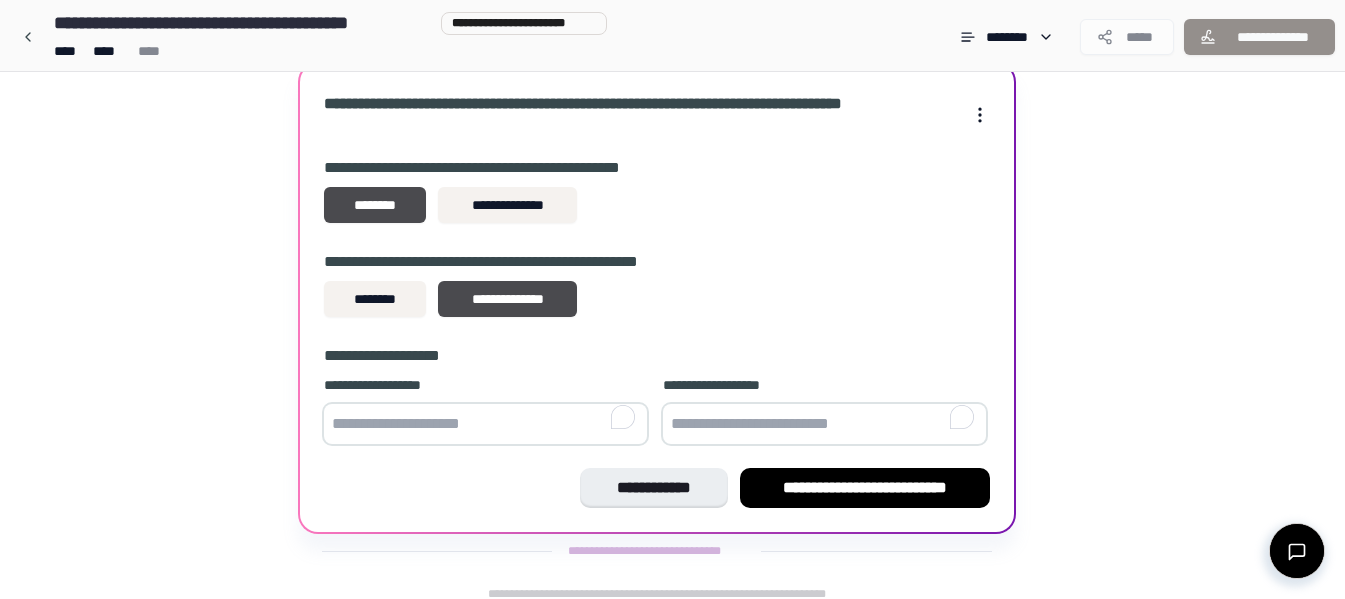 scroll, scrollTop: 106, scrollLeft: 0, axis: vertical 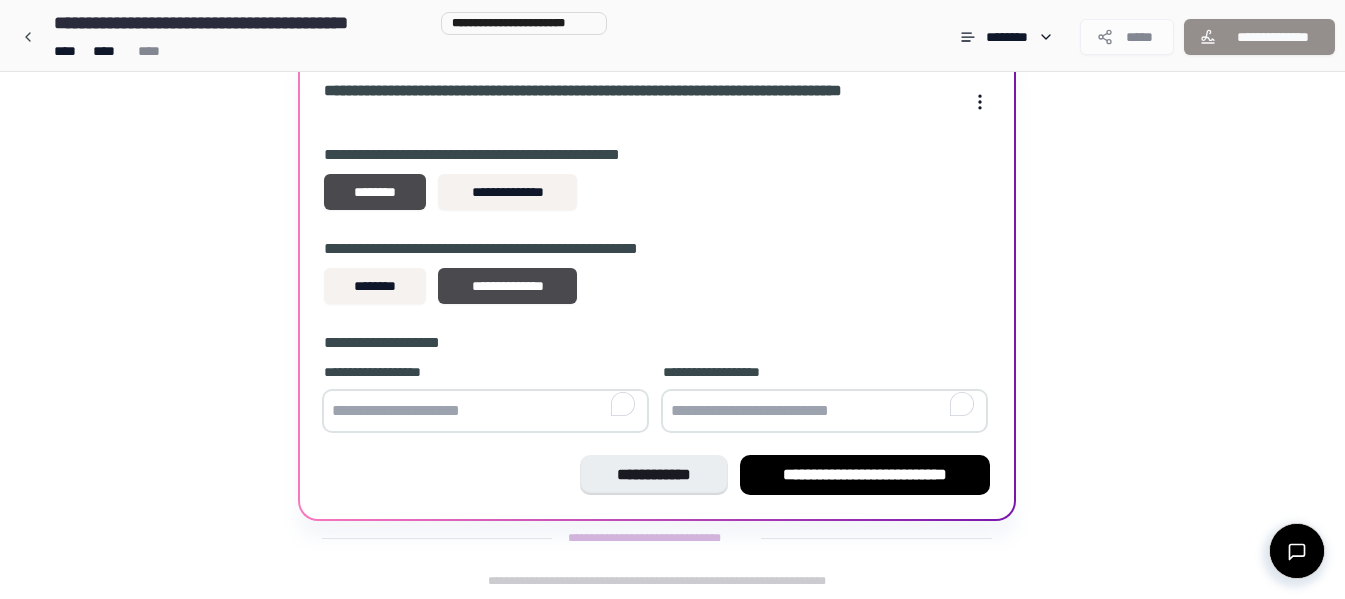 click at bounding box center [485, 411] 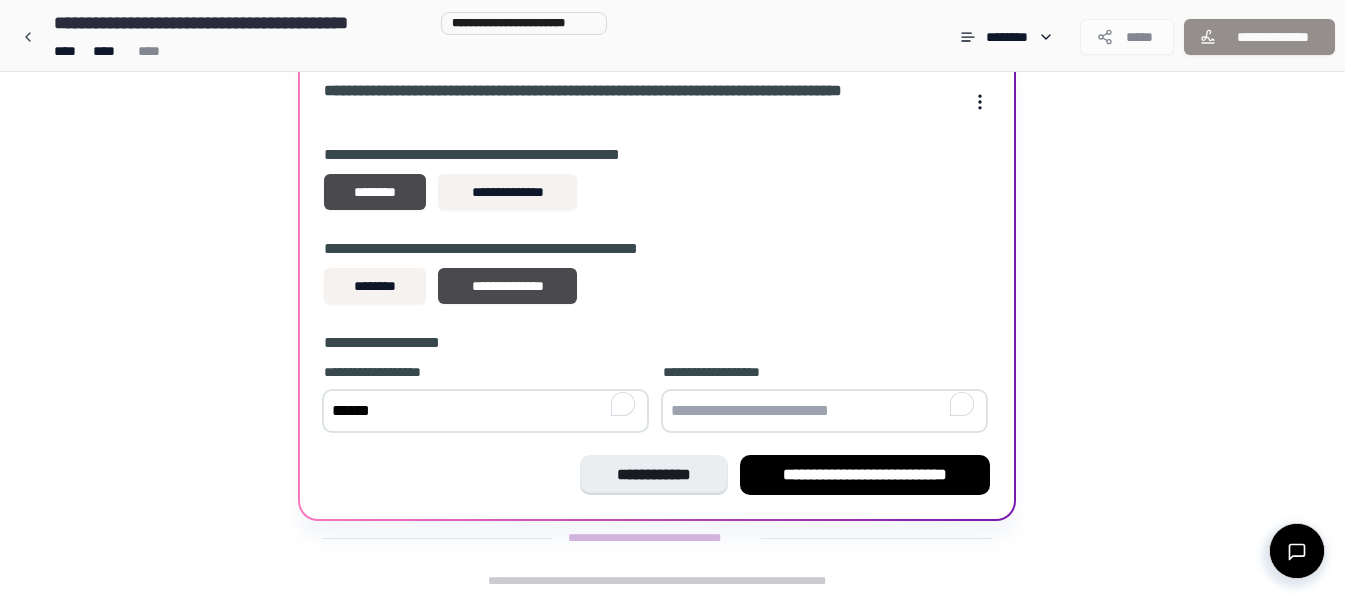 type on "*****" 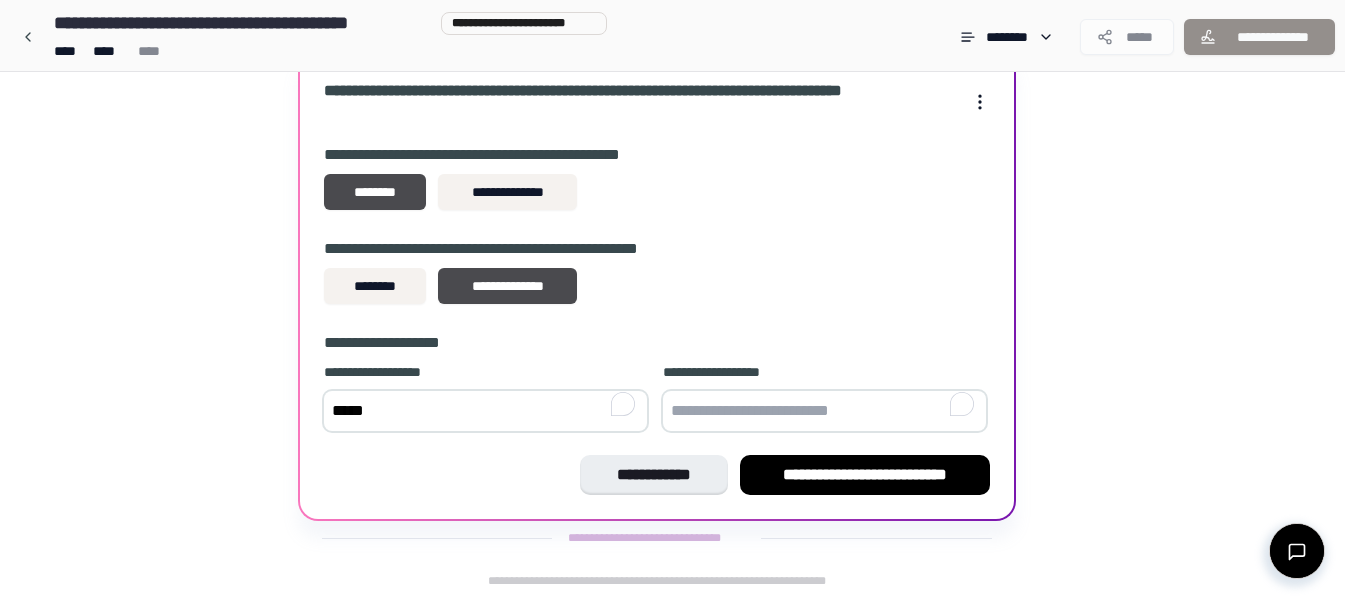 click at bounding box center (824, 411) 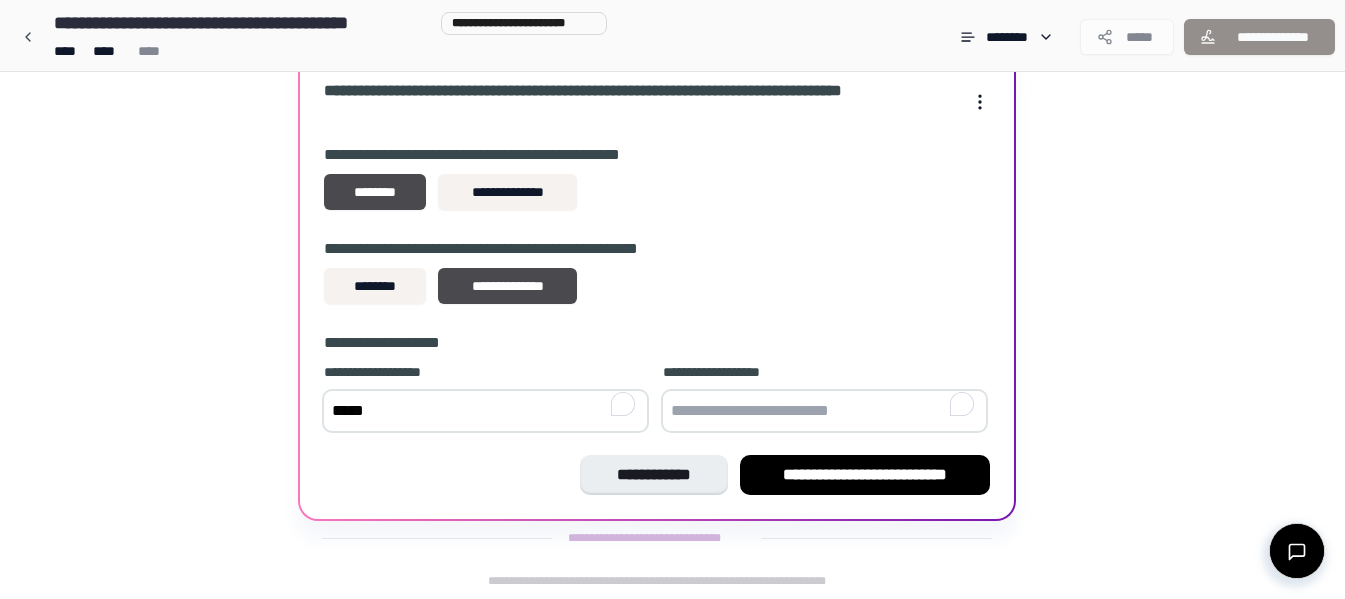 click at bounding box center [824, 411] 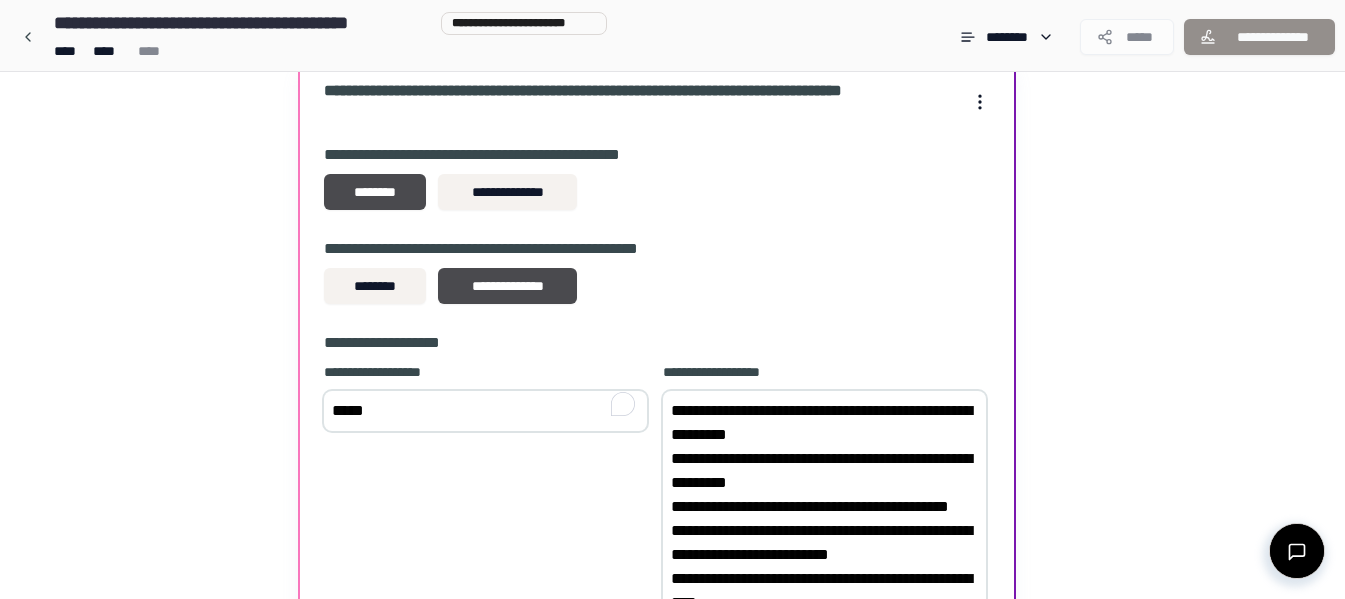 scroll, scrollTop: 322, scrollLeft: 0, axis: vertical 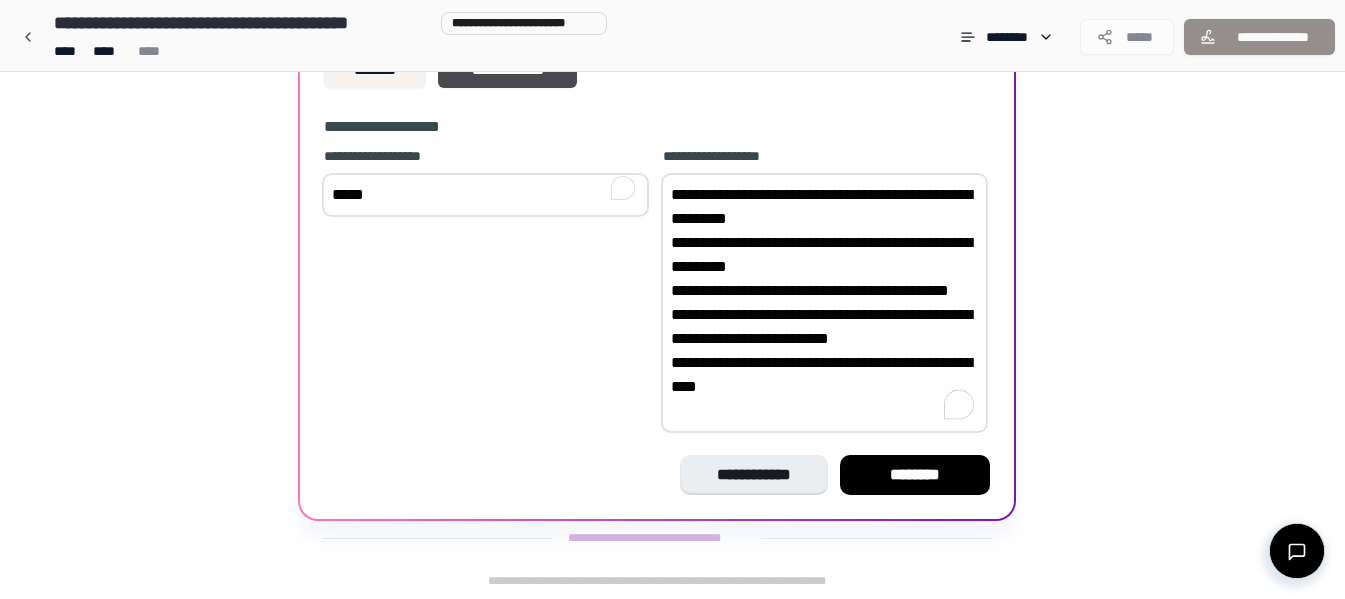 type on "**********" 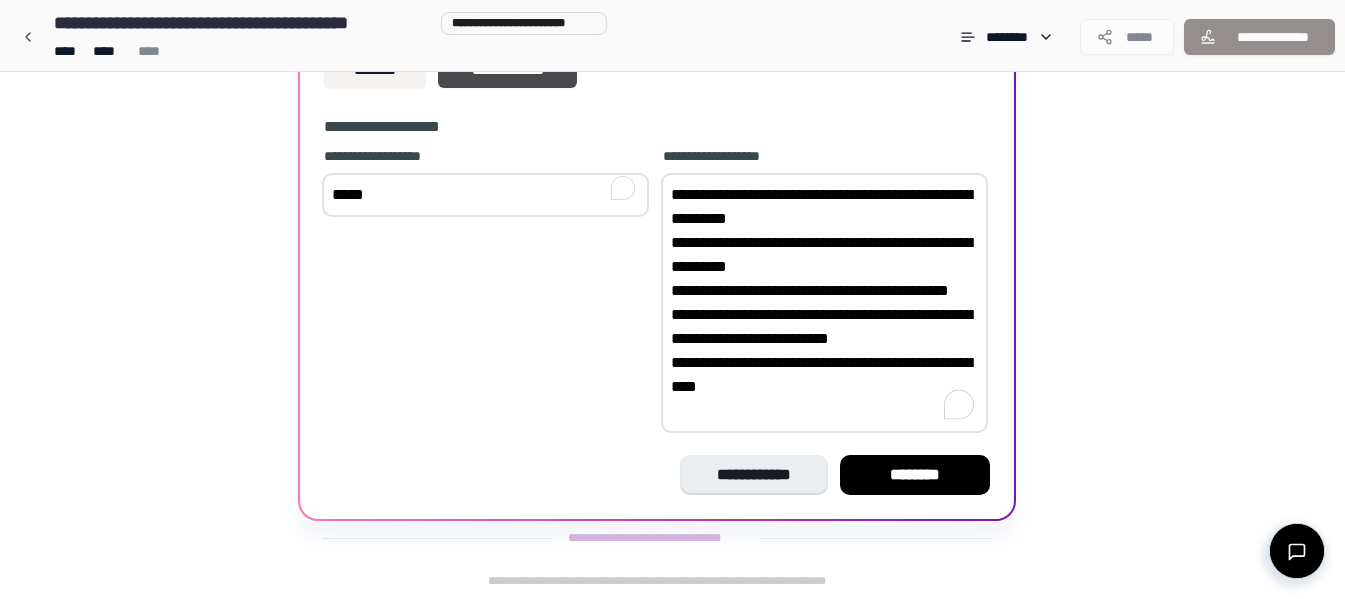 click on "**********" at bounding box center (485, 292) 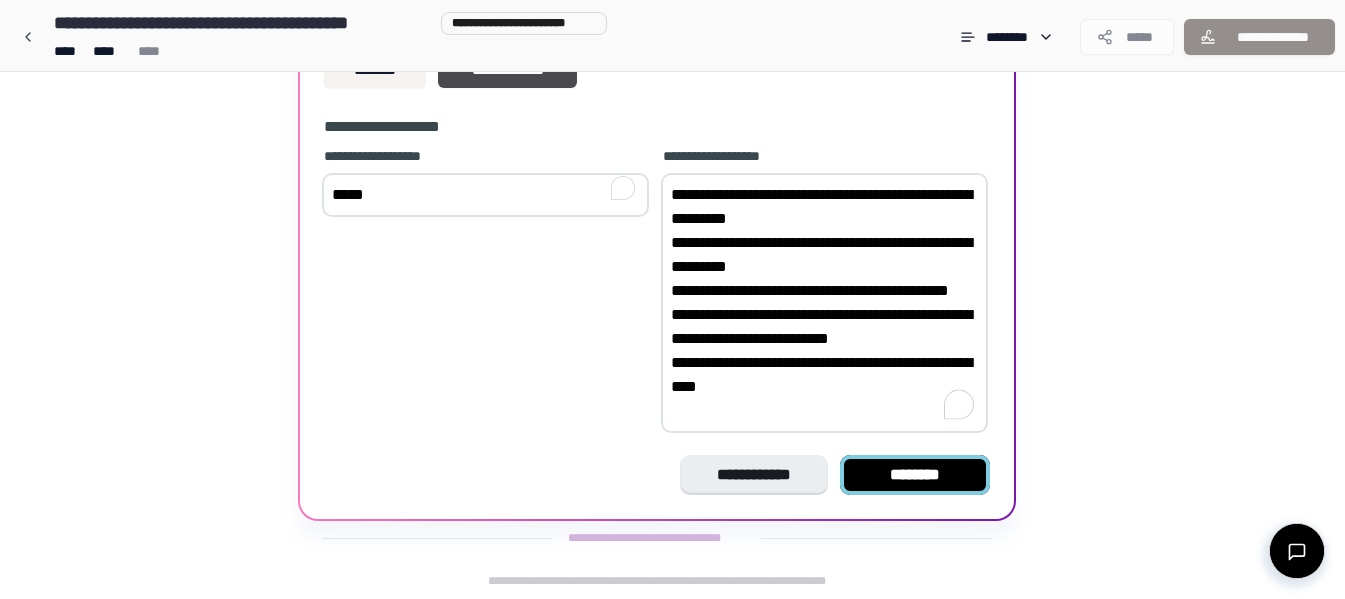 click on "********" at bounding box center [915, 475] 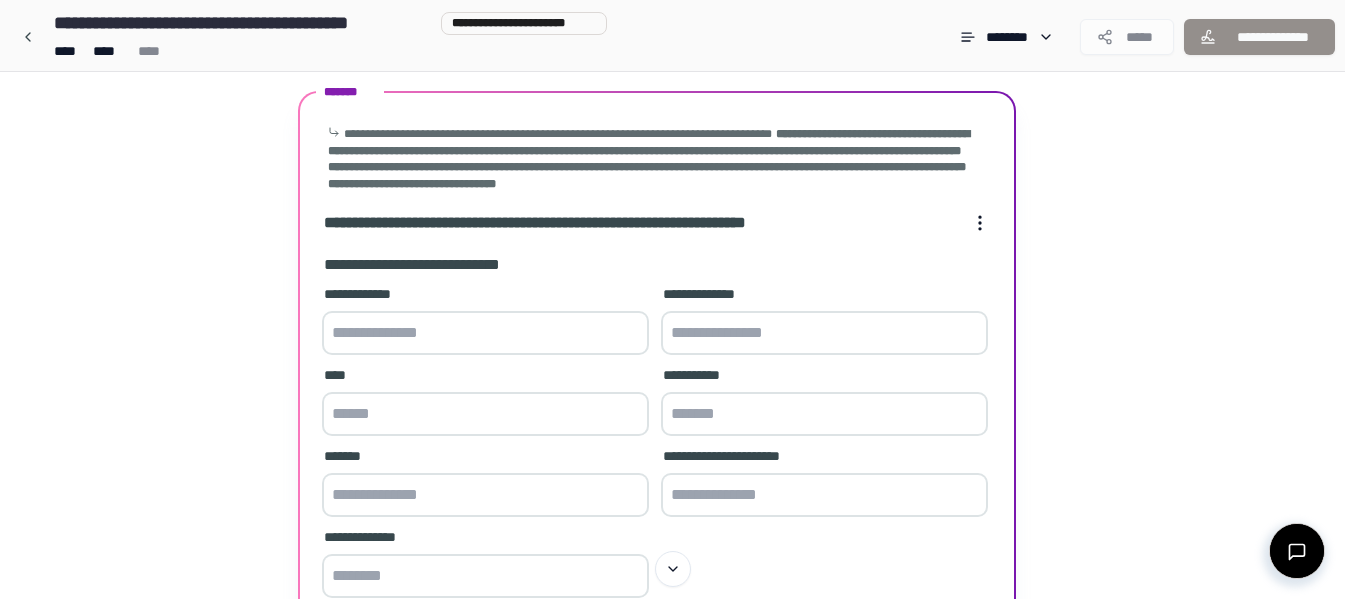 scroll, scrollTop: 100, scrollLeft: 0, axis: vertical 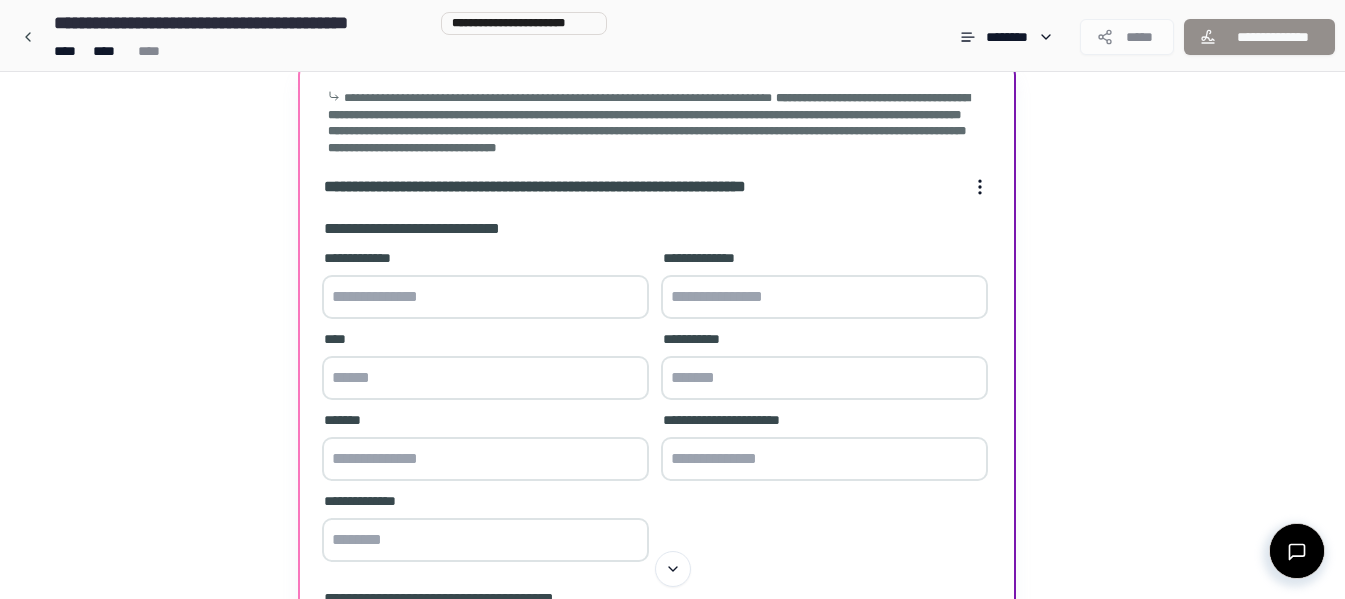 click at bounding box center [485, 297] 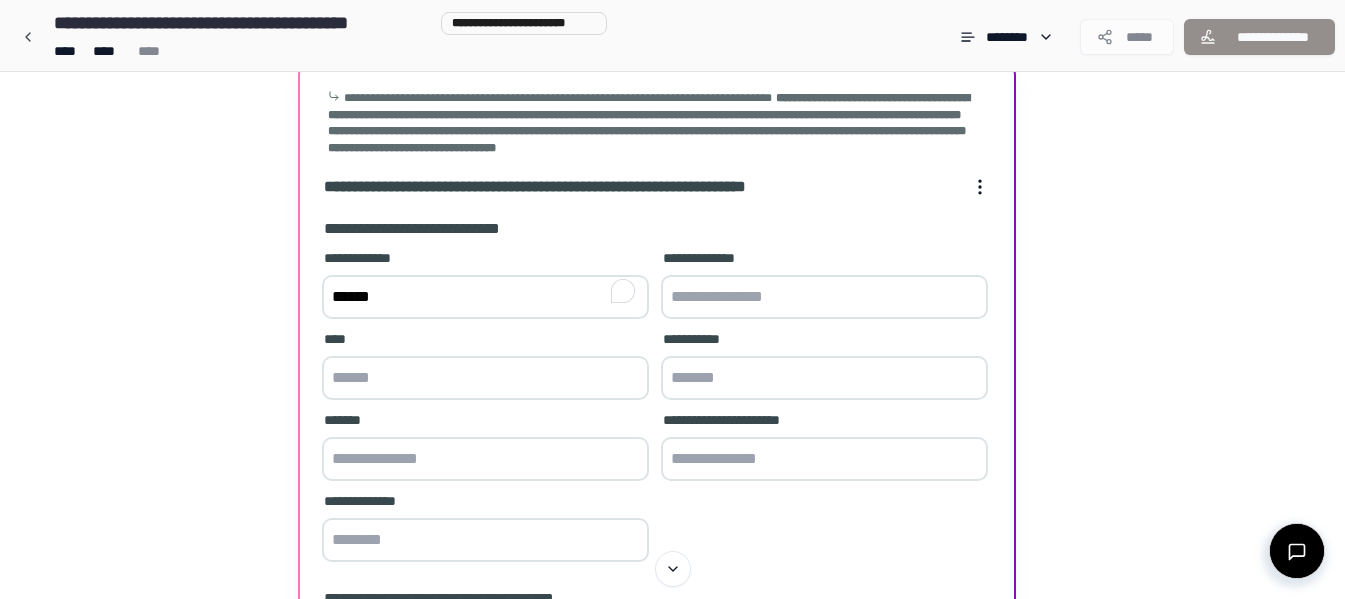 type on "******" 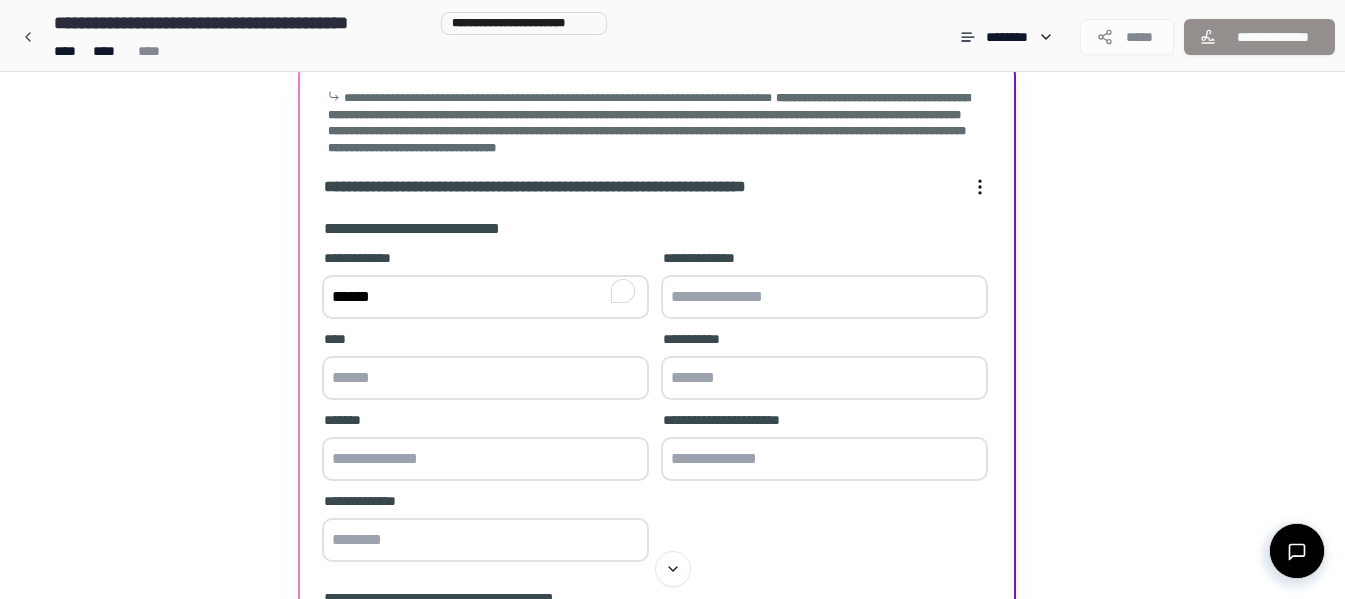 click at bounding box center (824, 297) 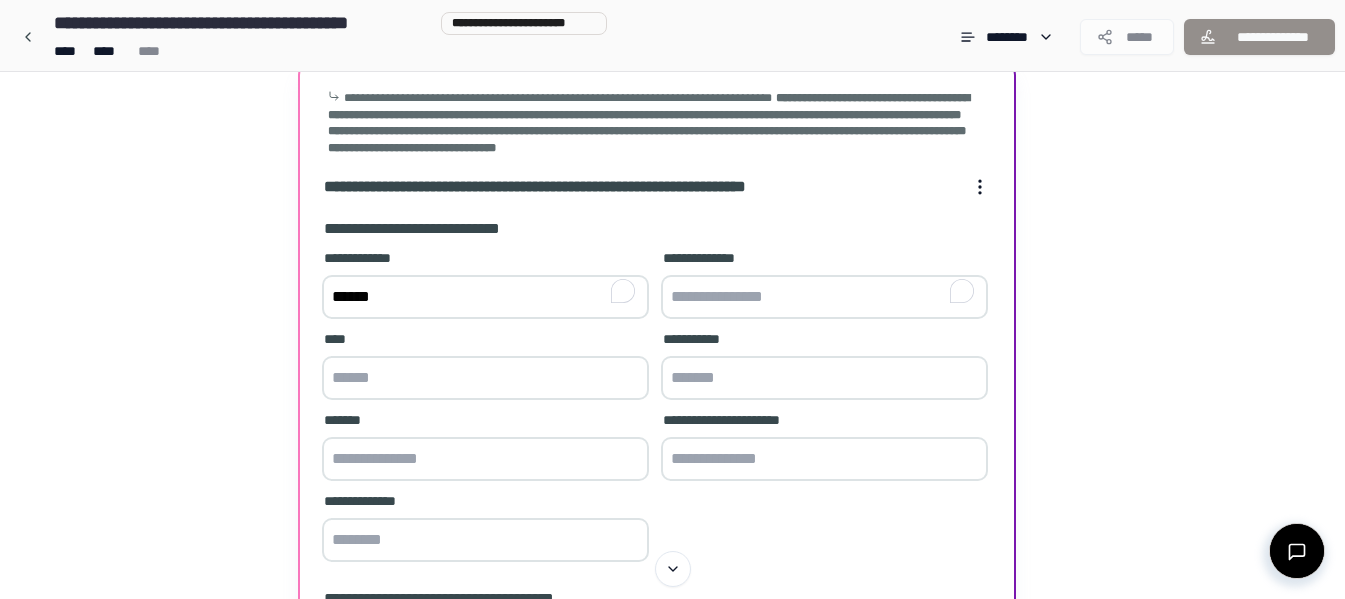 click at bounding box center (824, 297) 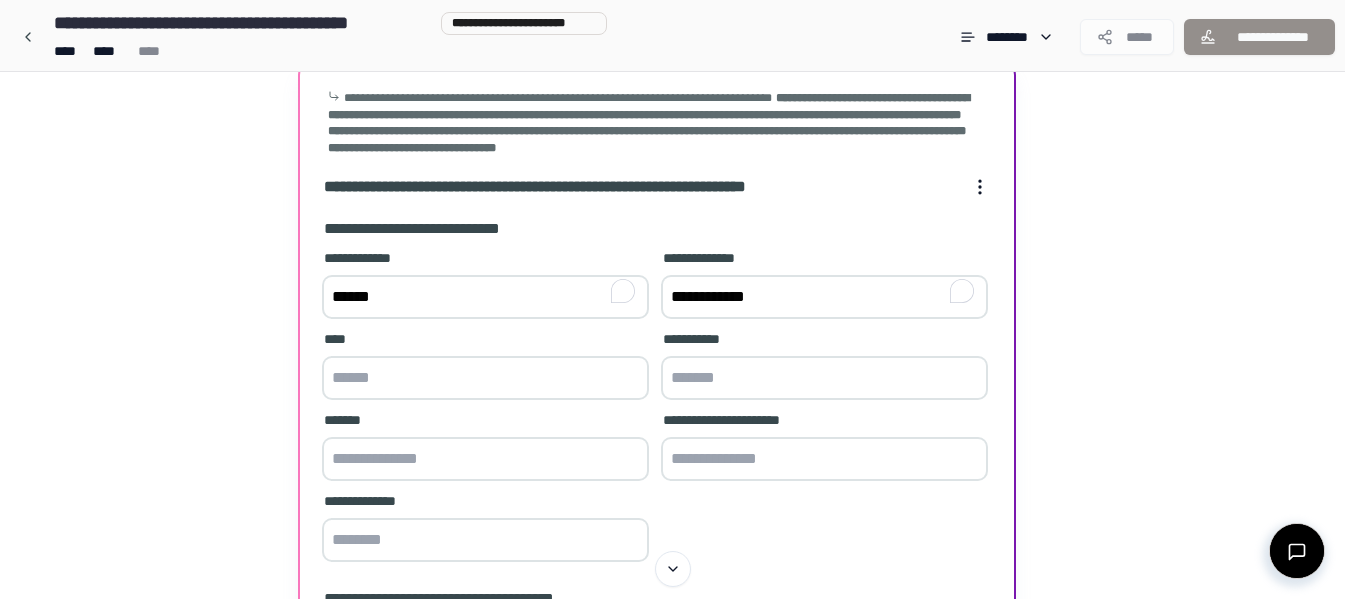 type on "**********" 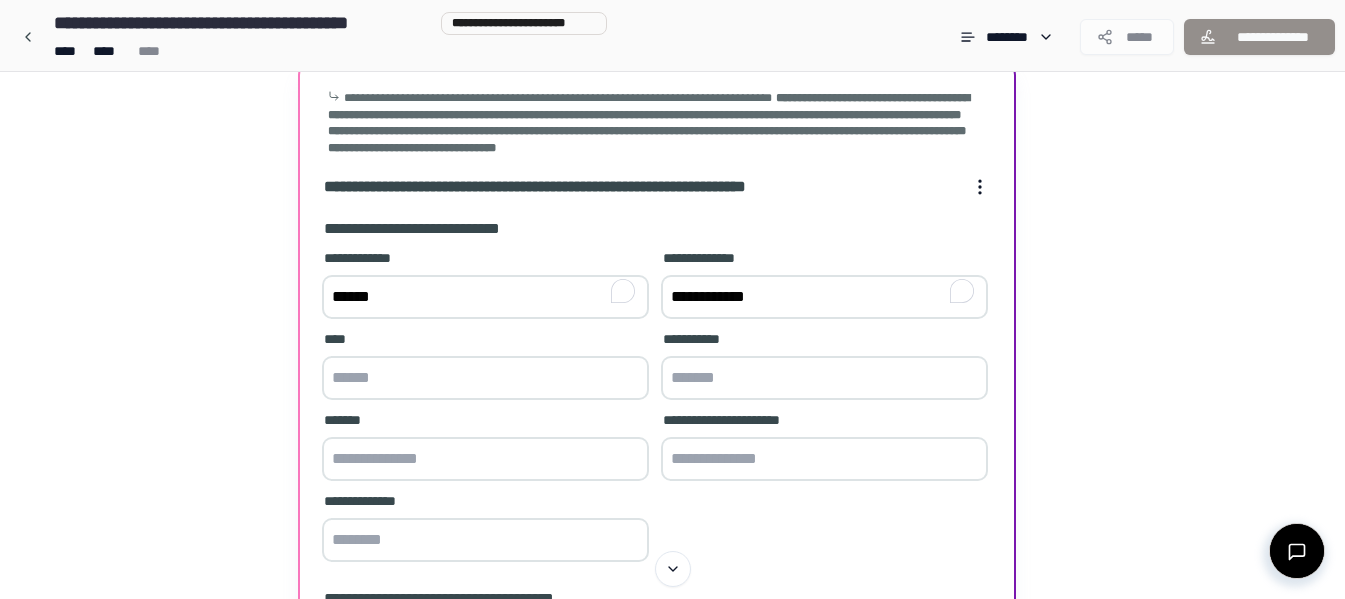 click at bounding box center (485, 378) 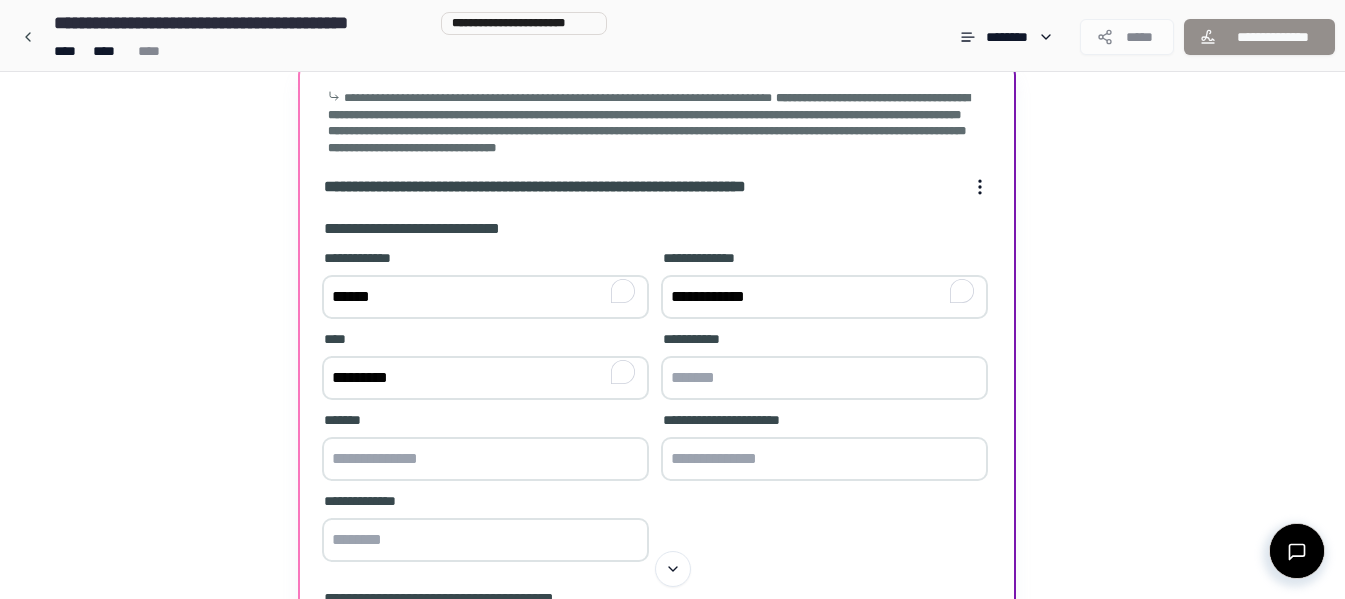 type on "*********" 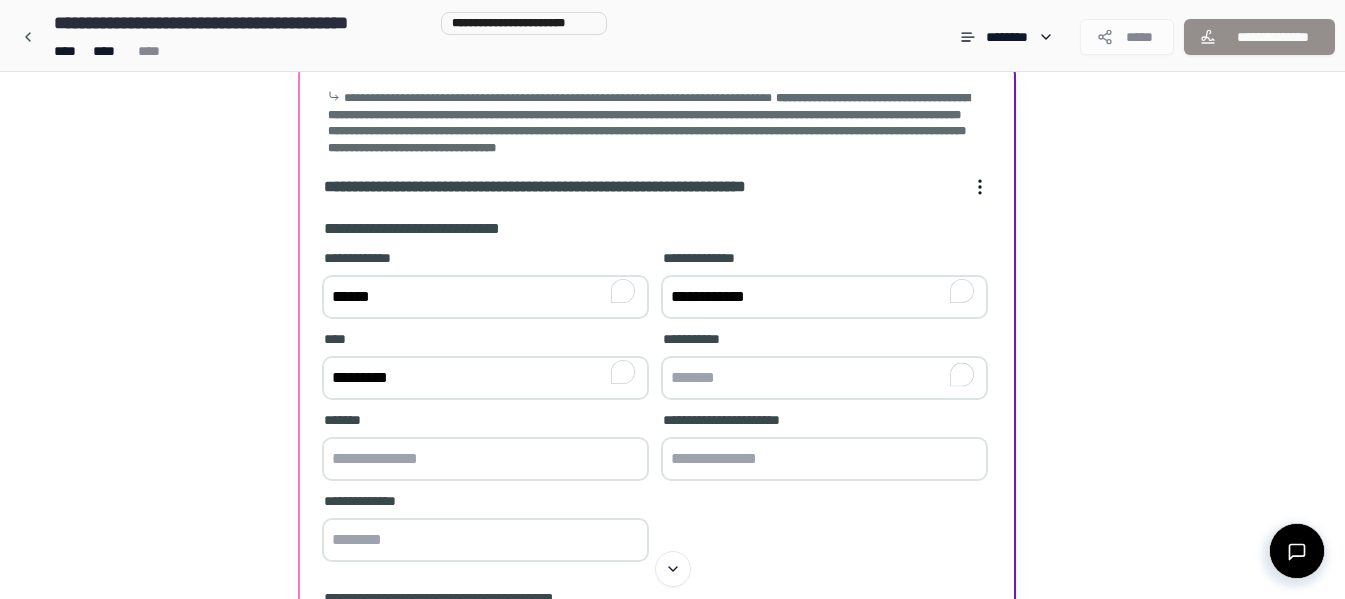 drag, startPoint x: 774, startPoint y: 389, endPoint x: 761, endPoint y: 419, distance: 32.695564 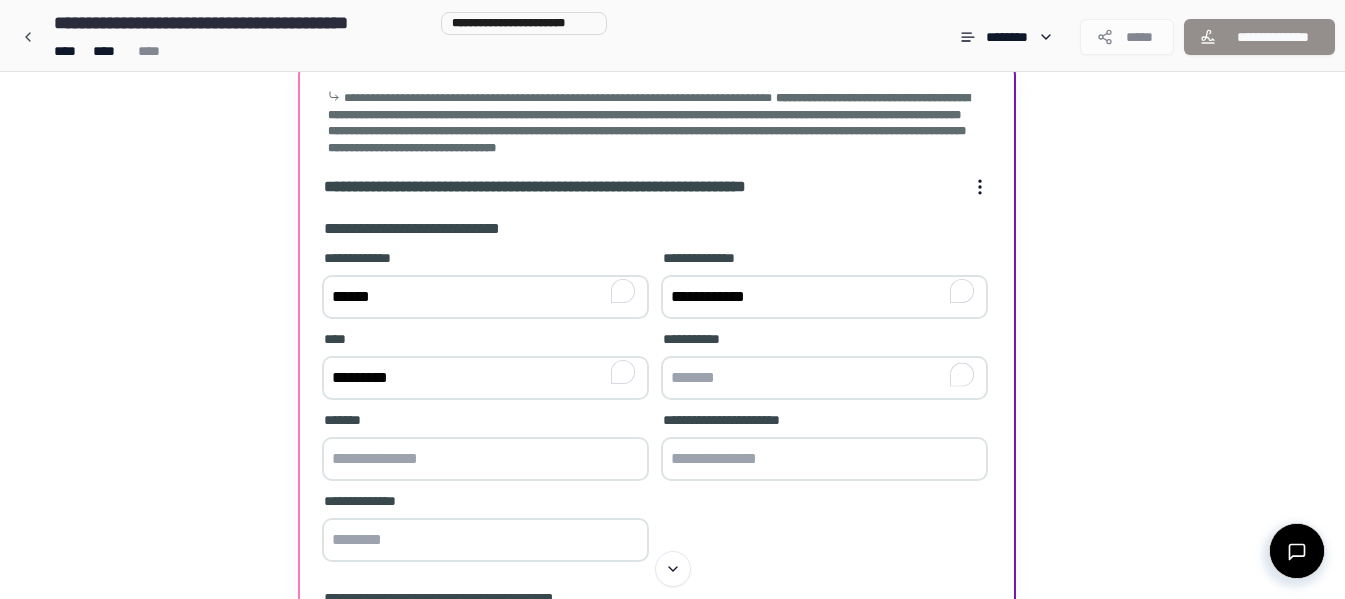 click at bounding box center [824, 378] 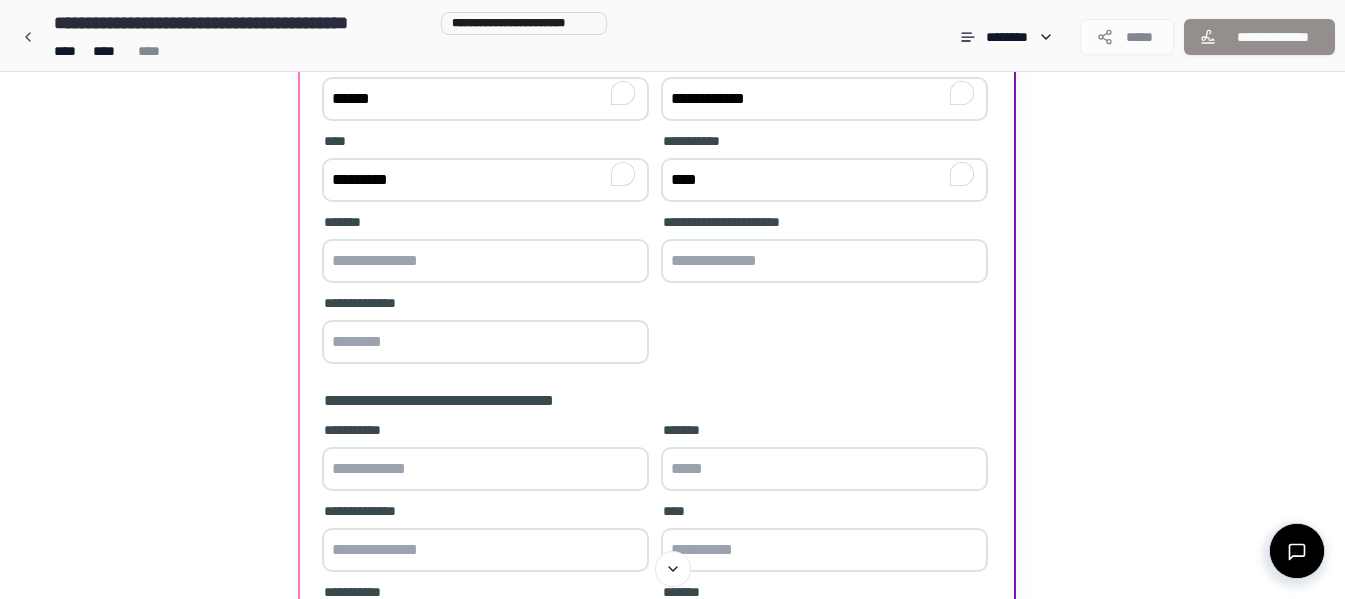 scroll, scrollTop: 300, scrollLeft: 0, axis: vertical 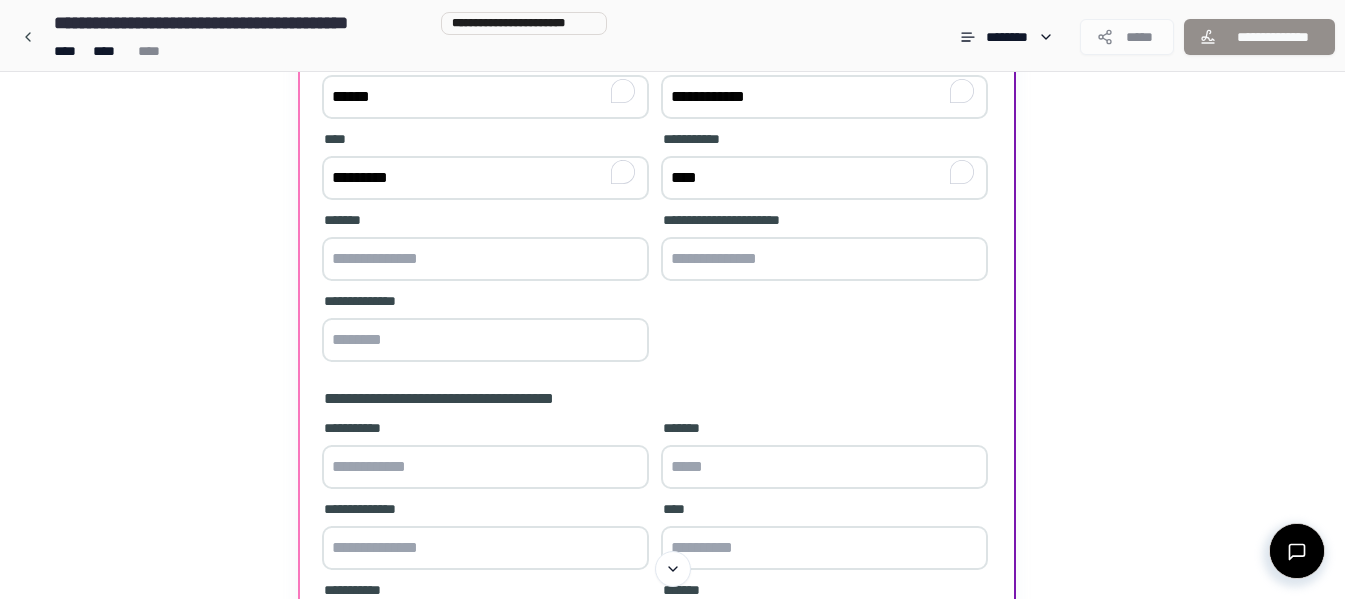 type on "****" 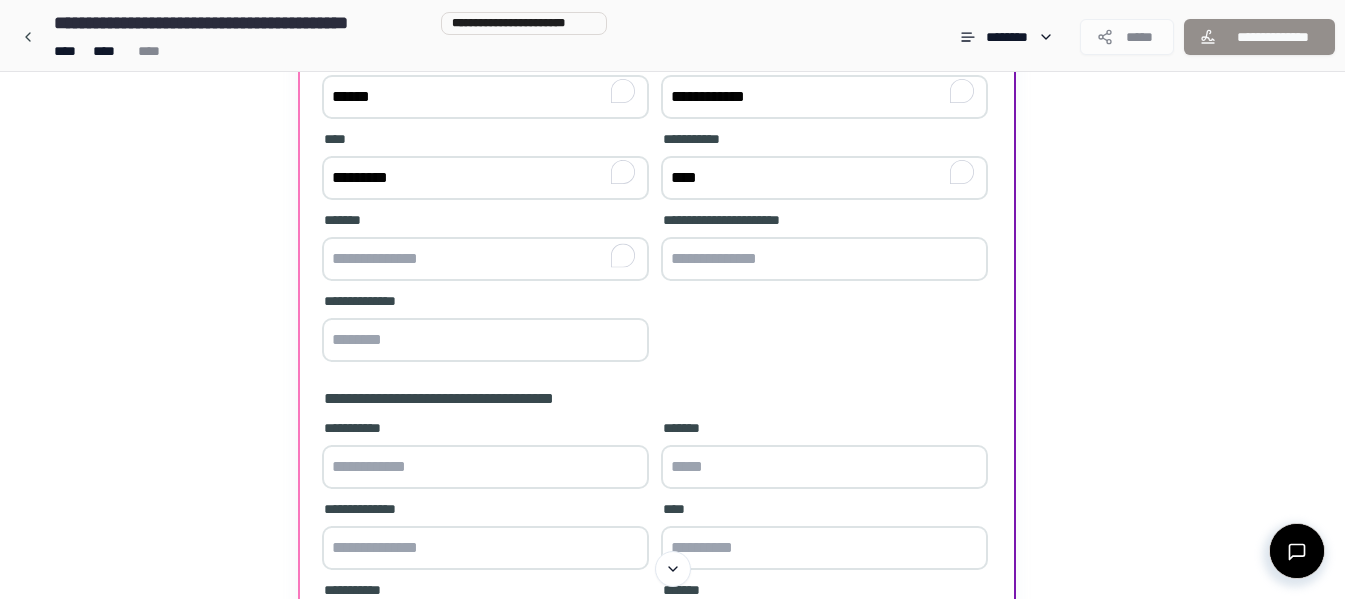 click at bounding box center (485, 259) 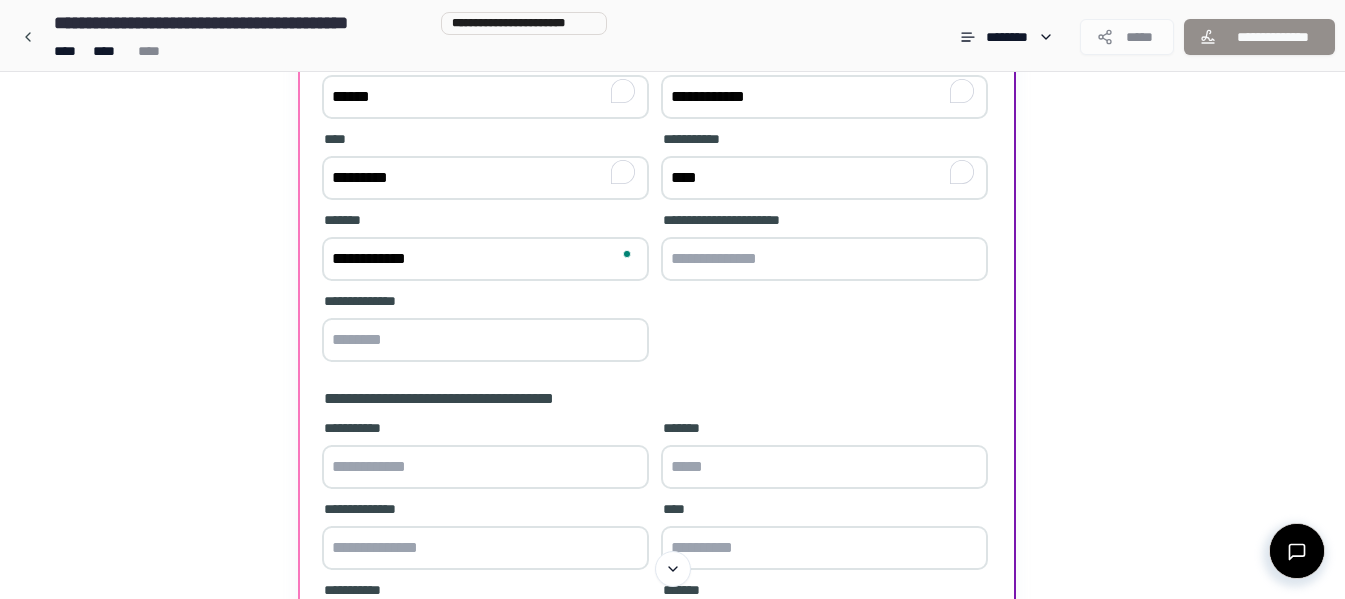 type on "**********" 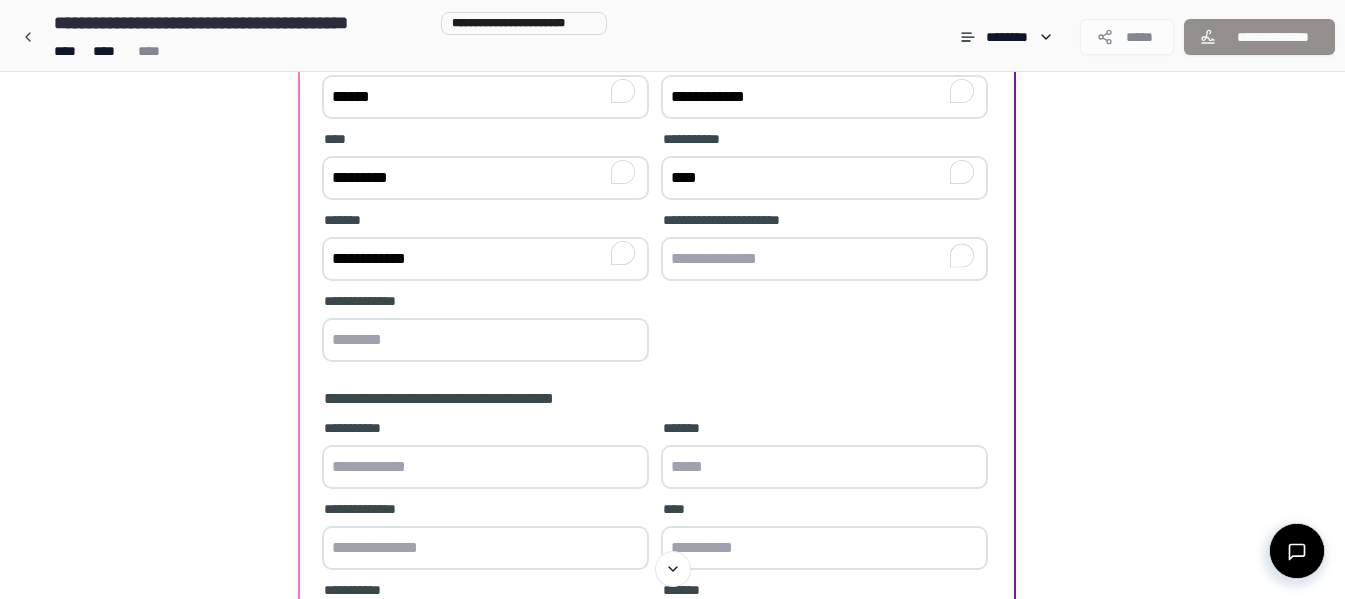 click at bounding box center (824, 259) 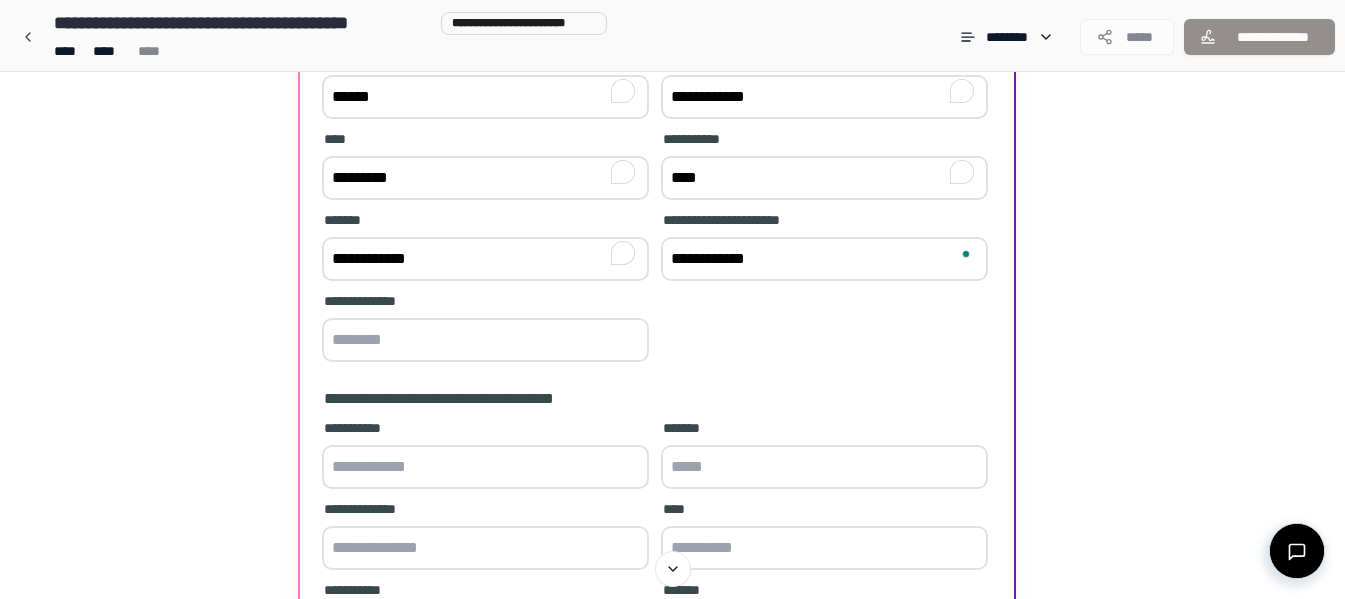 type on "**********" 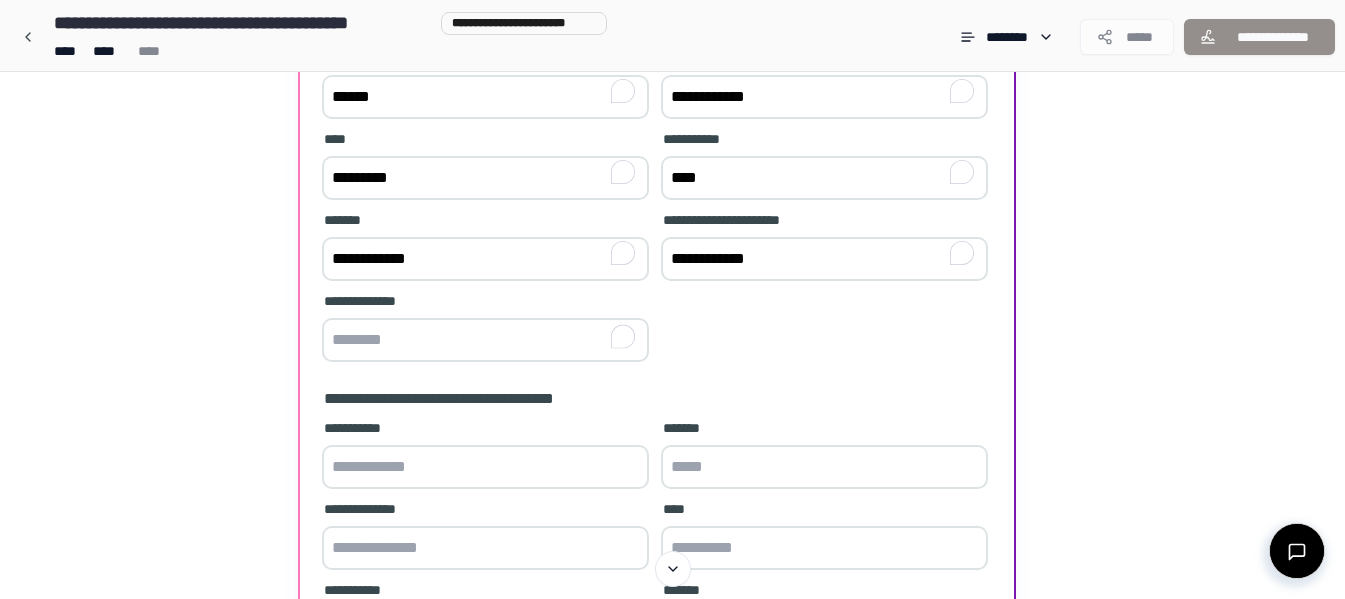 click at bounding box center [485, 340] 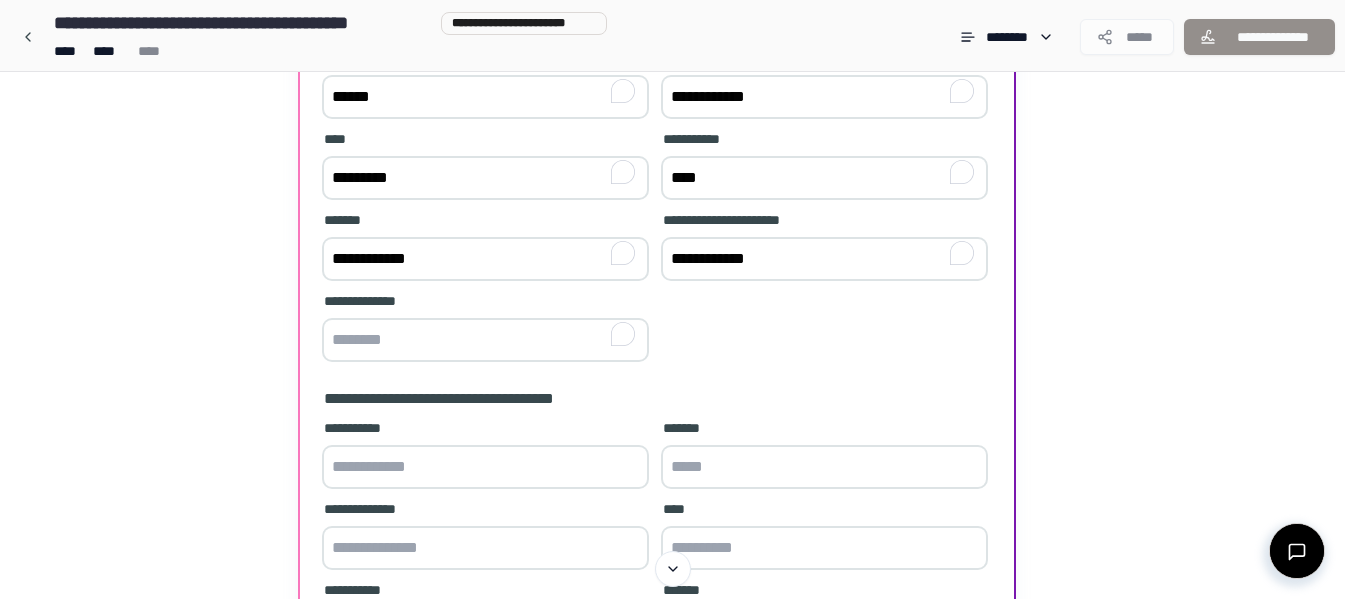 paste on "**********" 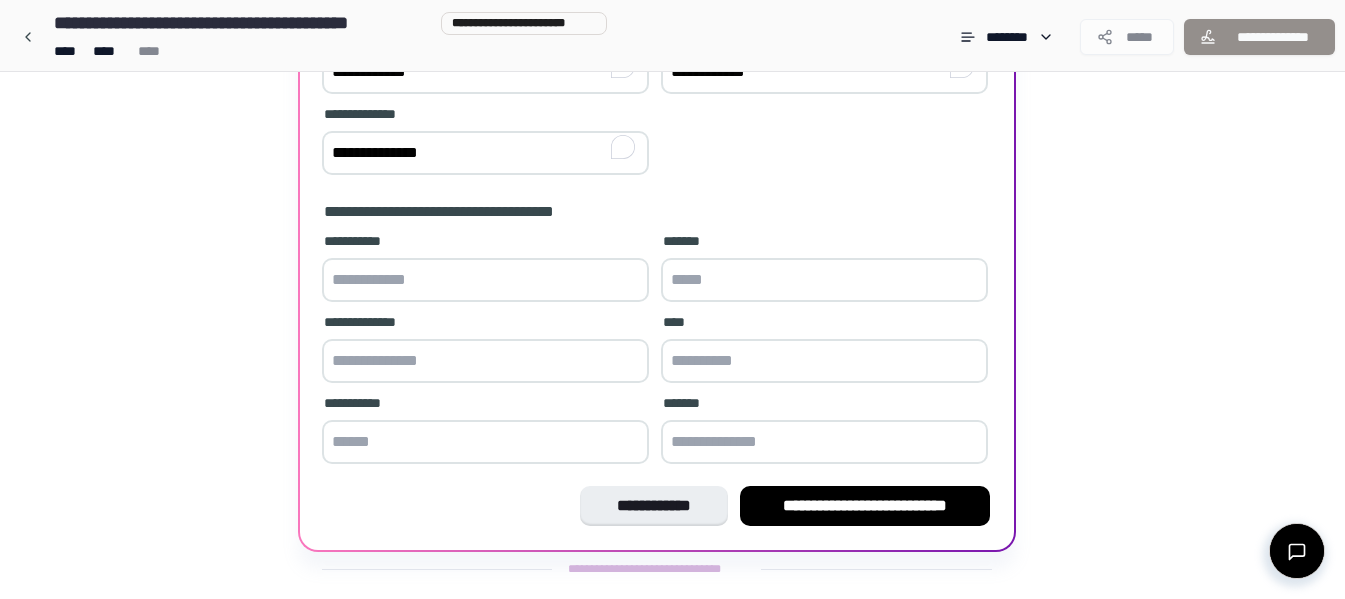scroll, scrollTop: 500, scrollLeft: 0, axis: vertical 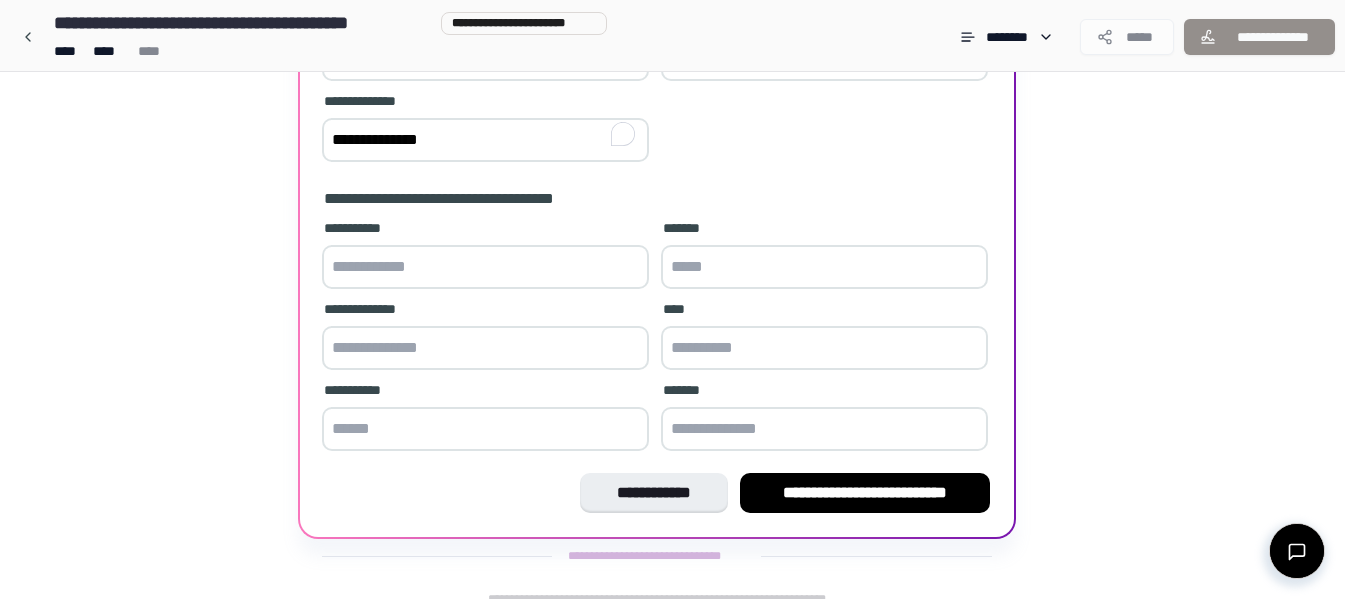 type on "**********" 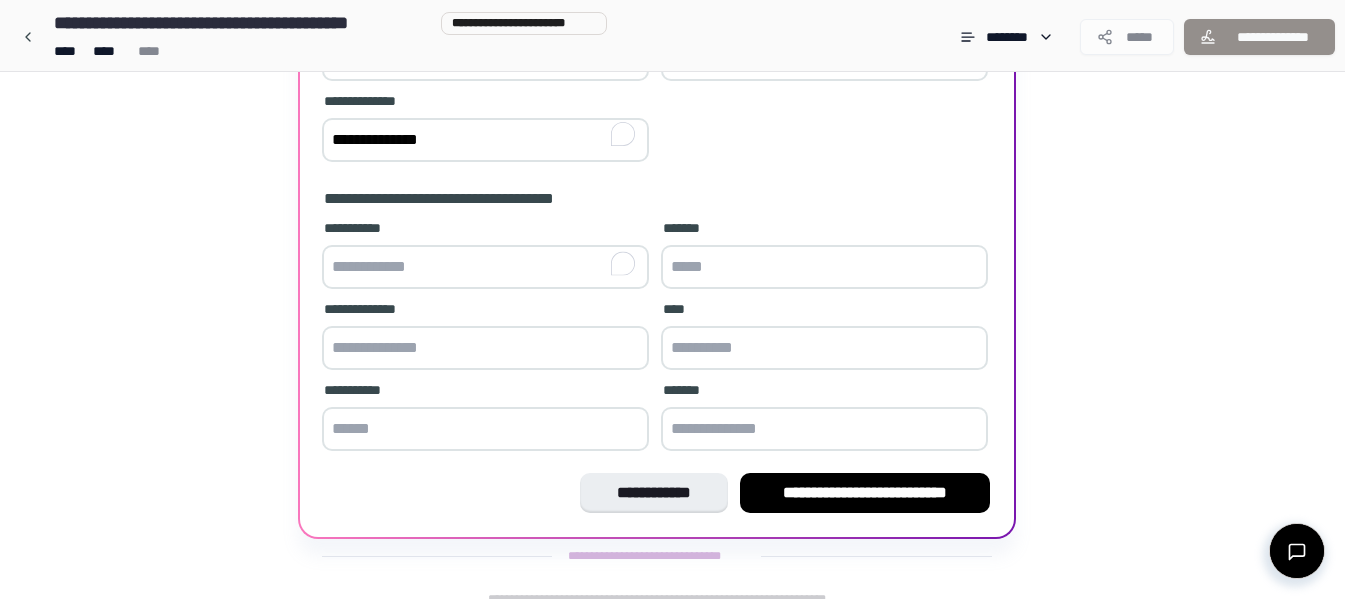 drag, startPoint x: 395, startPoint y: 266, endPoint x: 315, endPoint y: 291, distance: 83.81527 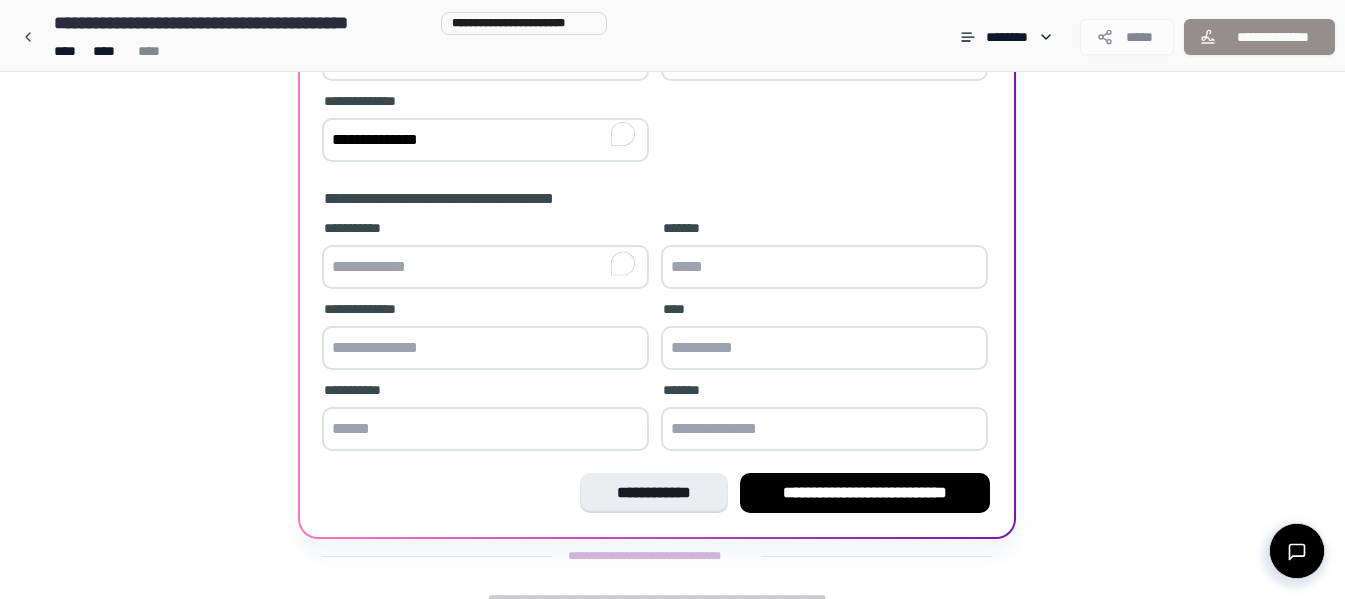 click at bounding box center [485, 267] 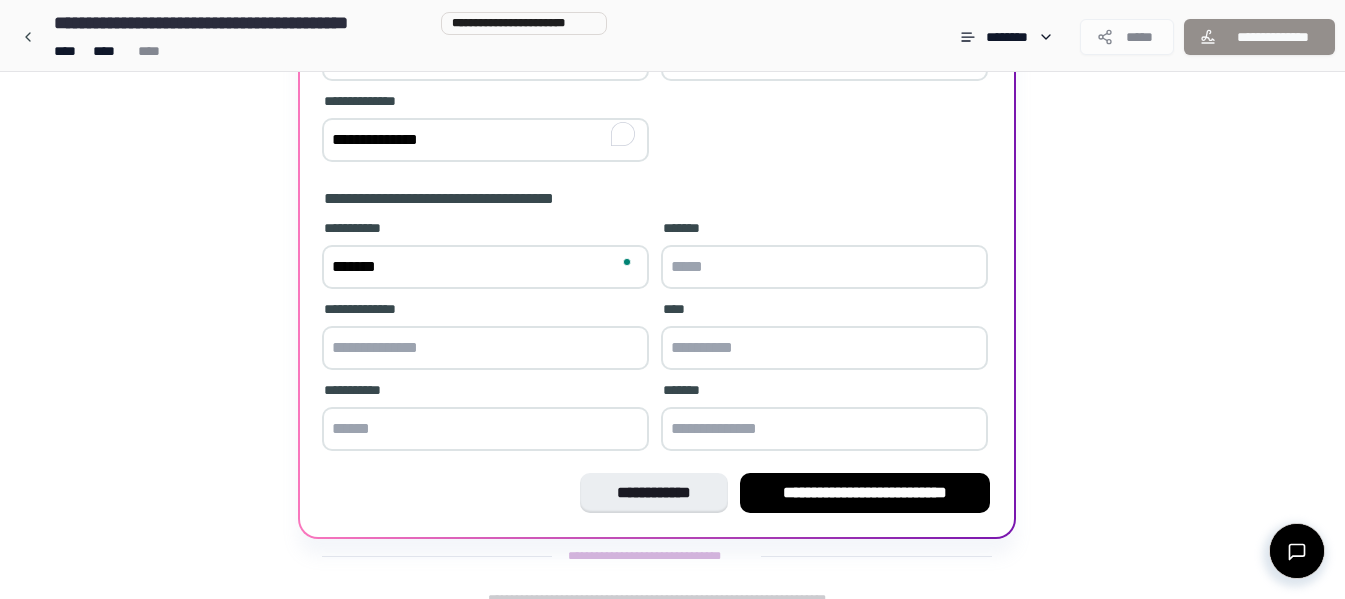 type on "*******" 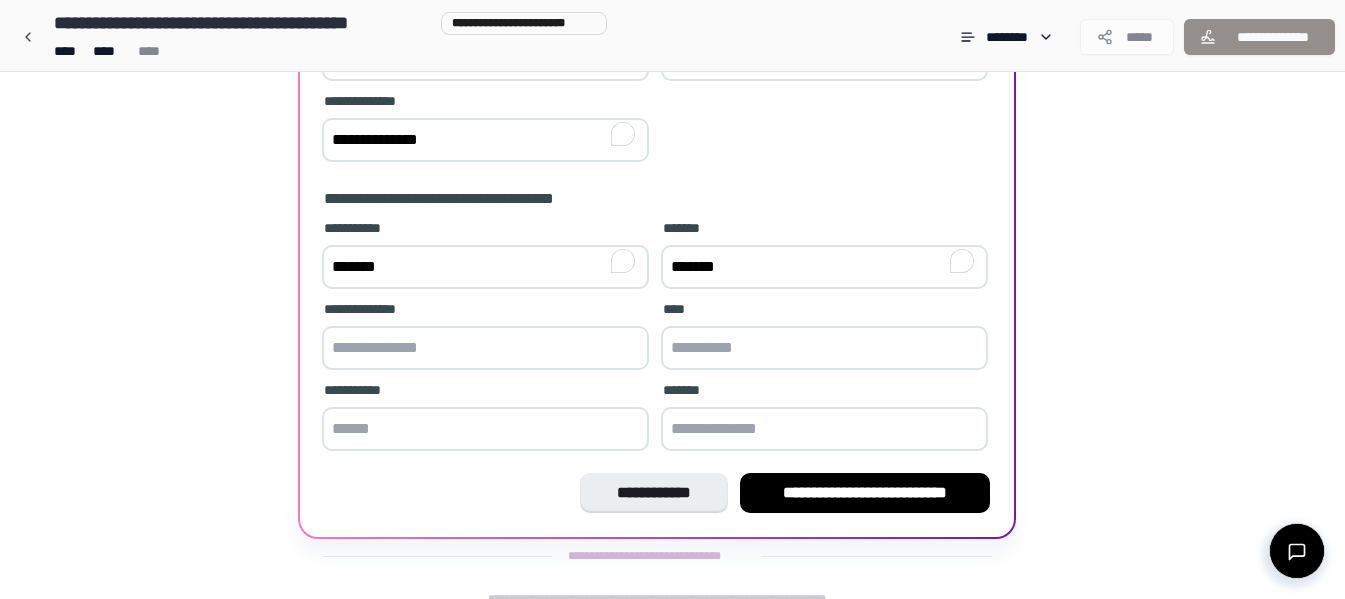 type on "*******" 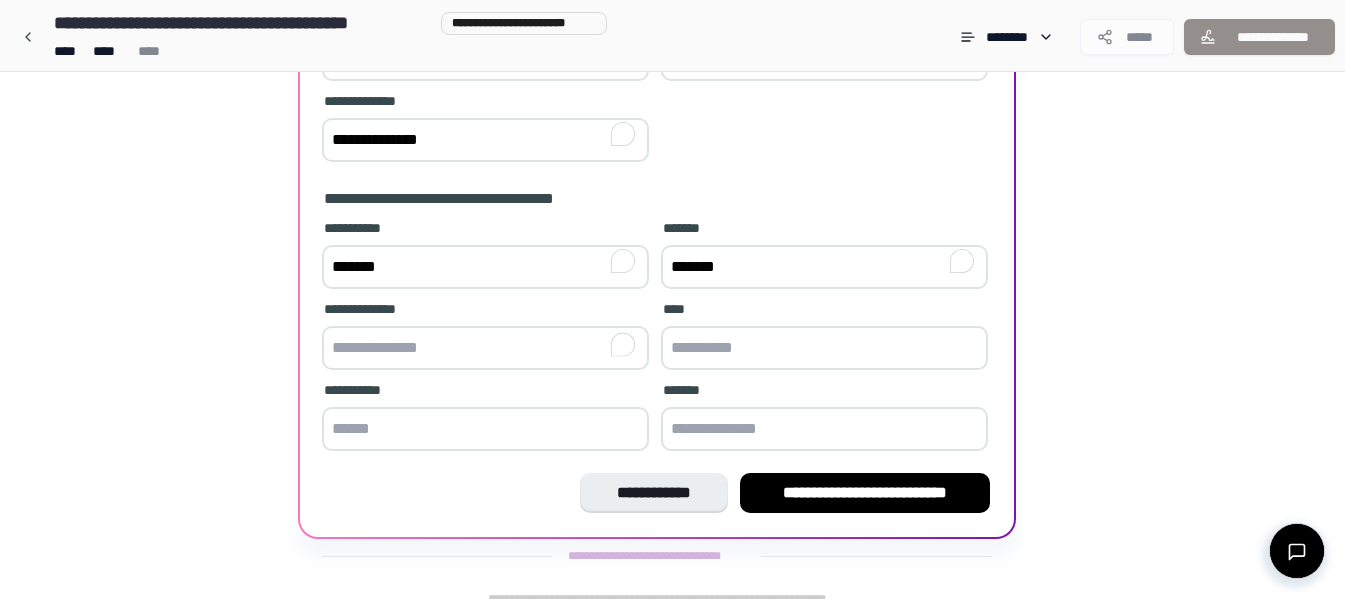 click at bounding box center (485, 348) 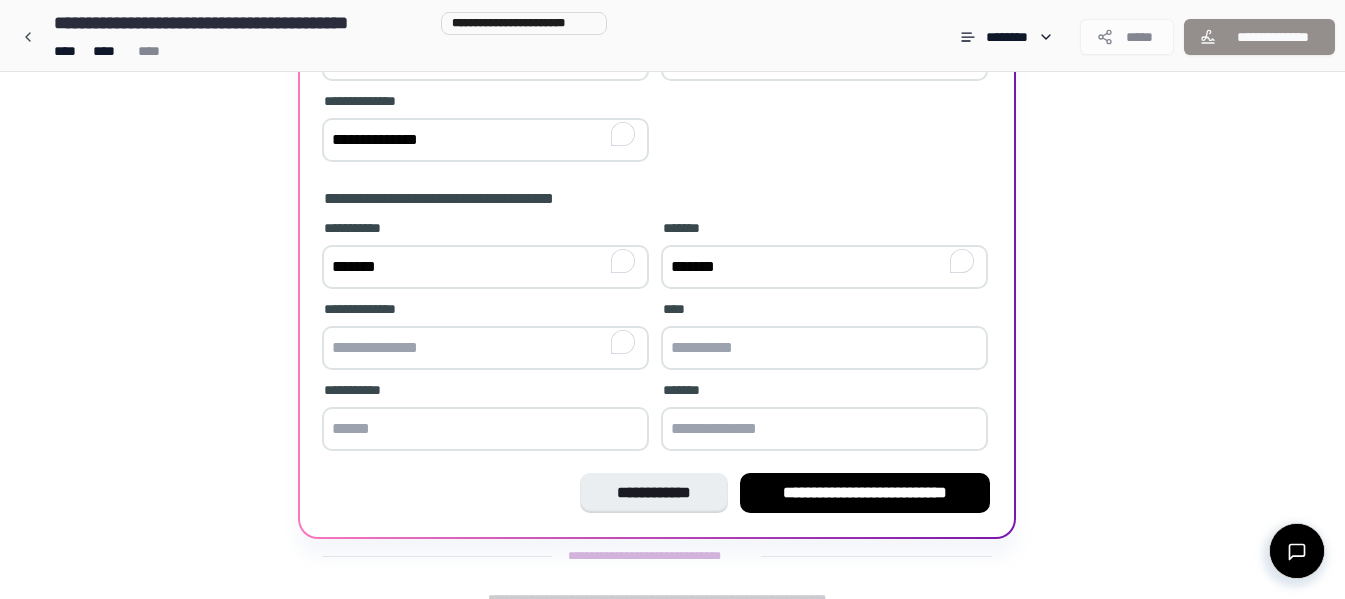 click at bounding box center [824, 348] 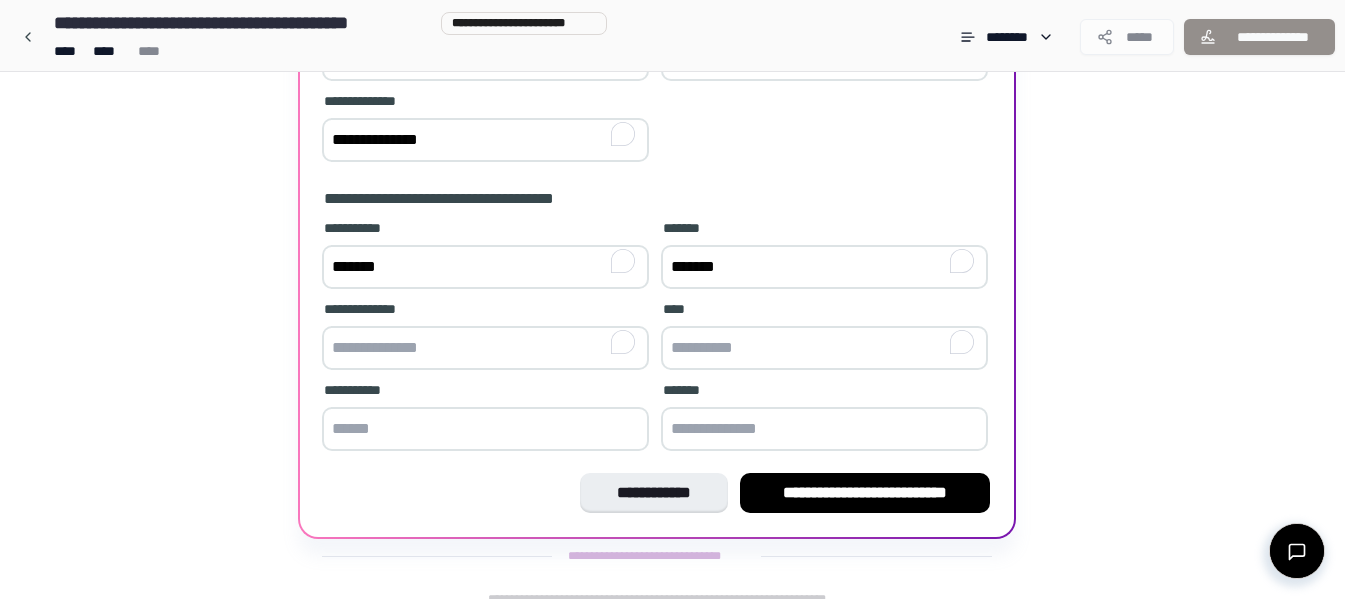 click at bounding box center (824, 429) 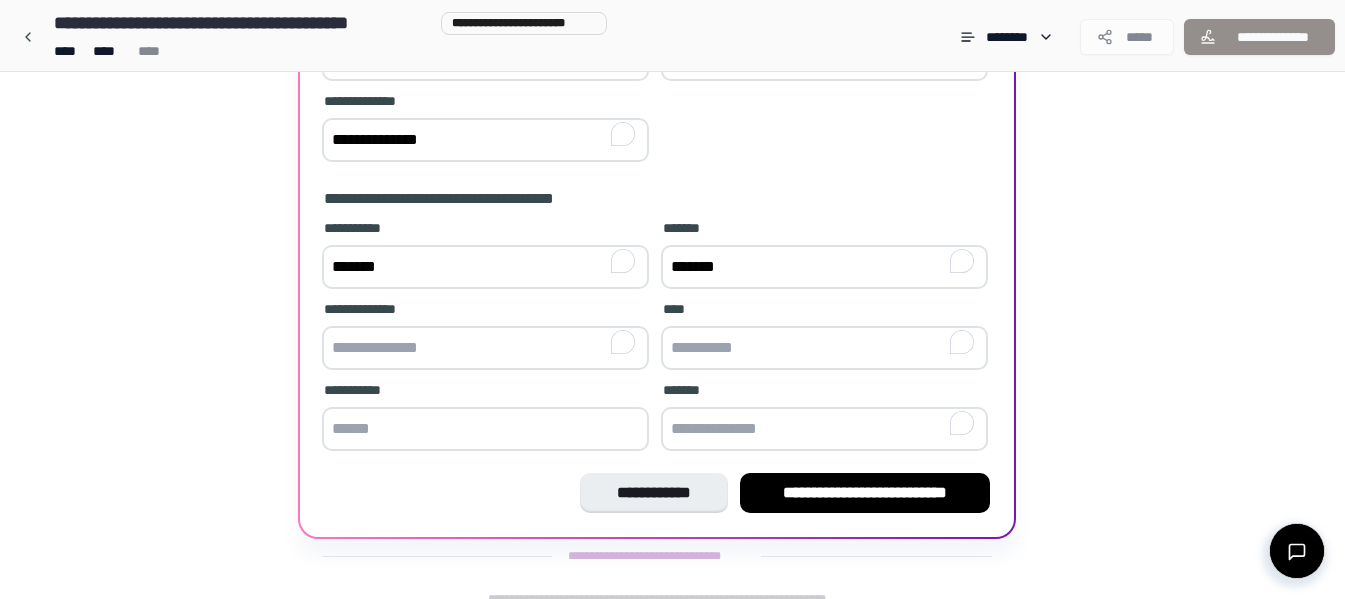 click at bounding box center [824, 348] 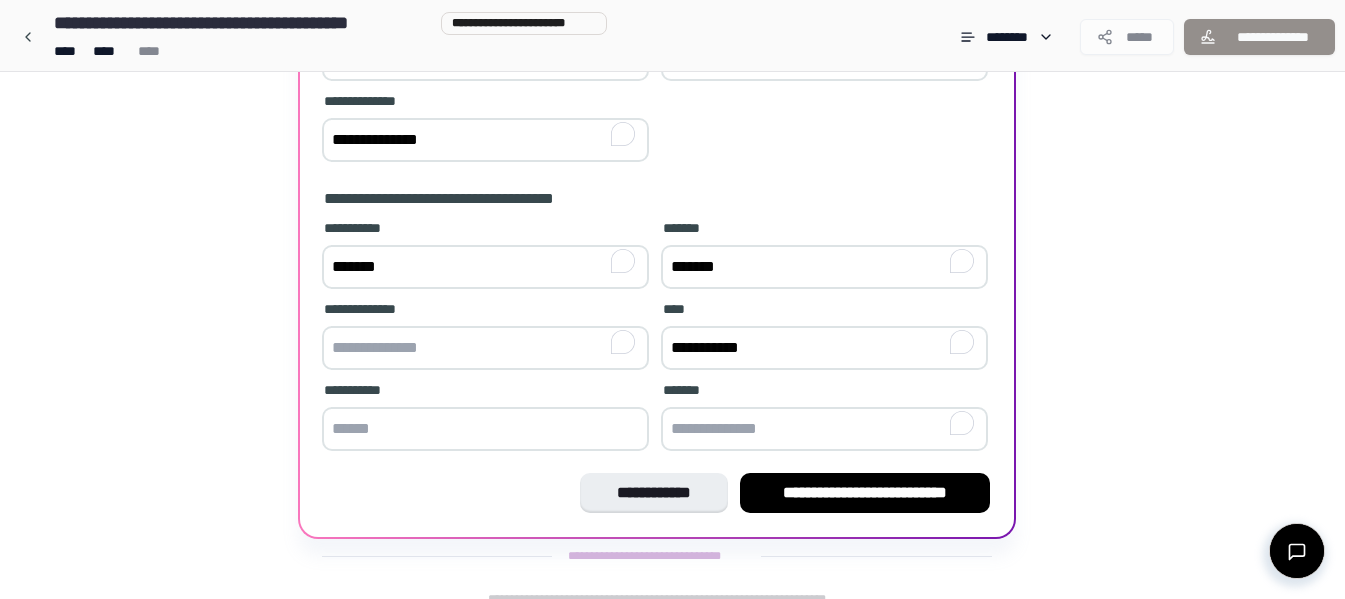type on "**********" 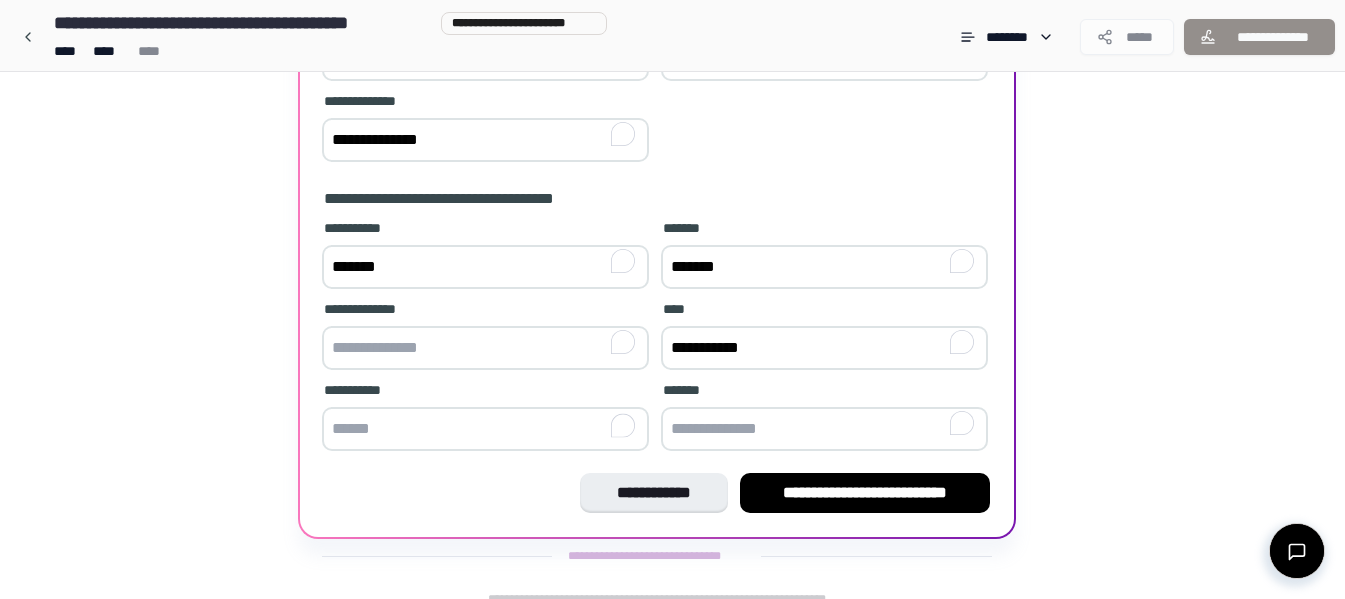 click at bounding box center (485, 429) 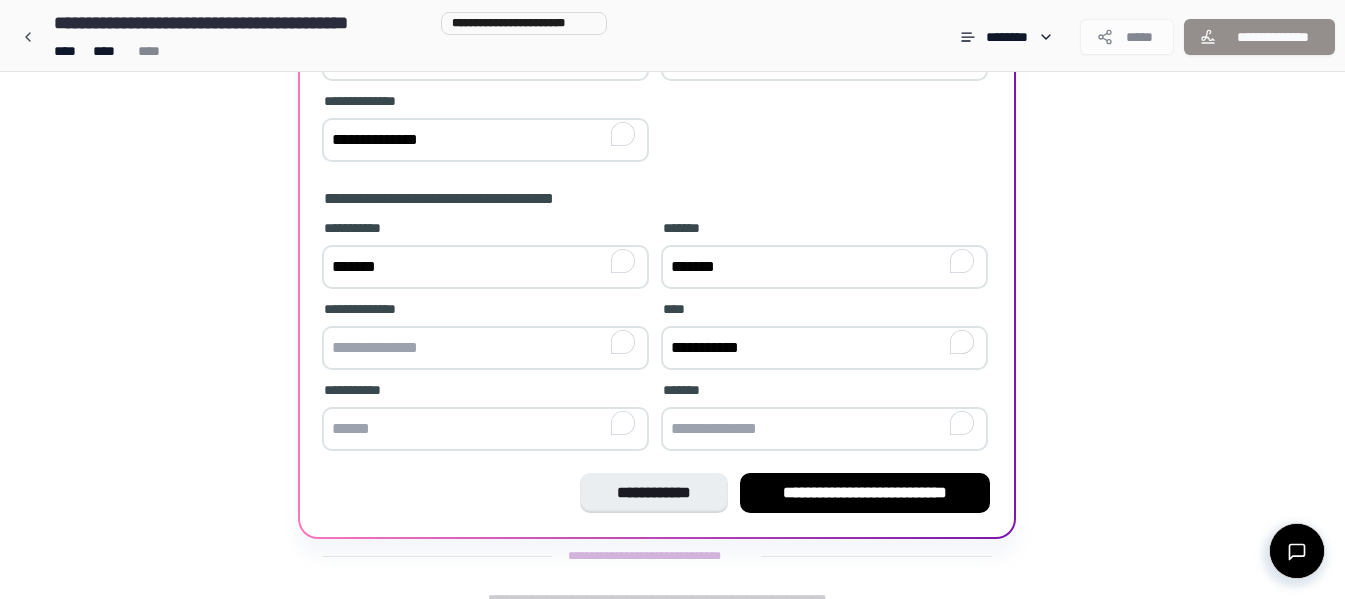 click at bounding box center (824, 429) 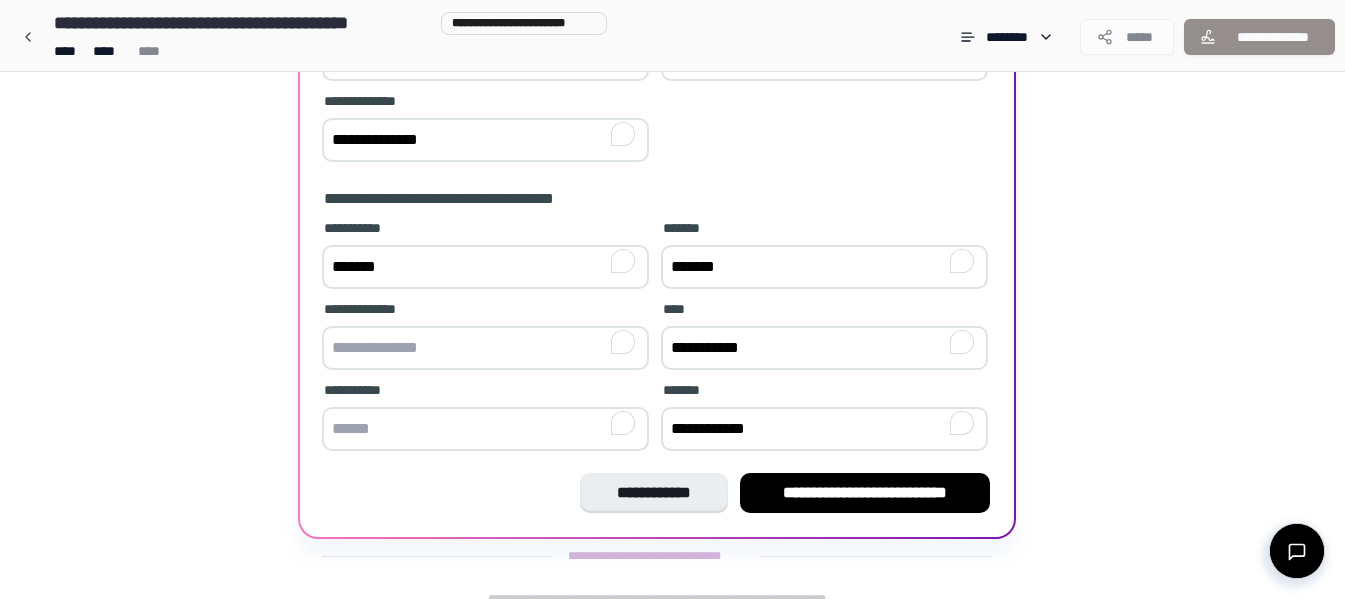 type on "**********" 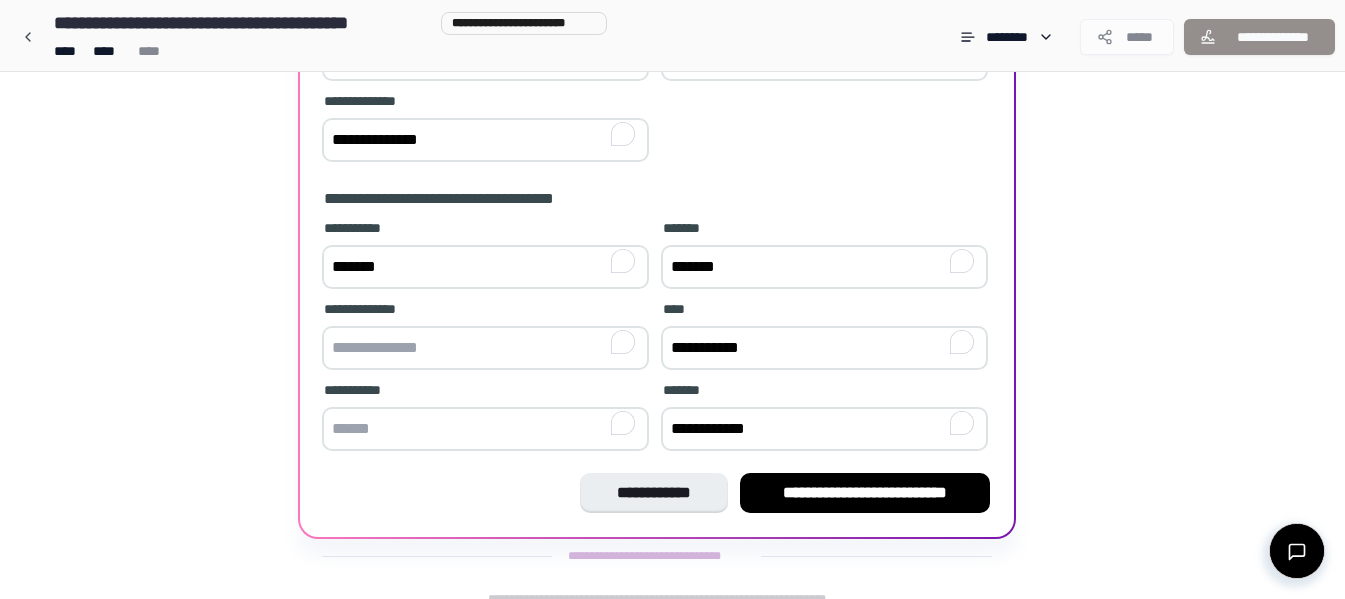 click at bounding box center [485, 429] 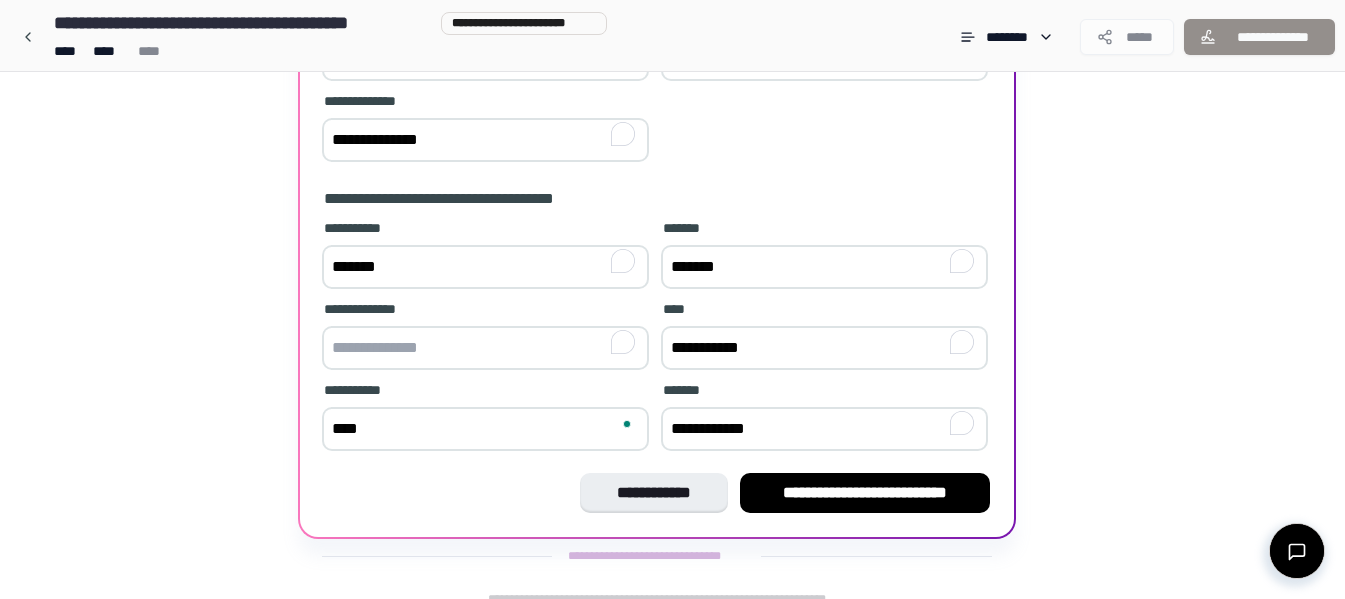 type on "****" 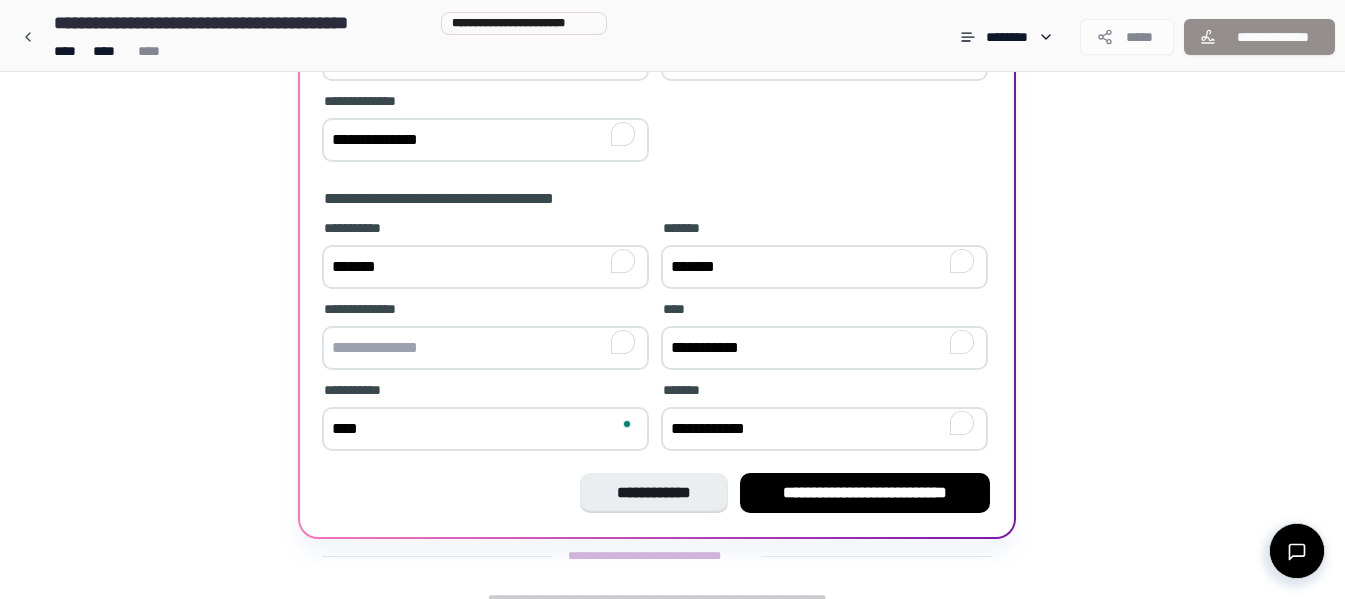 click on "**********" at bounding box center (865, 493) 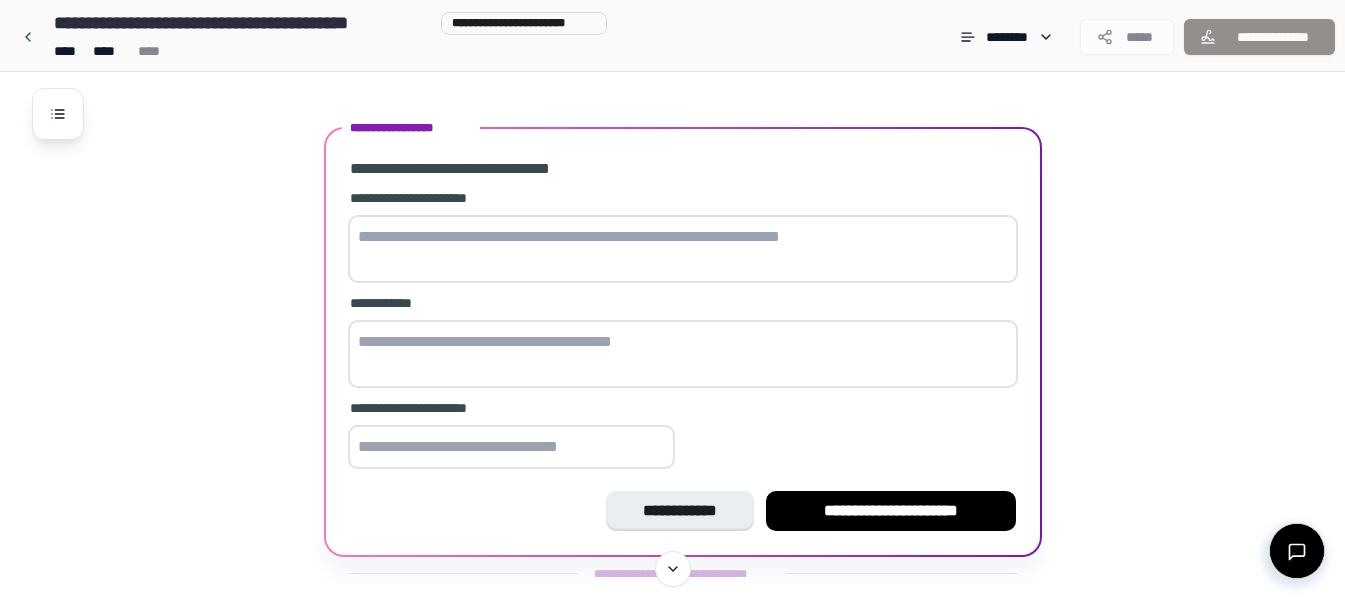 scroll, scrollTop: 473, scrollLeft: 0, axis: vertical 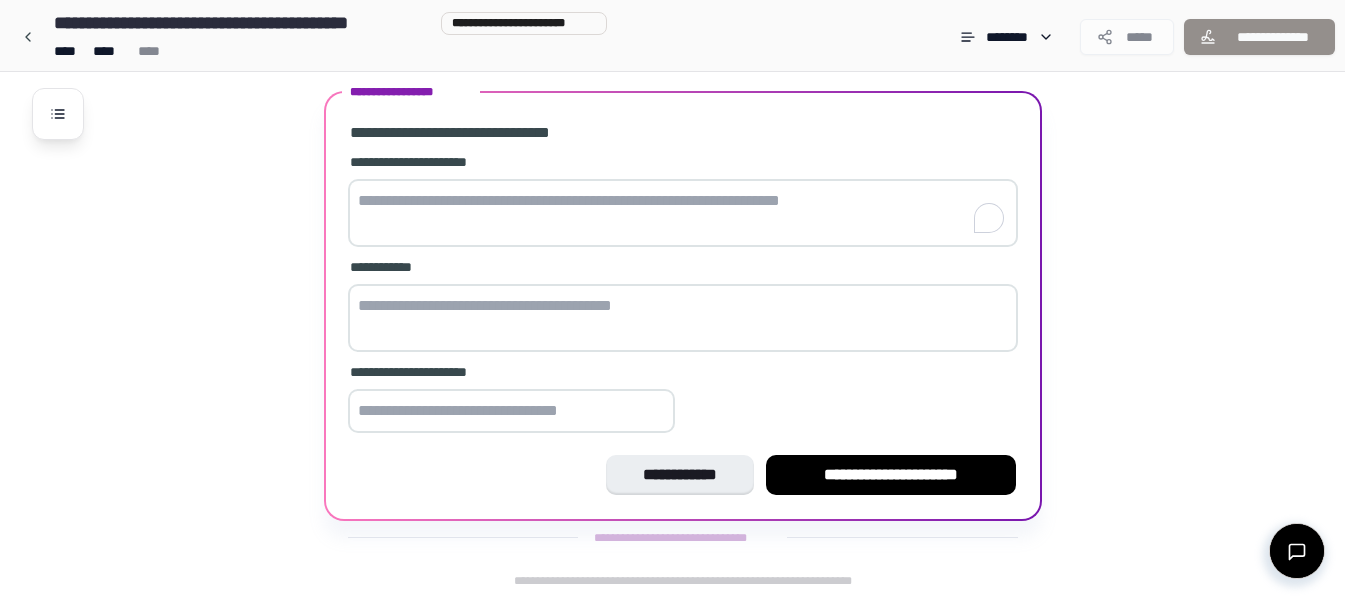 click at bounding box center [683, 213] 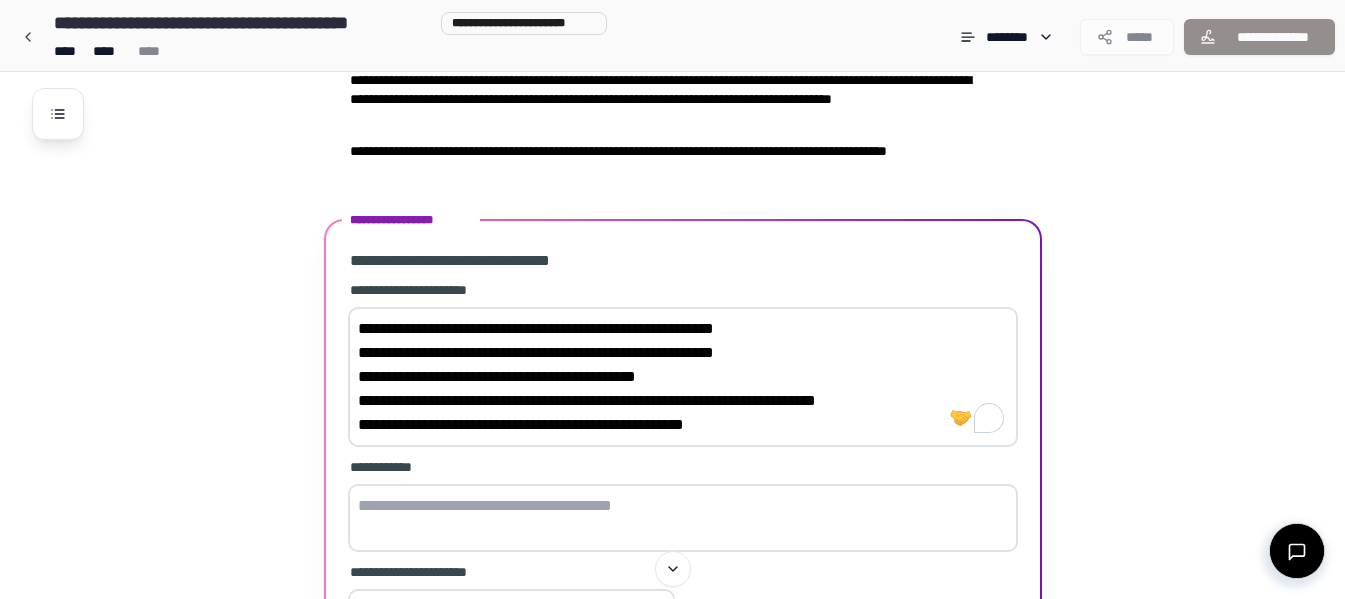 scroll, scrollTop: 445, scrollLeft: 0, axis: vertical 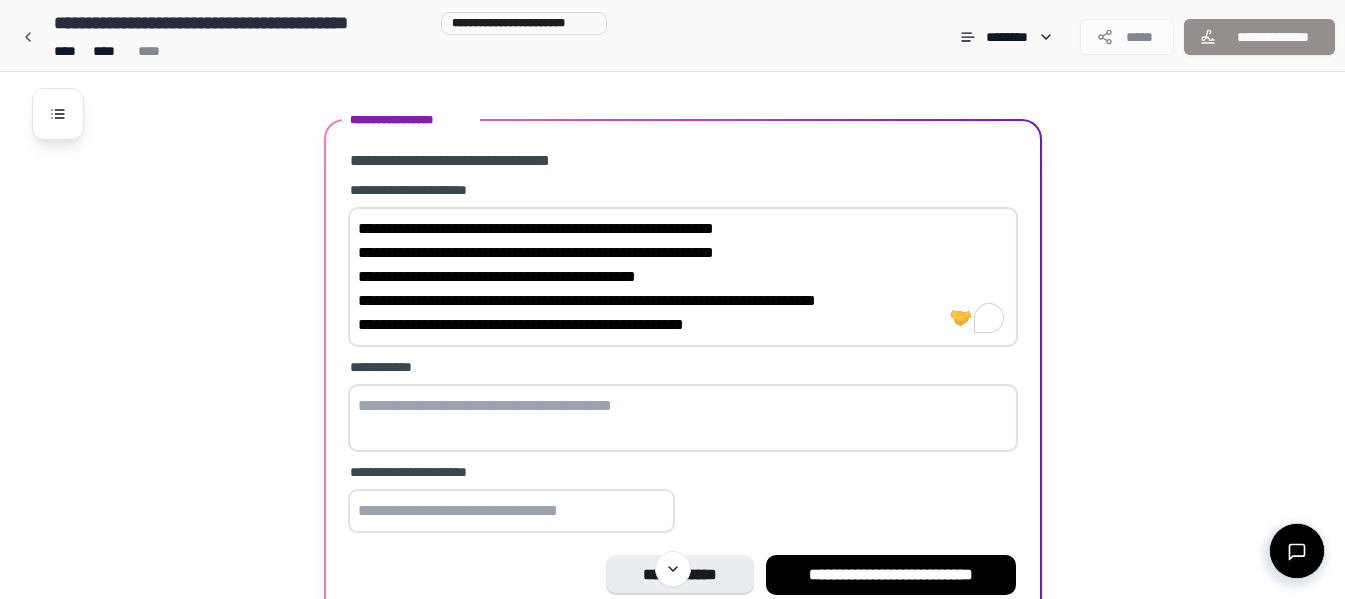 type on "**********" 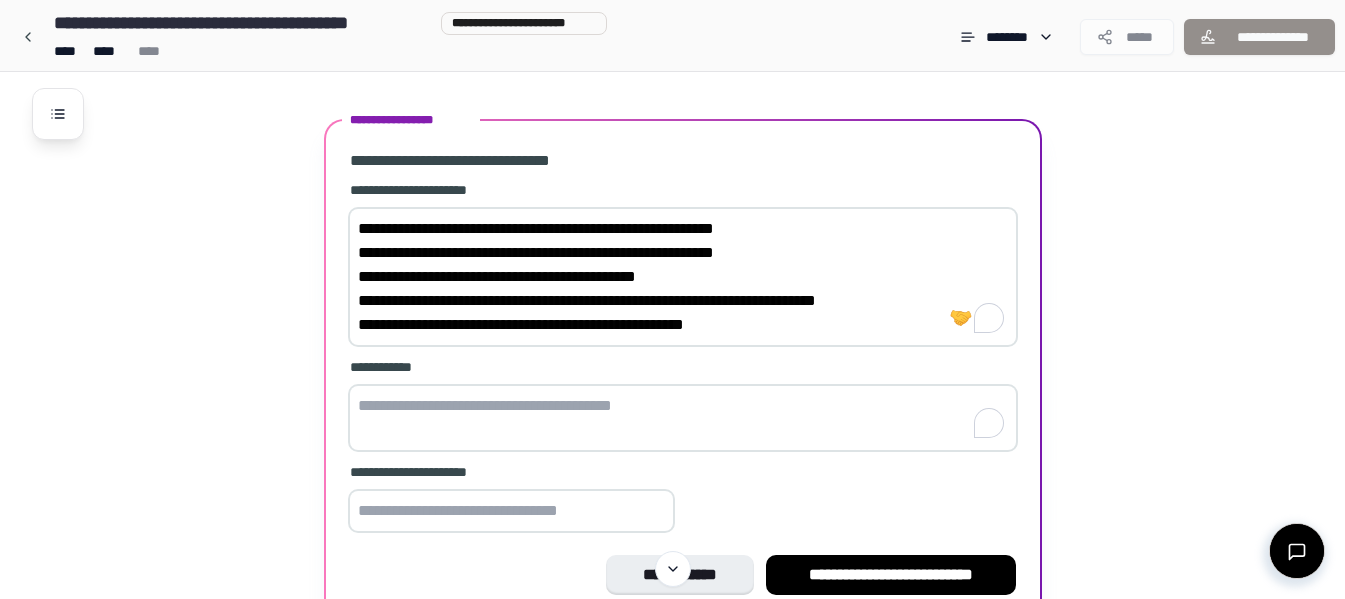 click at bounding box center (683, 418) 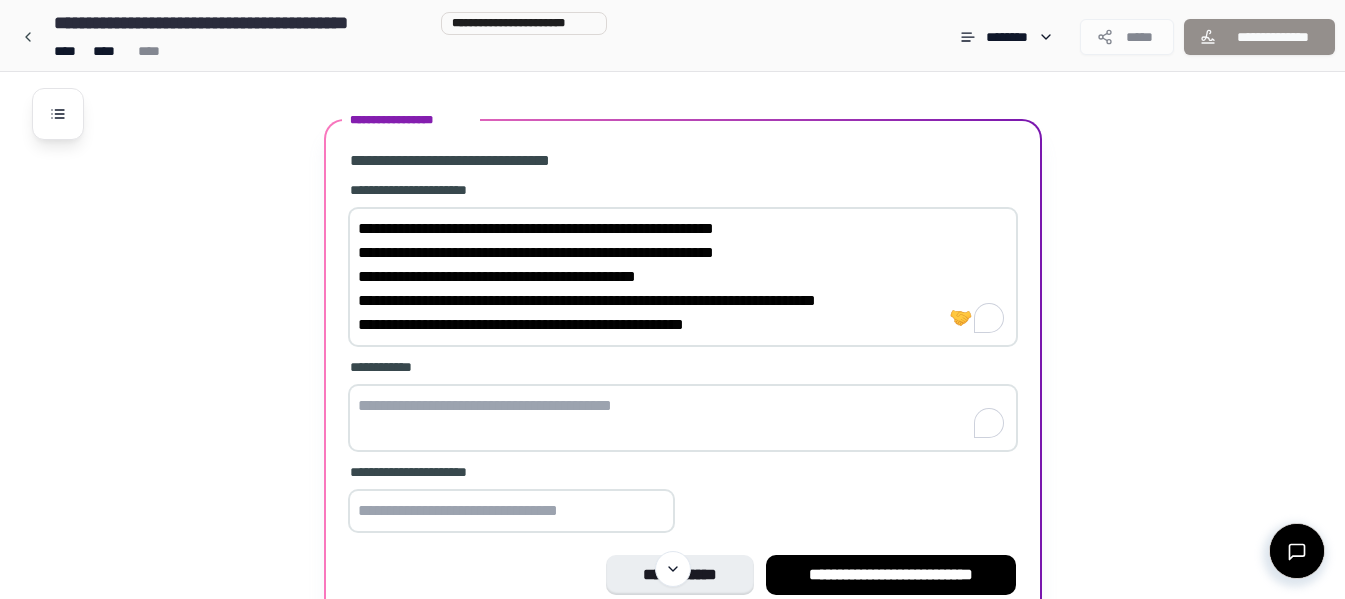 paste on "**********" 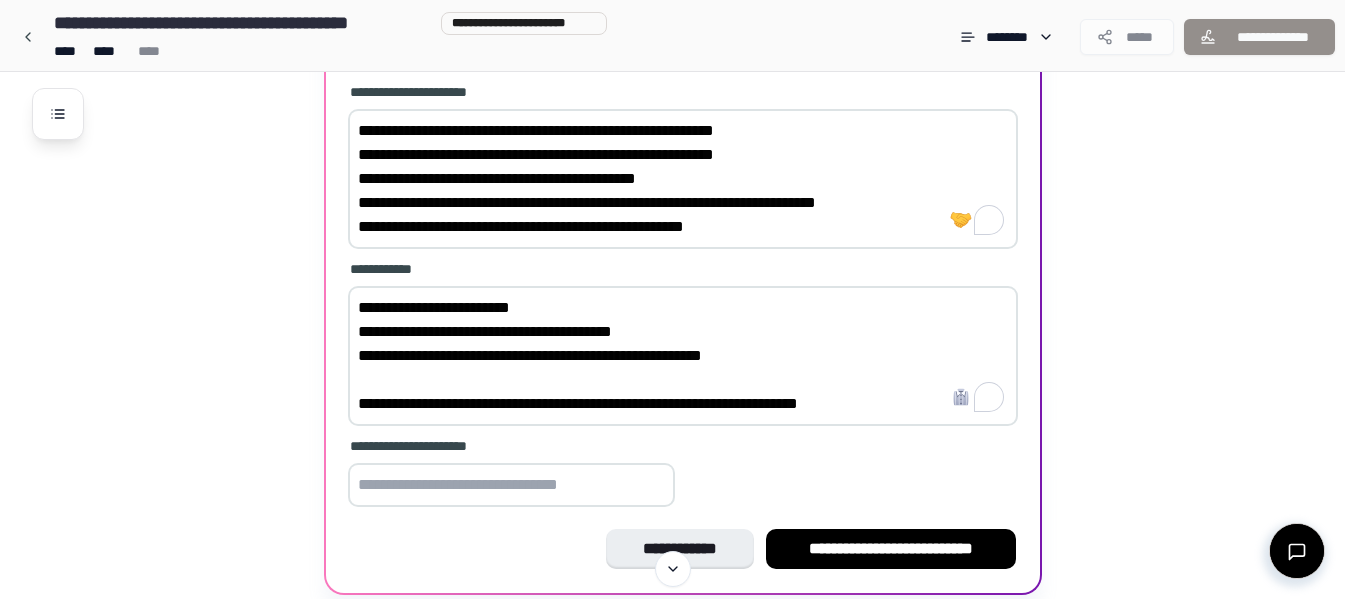scroll, scrollTop: 617, scrollLeft: 0, axis: vertical 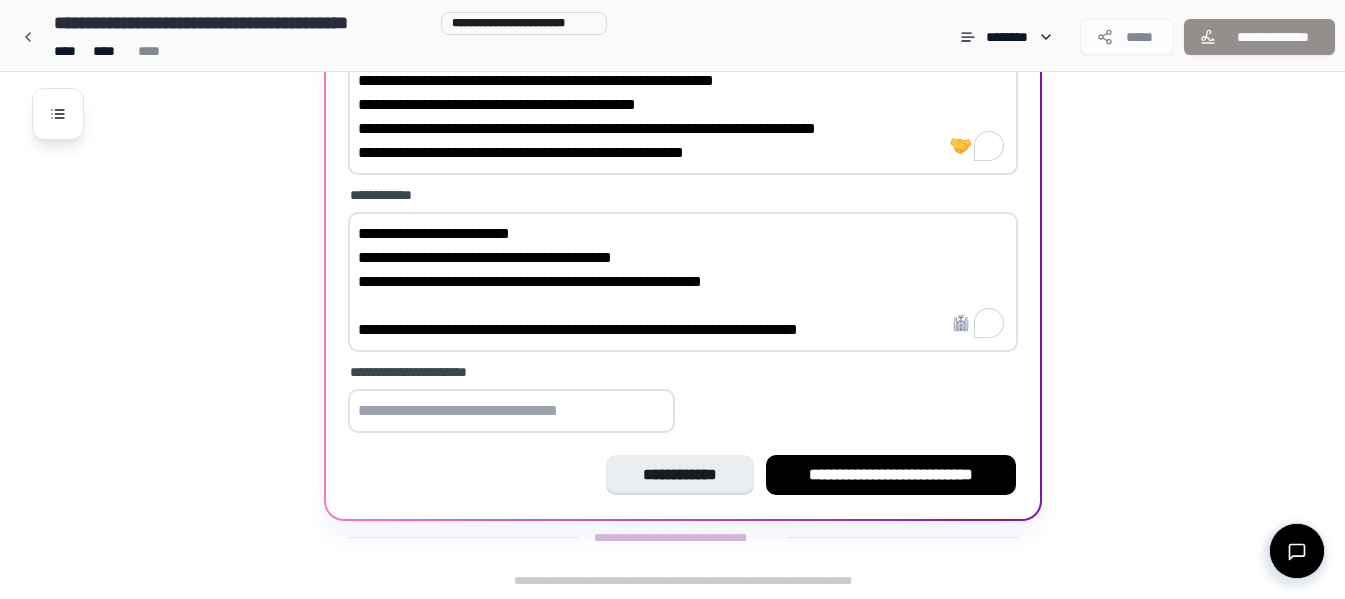 type on "**********" 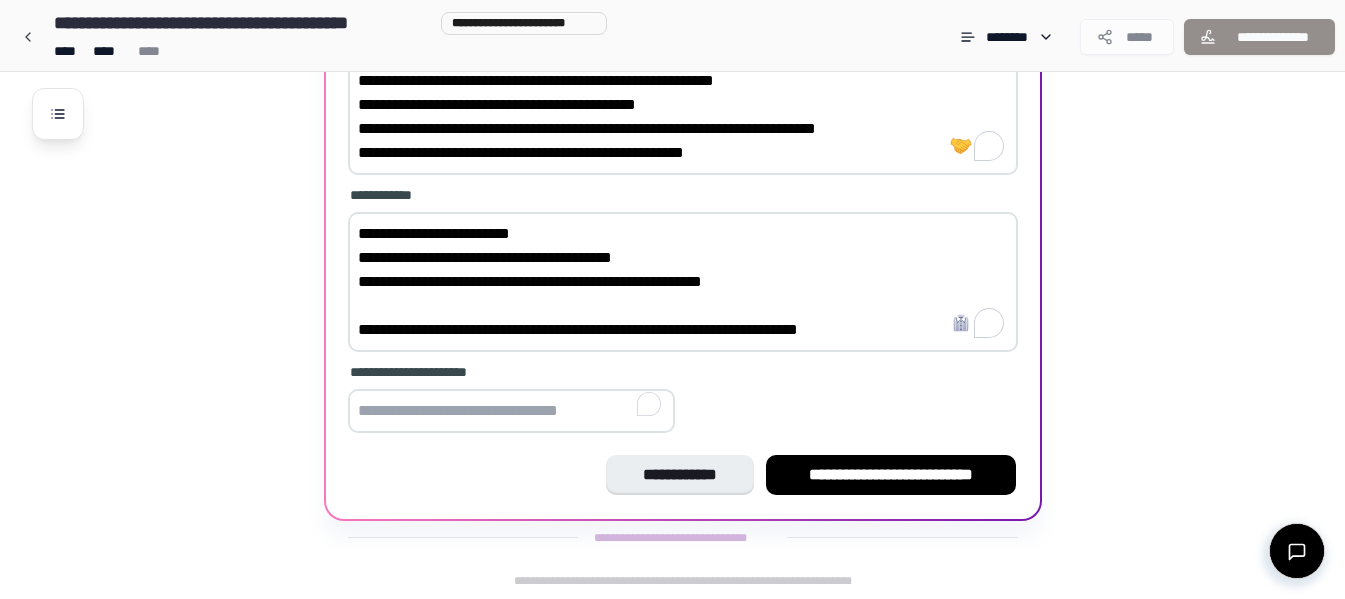 click on "**********" at bounding box center (683, 223) 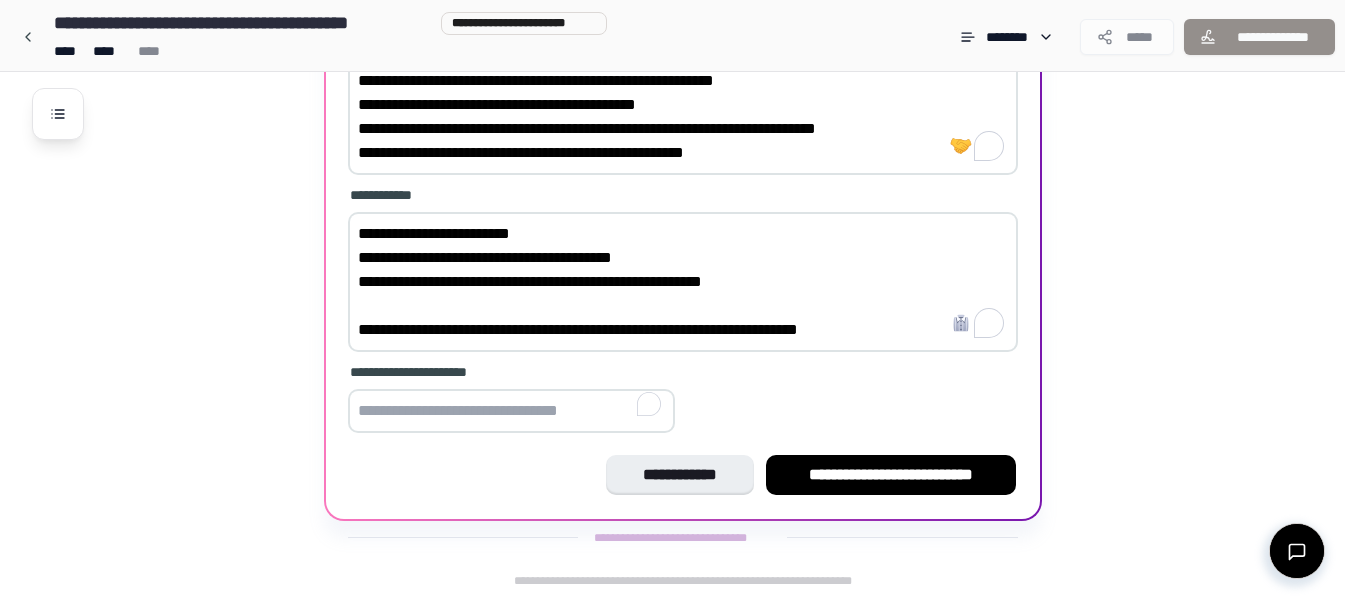 click at bounding box center [511, 411] 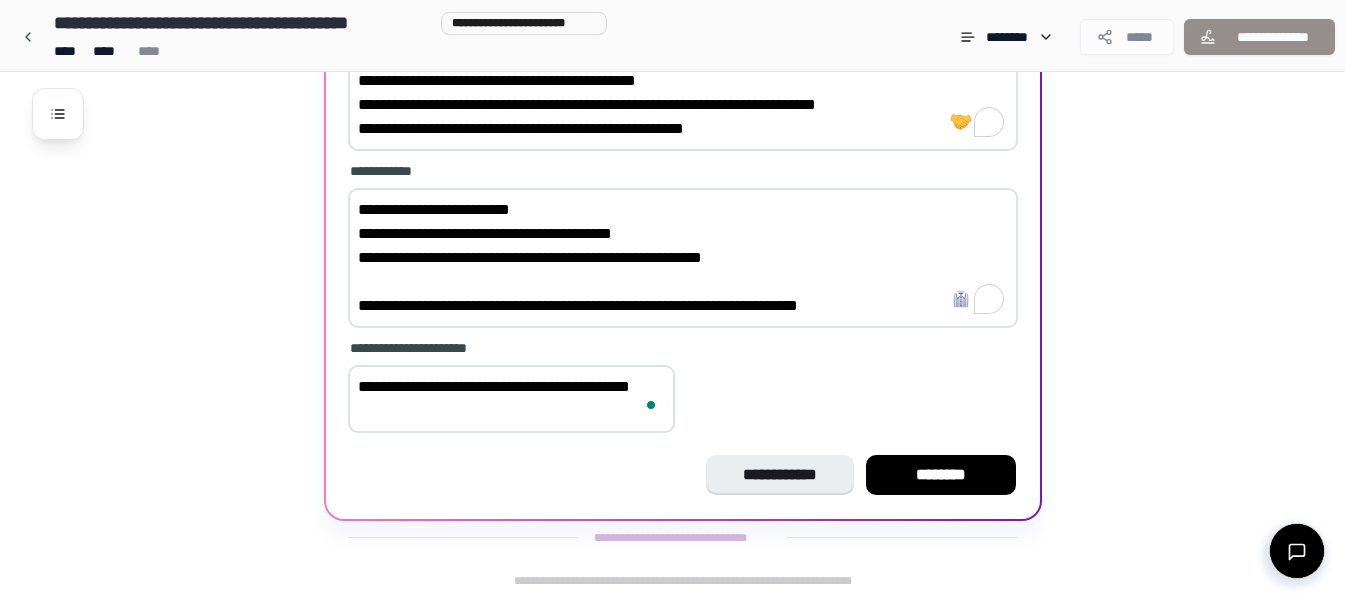scroll, scrollTop: 617, scrollLeft: 0, axis: vertical 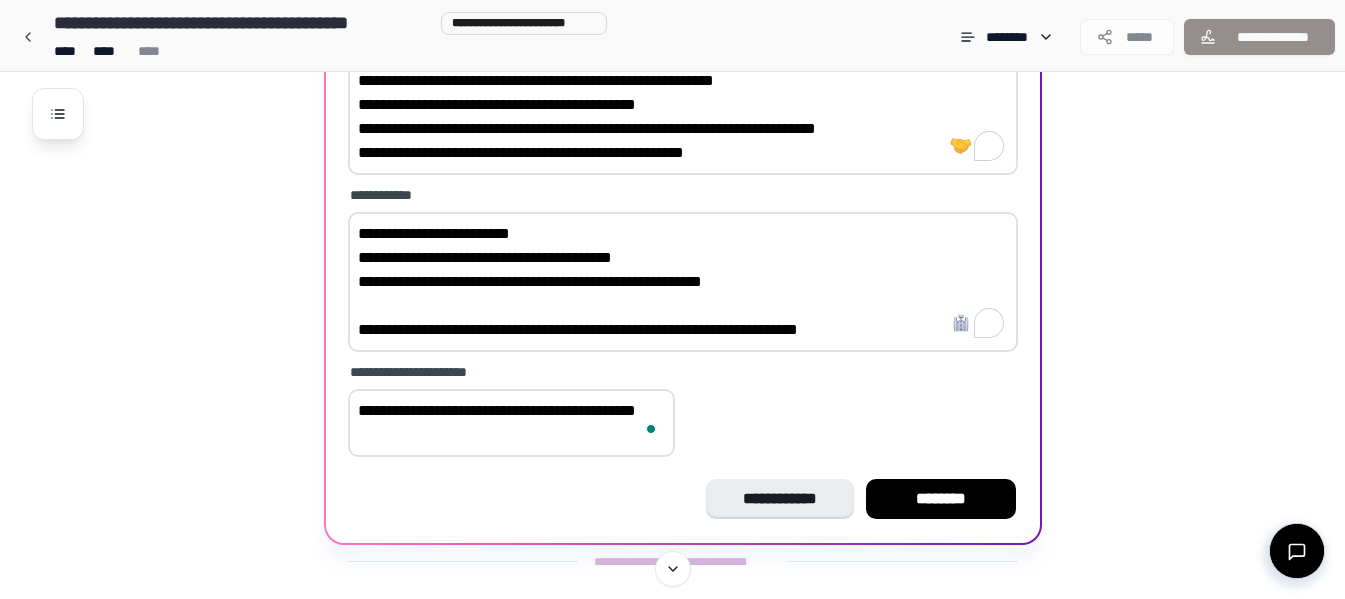 click on "**********" at bounding box center [683, 235] 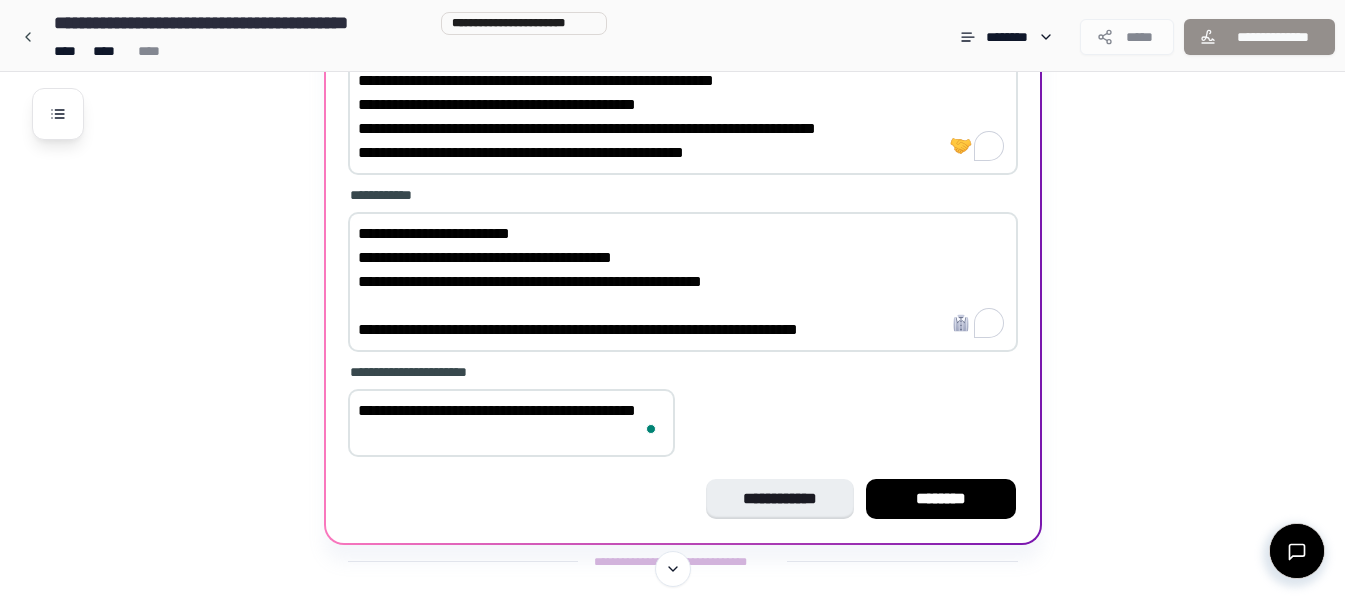 click on "**********" at bounding box center [511, 423] 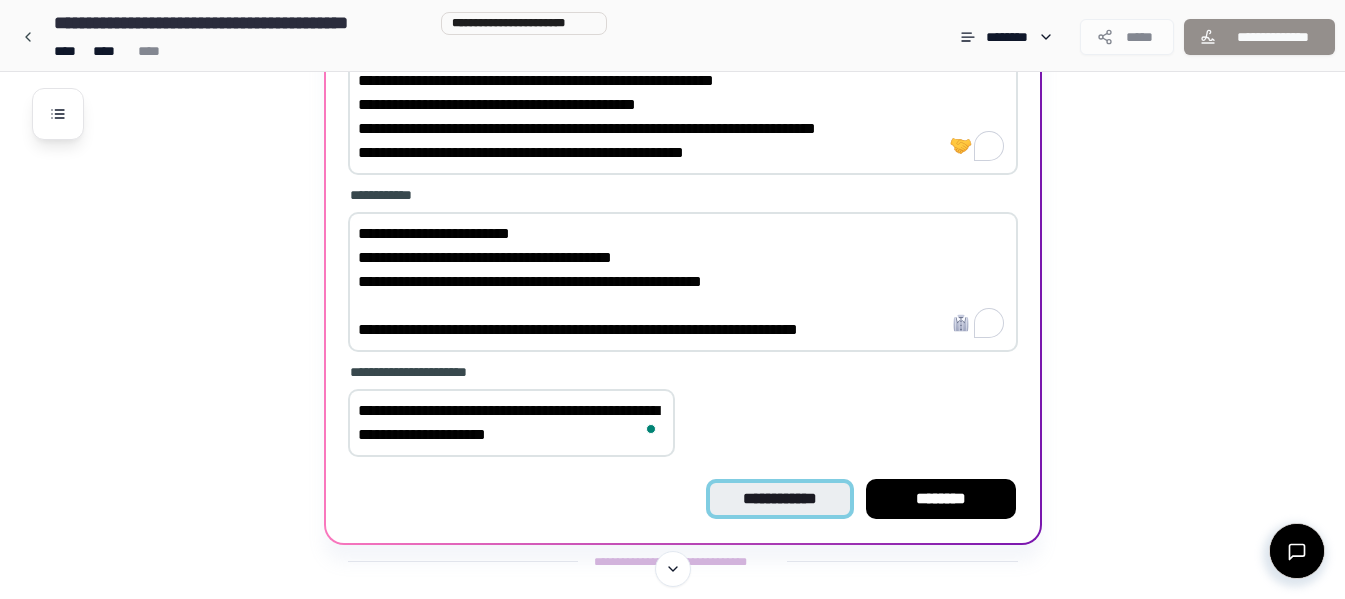 type on "**********" 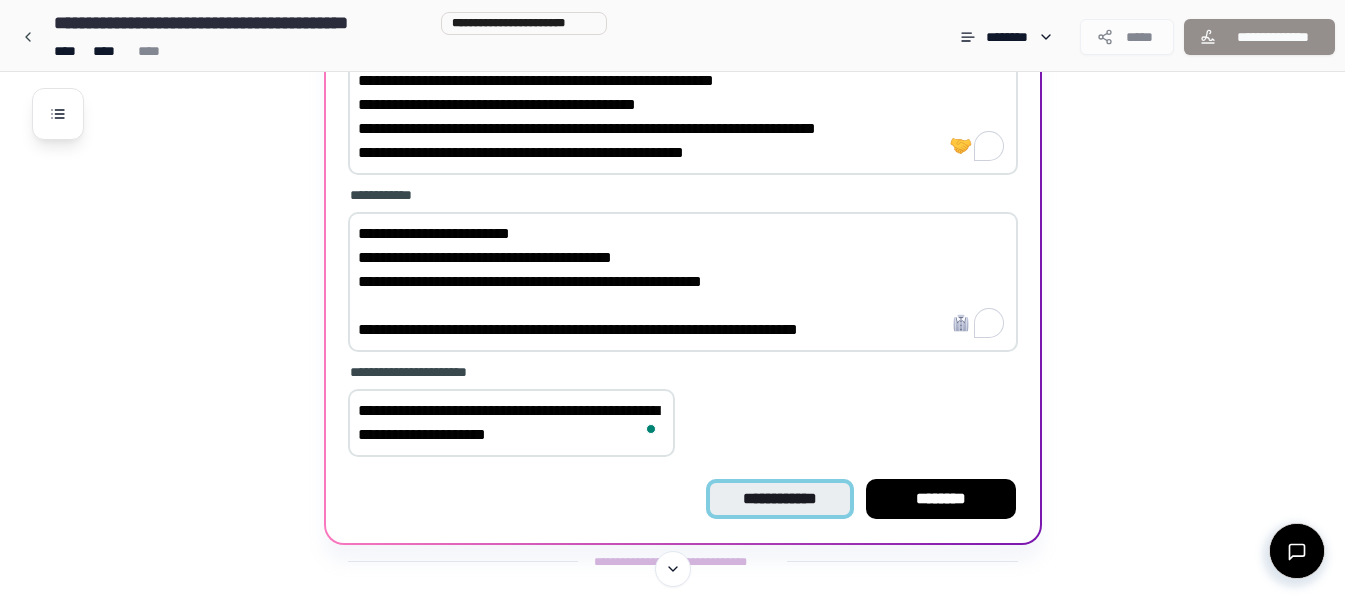 click on "**********" at bounding box center (779, 499) 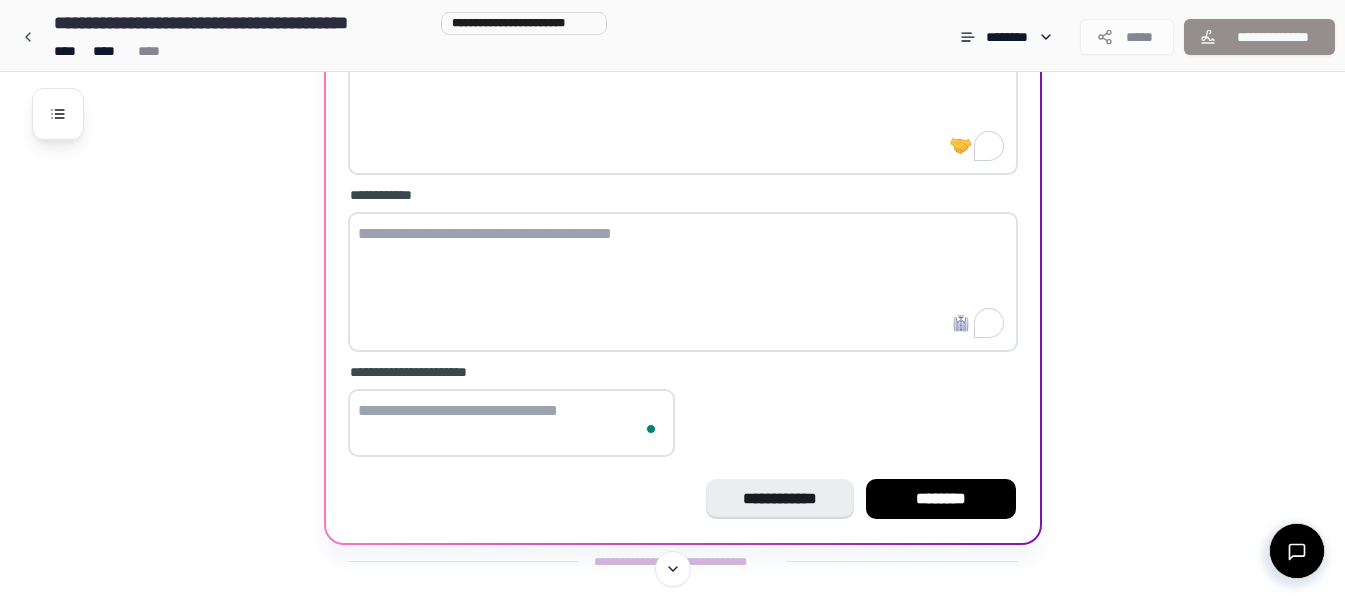 scroll, scrollTop: 262, scrollLeft: 0, axis: vertical 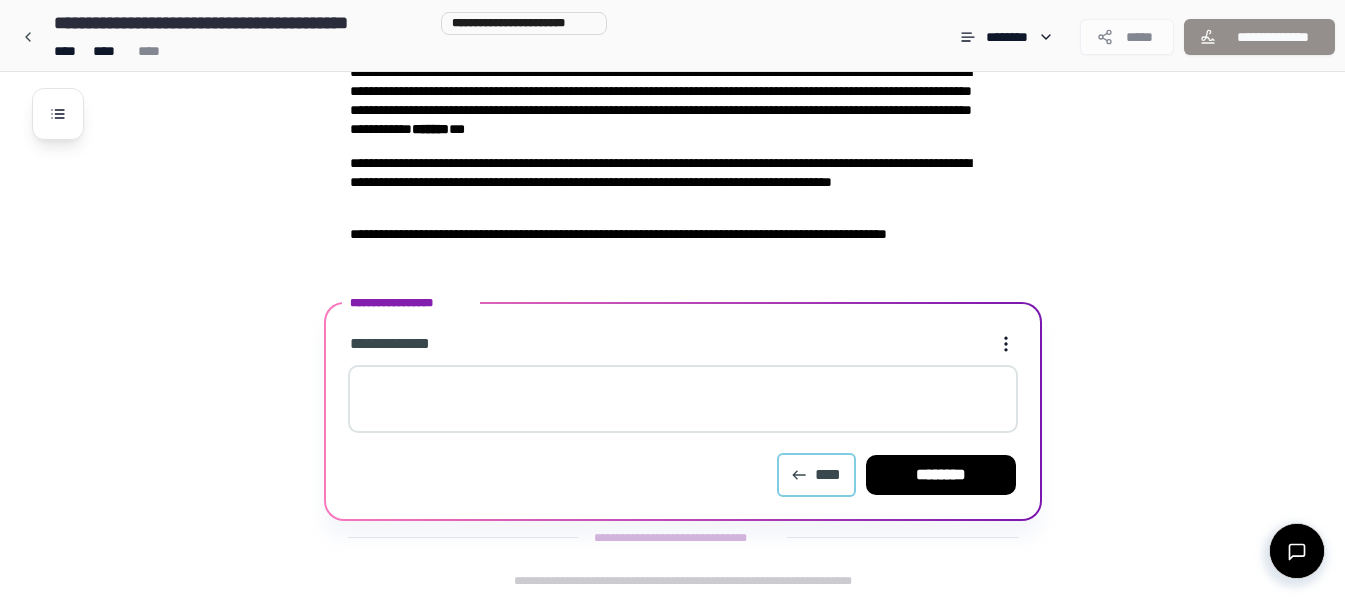 click on "****" at bounding box center [816, 475] 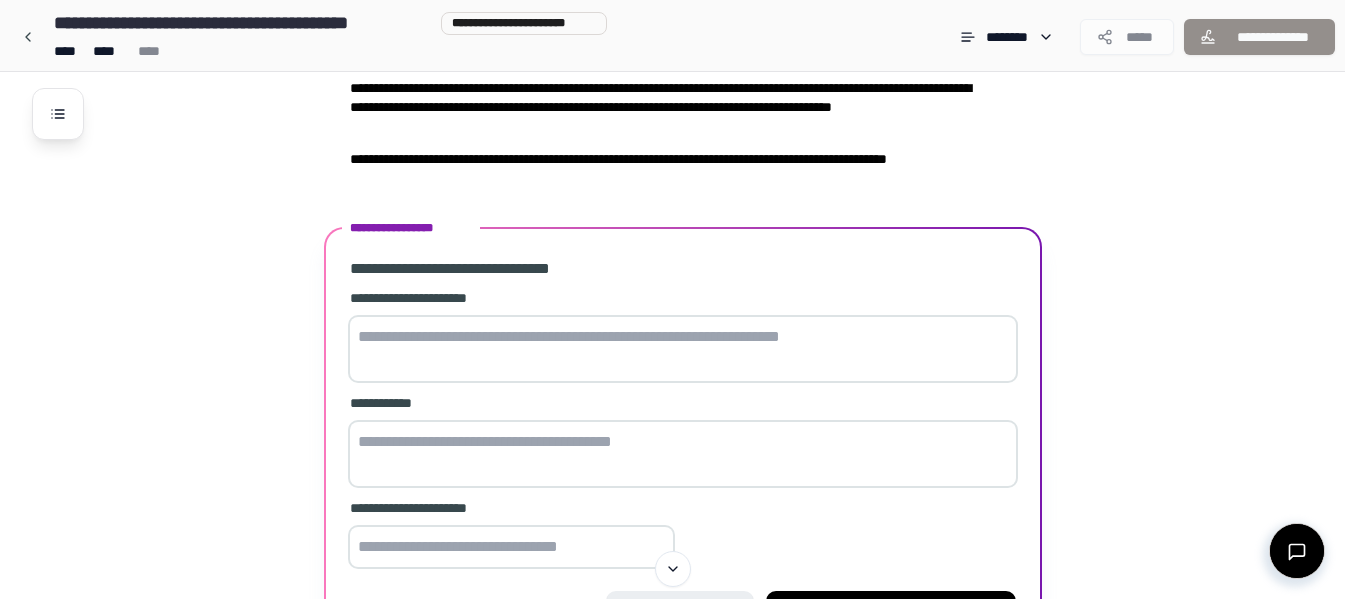scroll, scrollTop: 373, scrollLeft: 0, axis: vertical 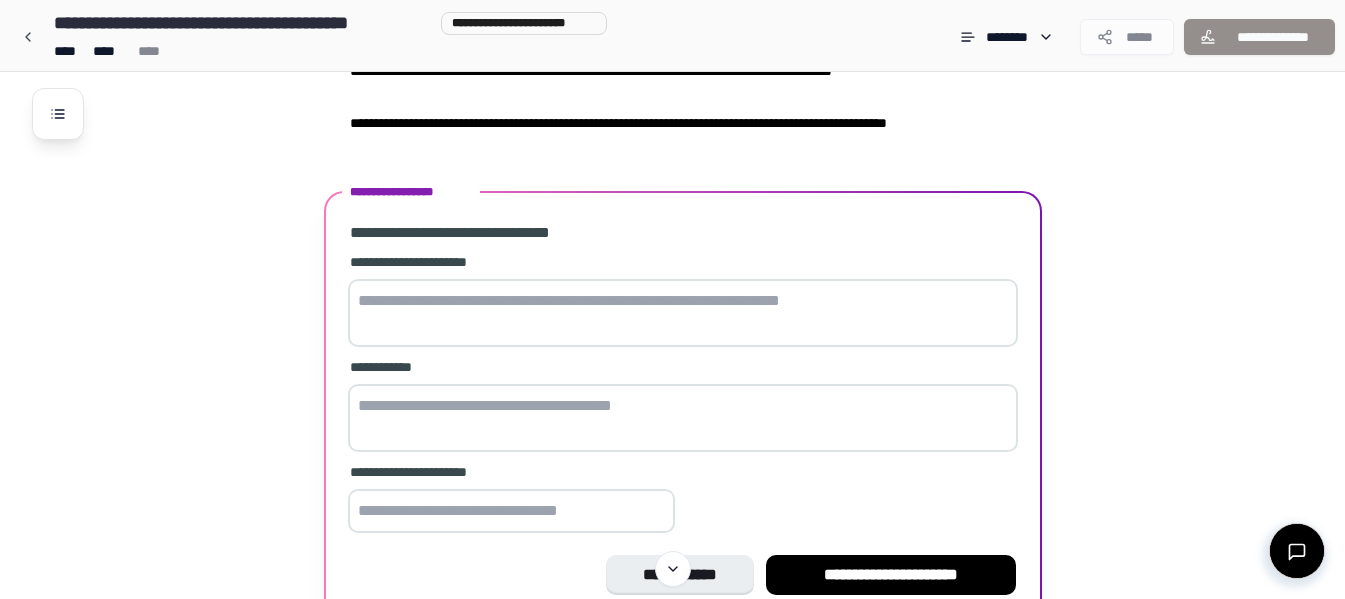 click at bounding box center [683, 418] 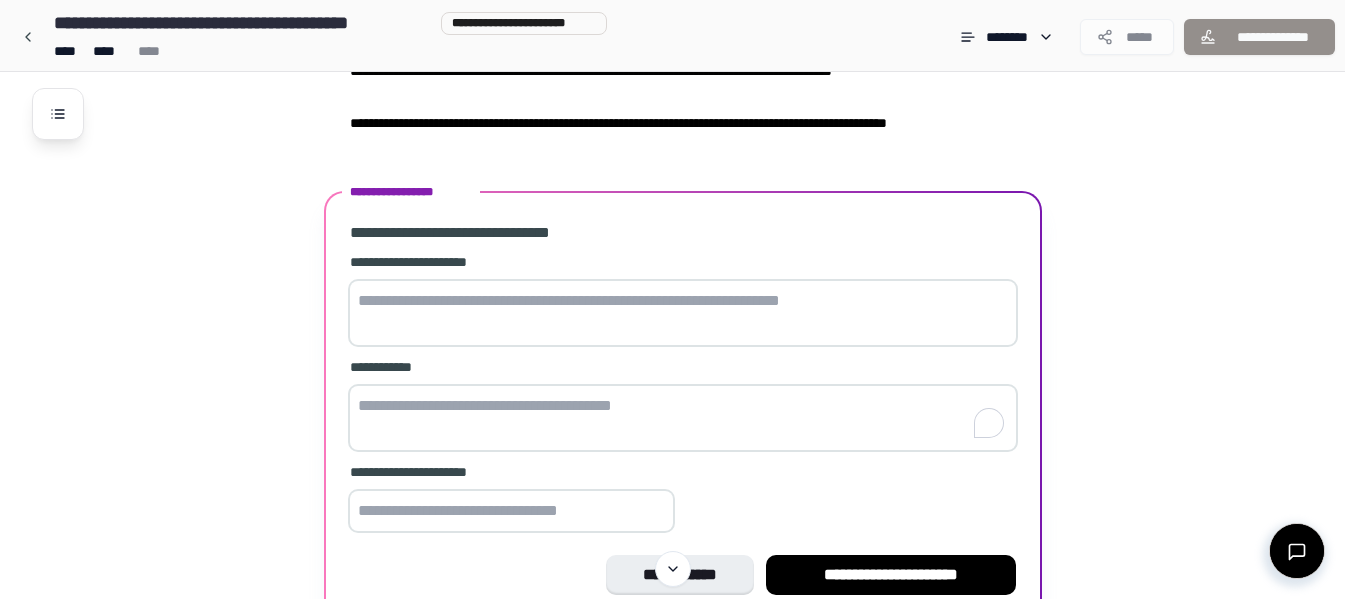 paste on "**********" 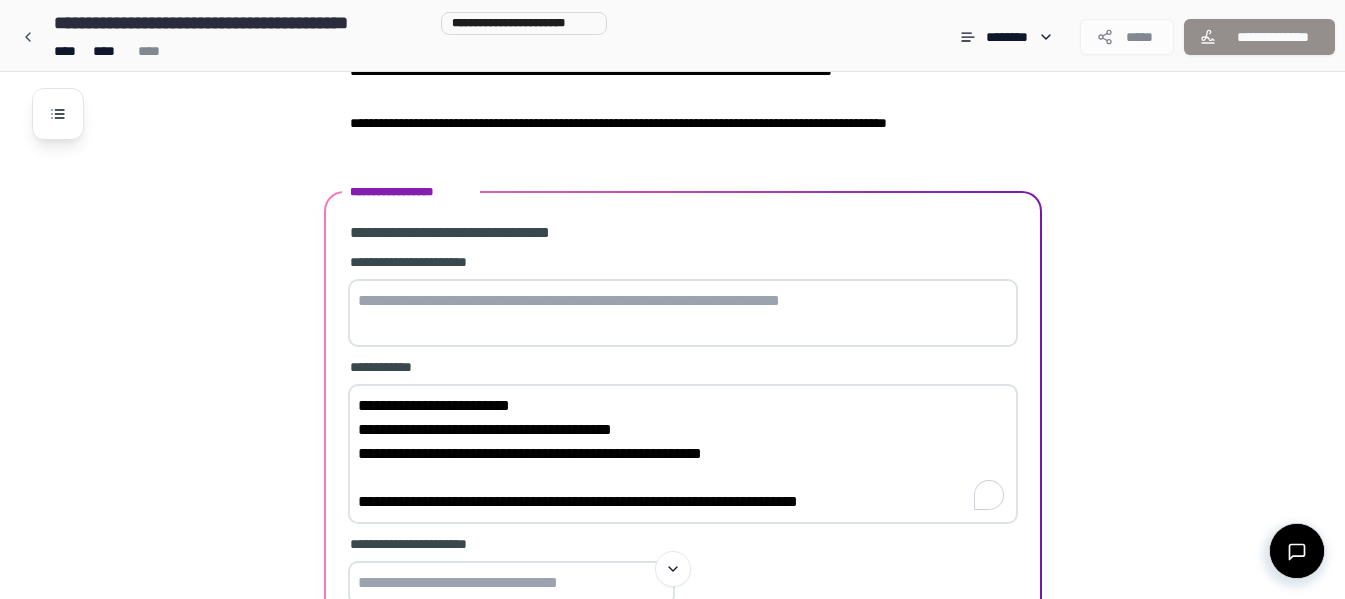 type on "**********" 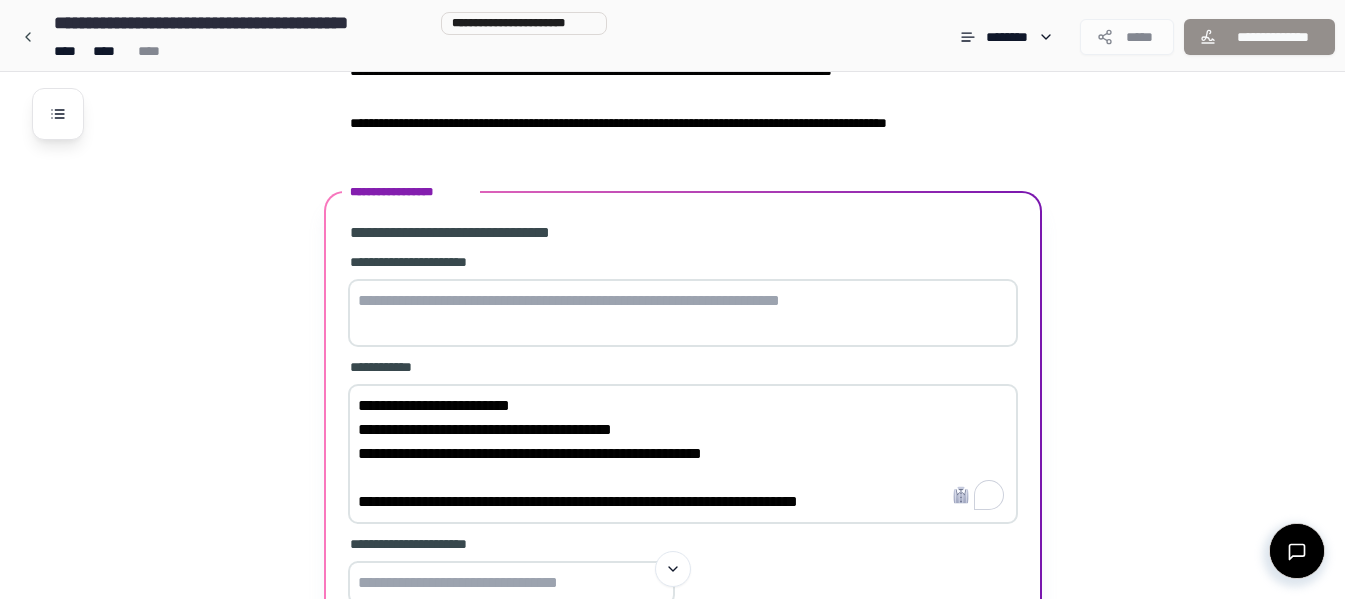 click at bounding box center (683, 313) 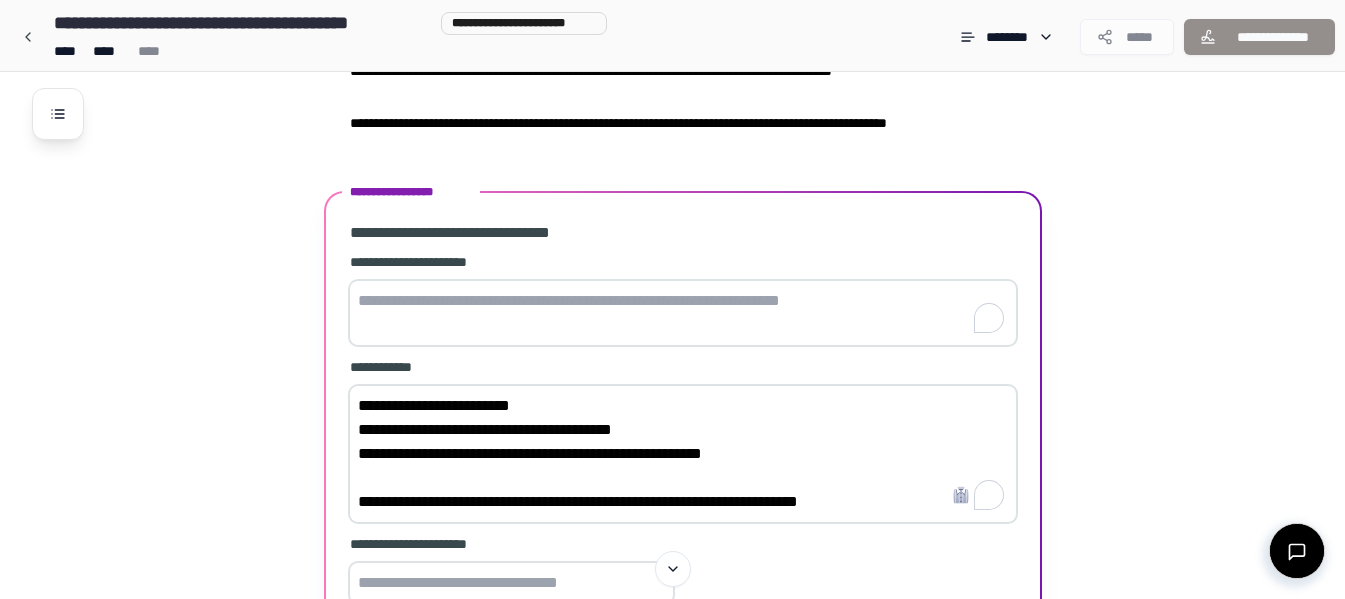 paste on "**********" 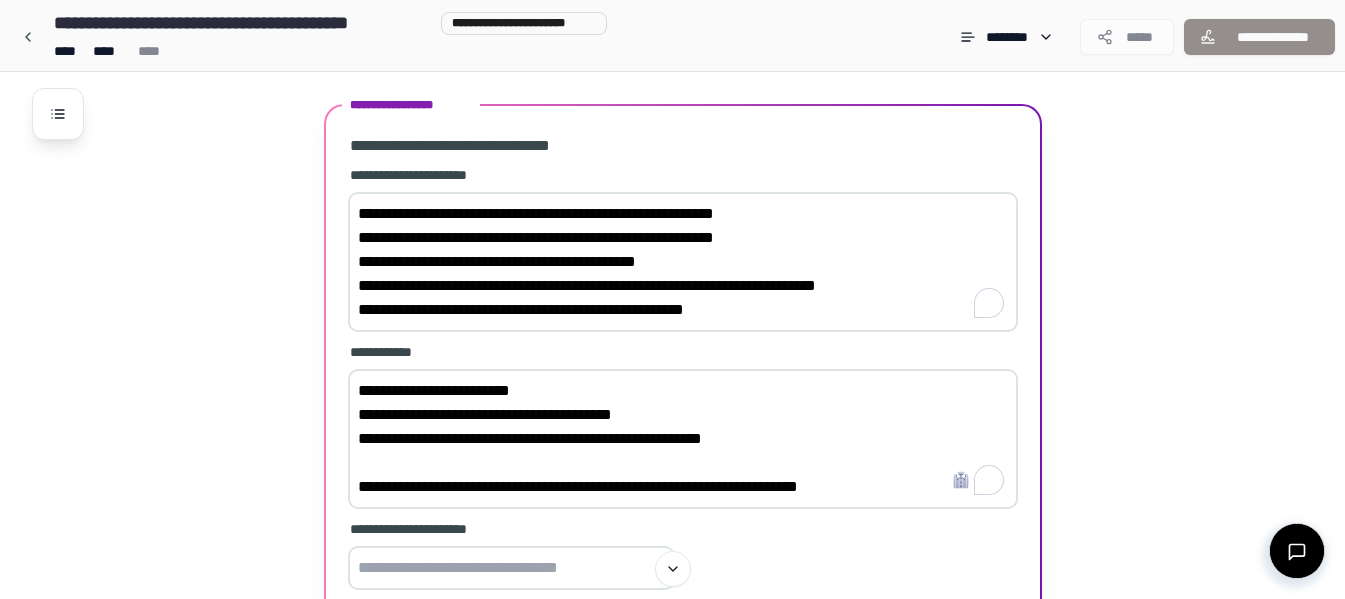 scroll, scrollTop: 617, scrollLeft: 0, axis: vertical 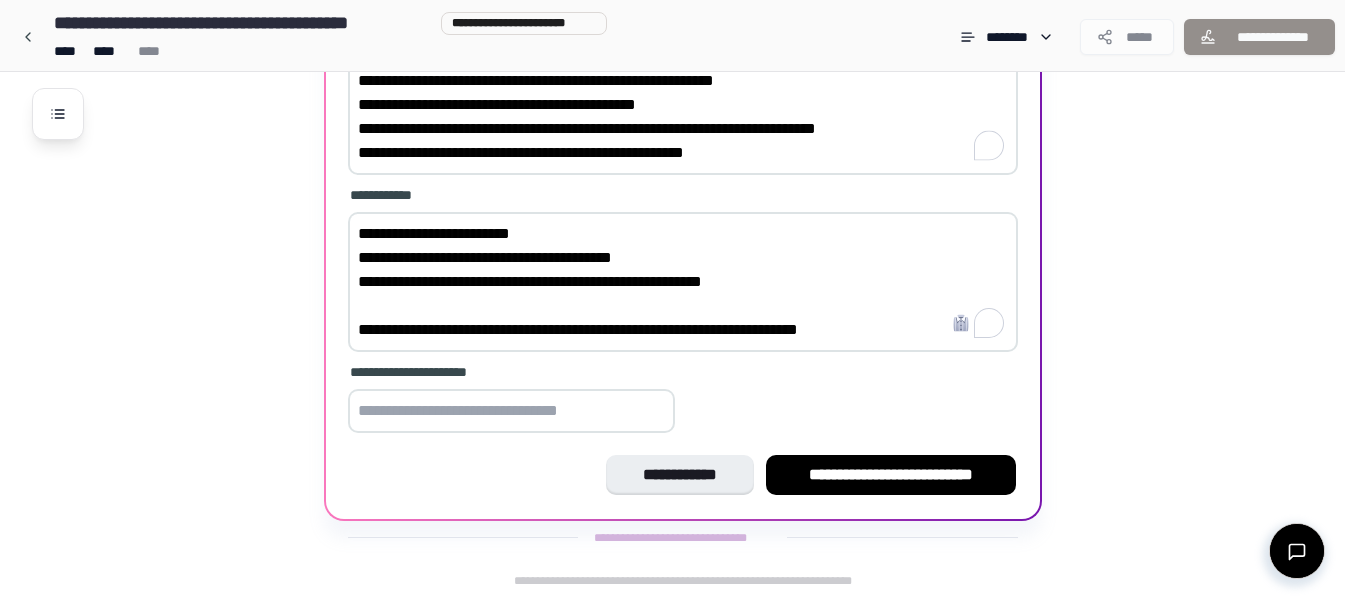 type on "**********" 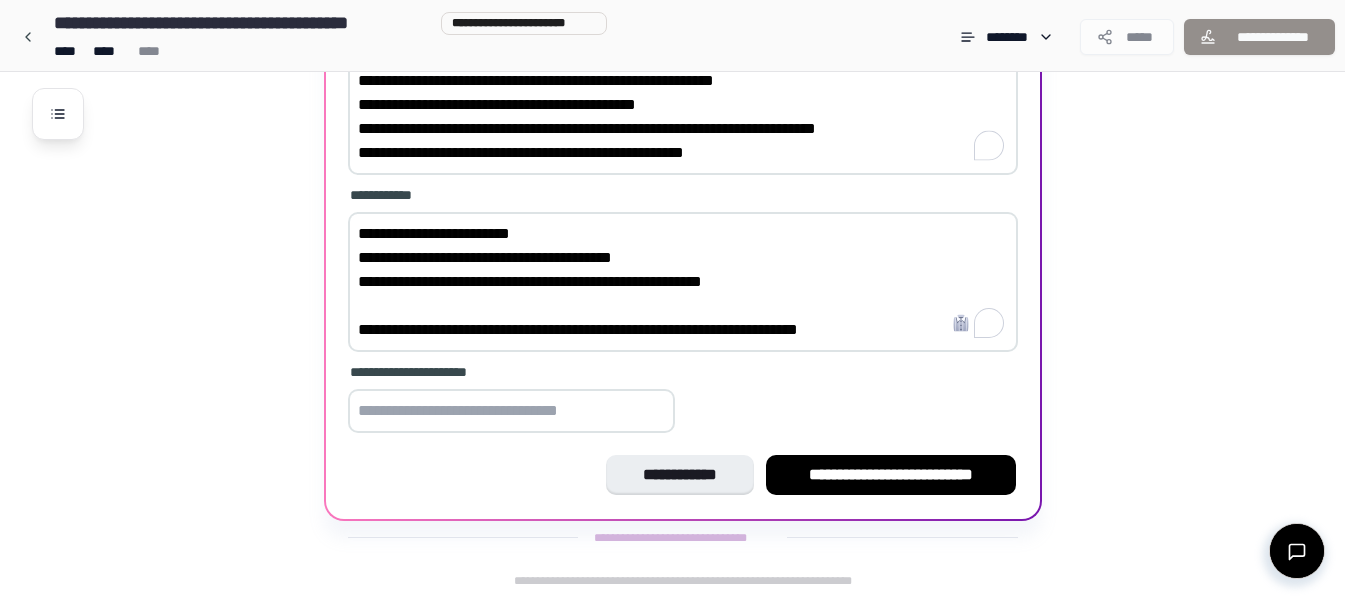 click at bounding box center [511, 411] 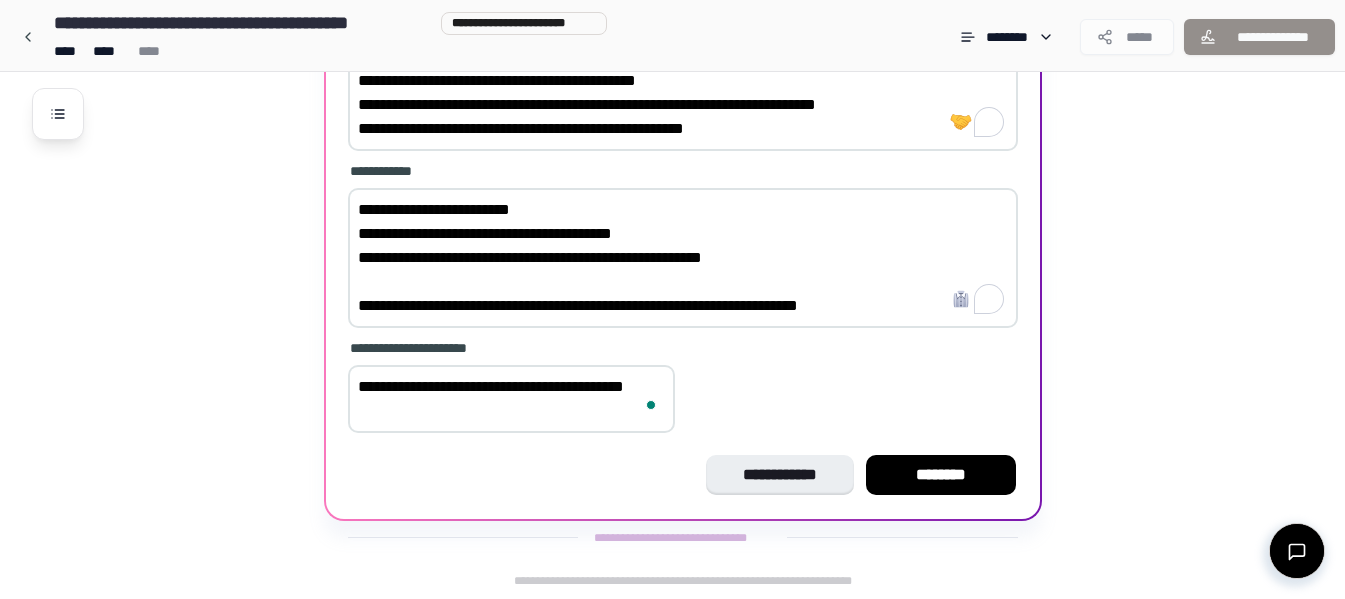 scroll, scrollTop: 617, scrollLeft: 0, axis: vertical 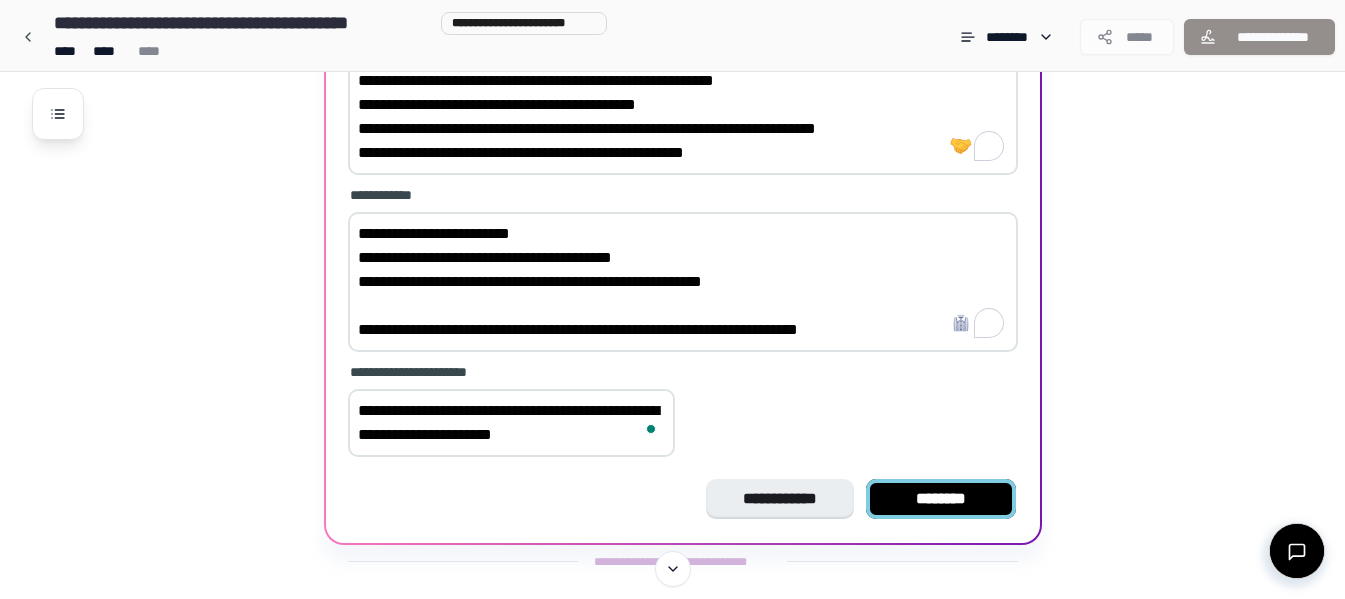 type on "**********" 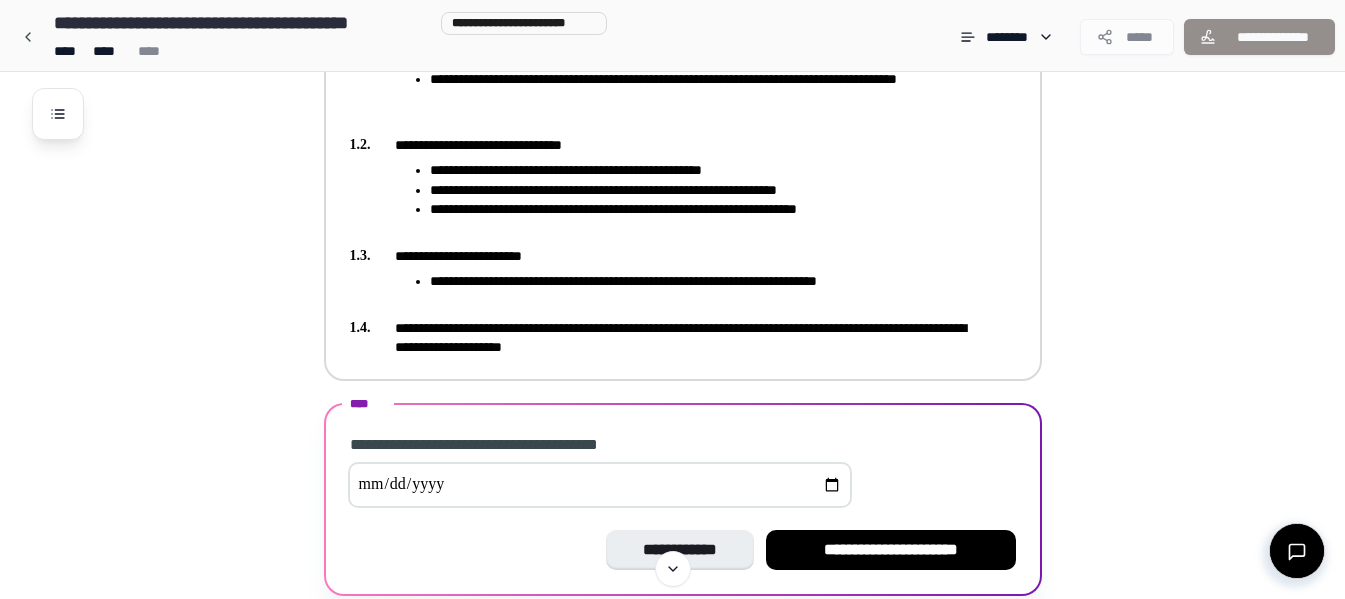 scroll, scrollTop: 700, scrollLeft: 0, axis: vertical 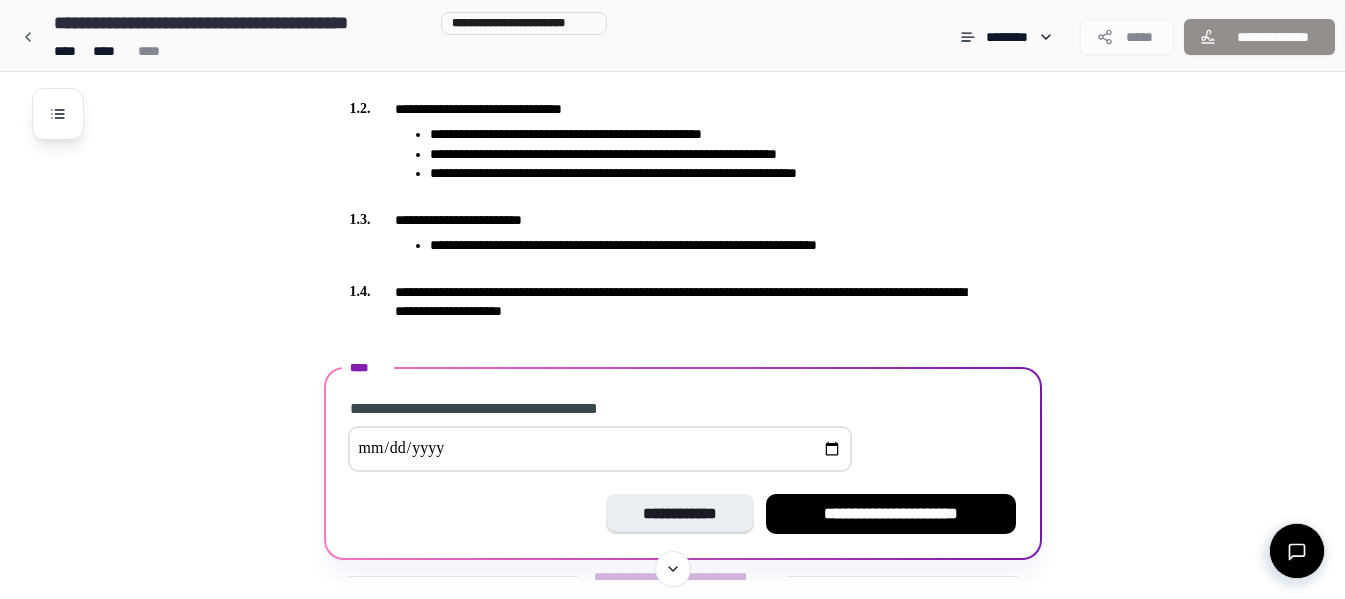 click at bounding box center (600, 449) 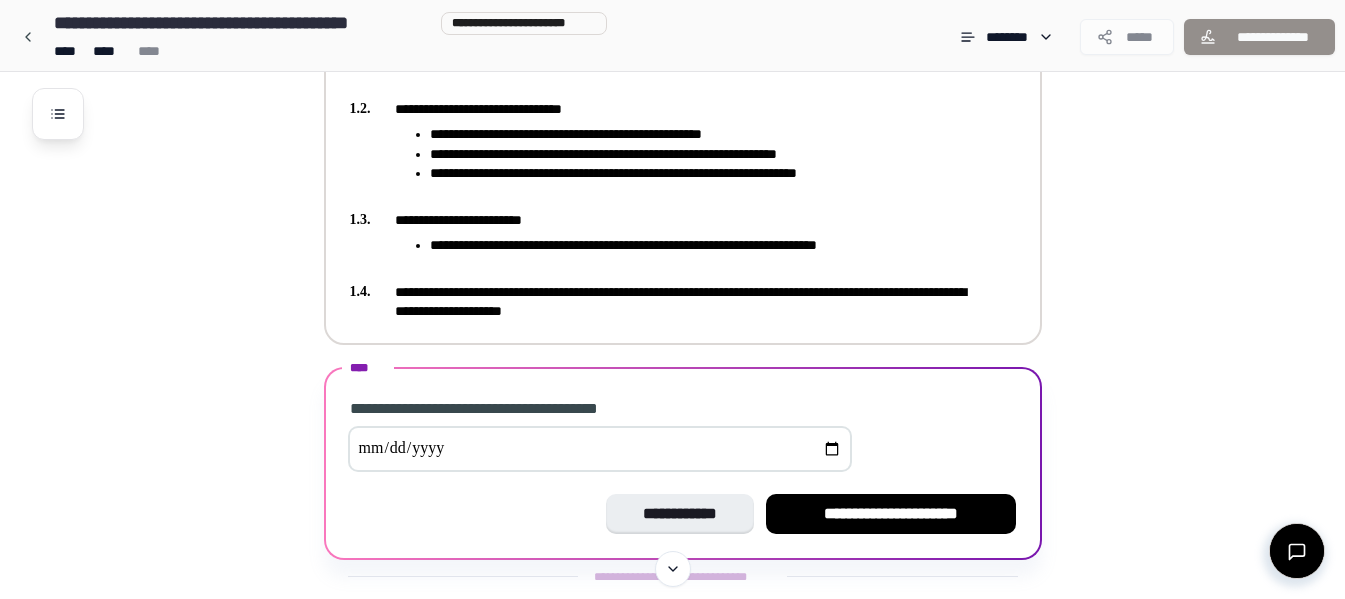 type on "**********" 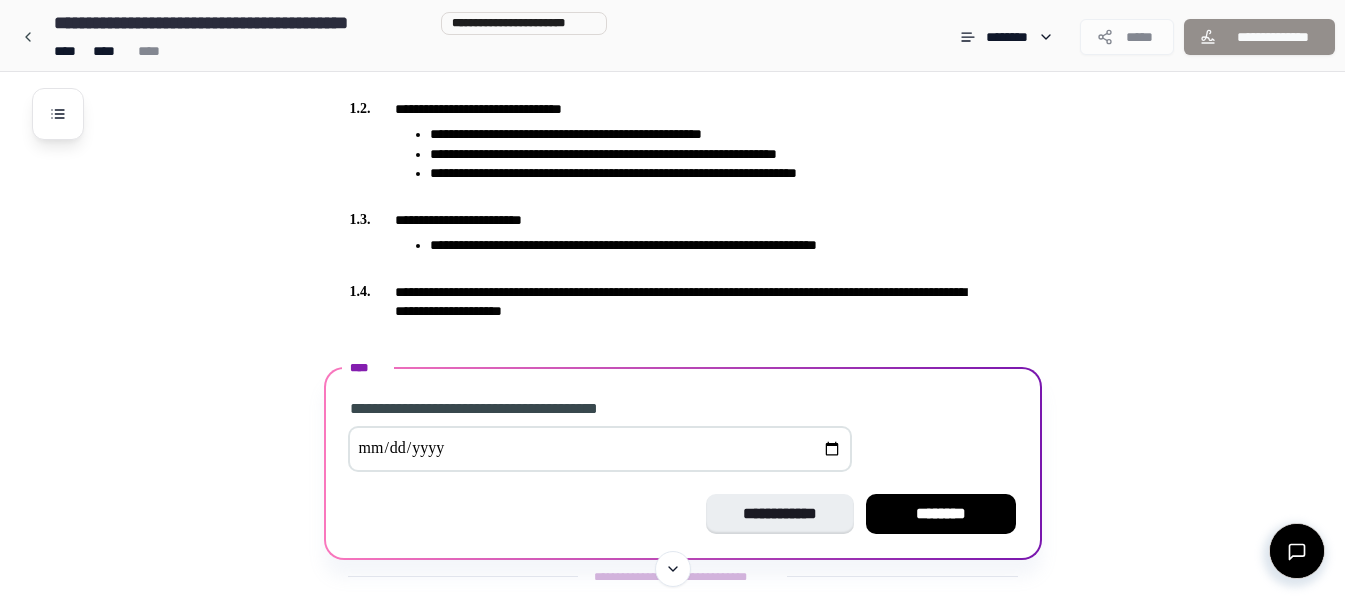 click on "**********" at bounding box center (600, 449) 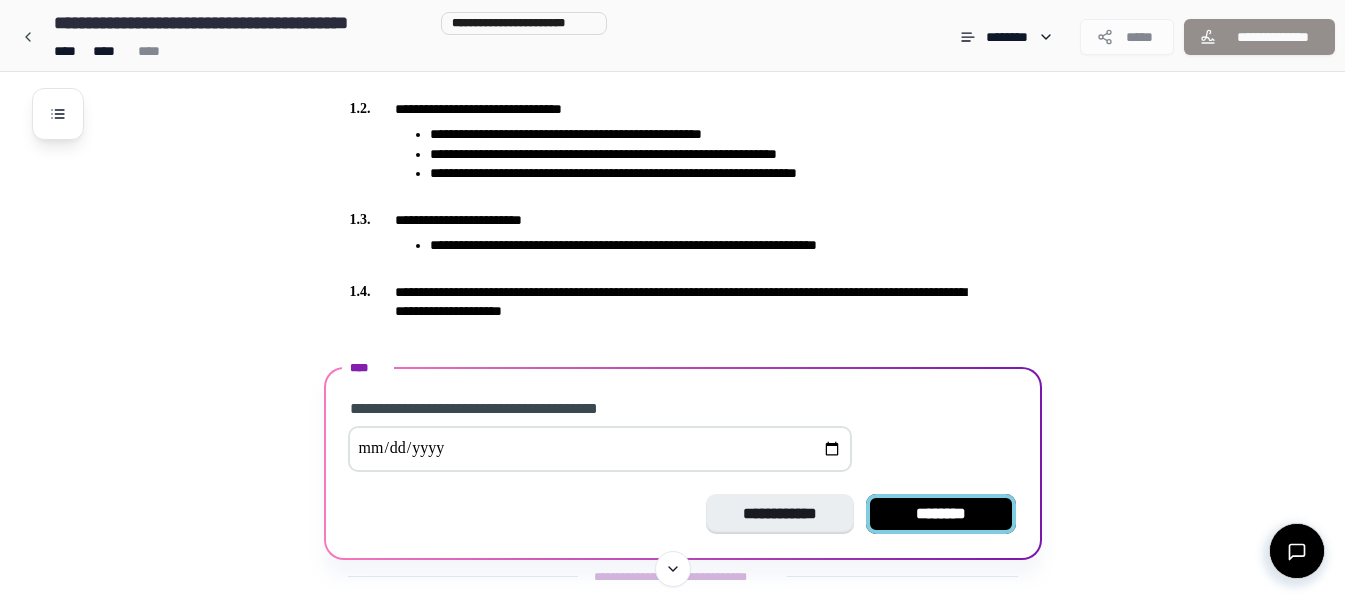 click on "********" at bounding box center [941, 514] 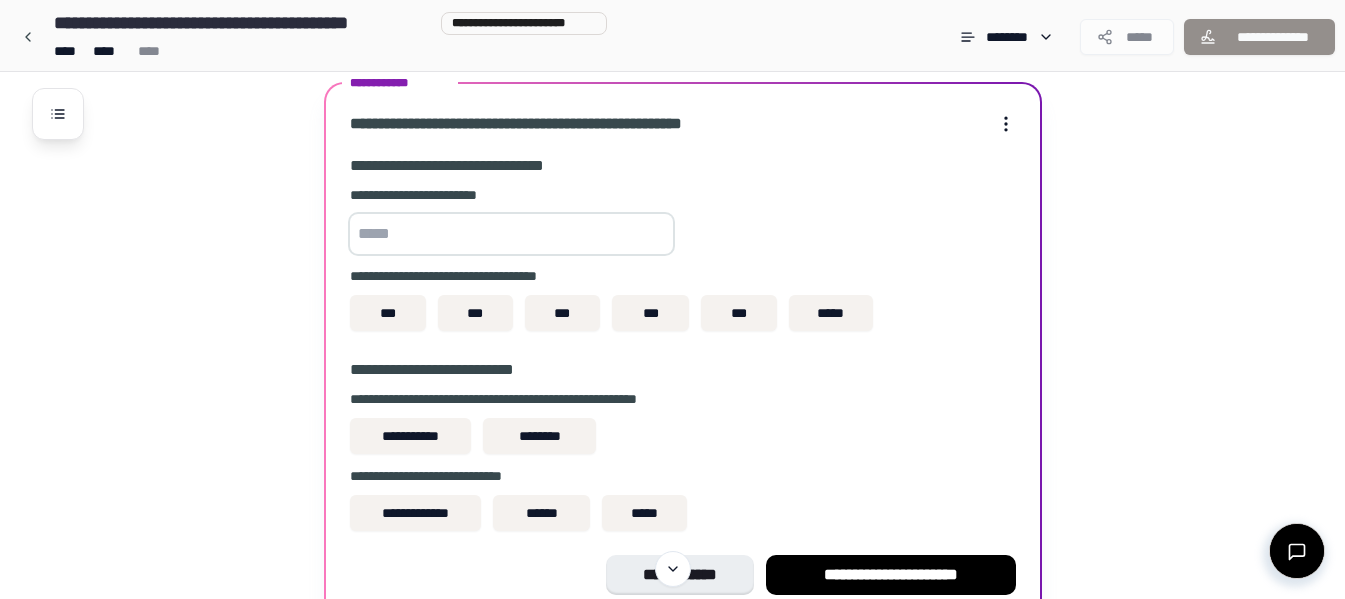 scroll, scrollTop: 1013, scrollLeft: 0, axis: vertical 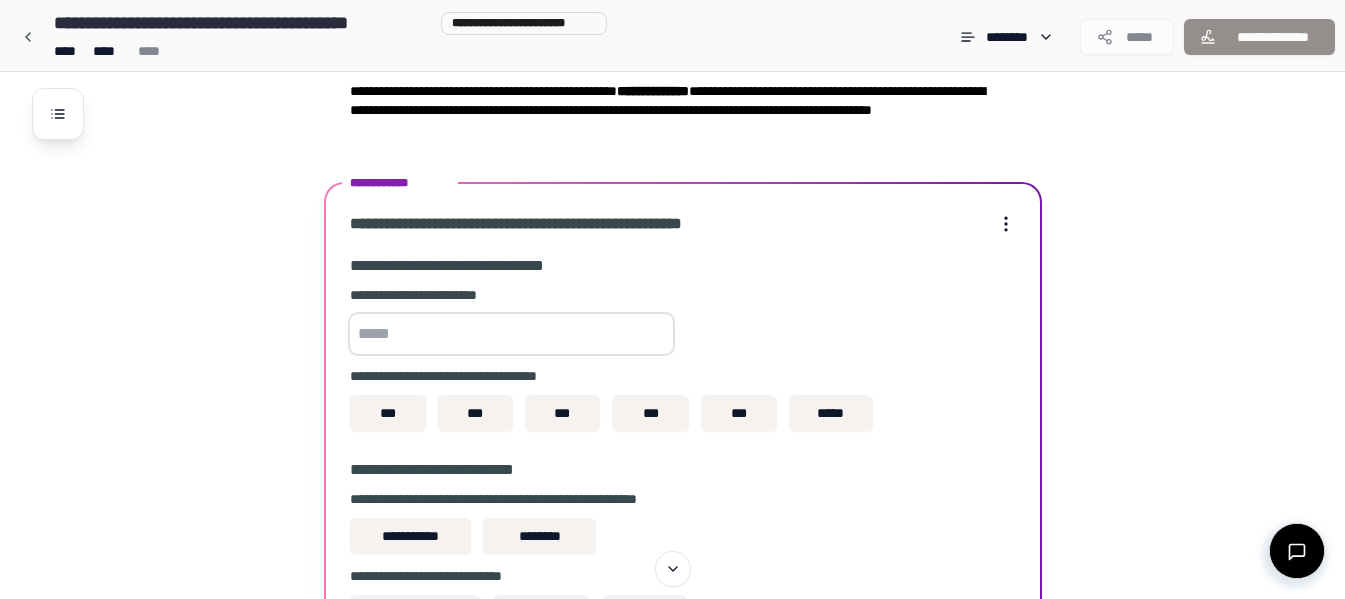 click on "**********" at bounding box center [683, 266] 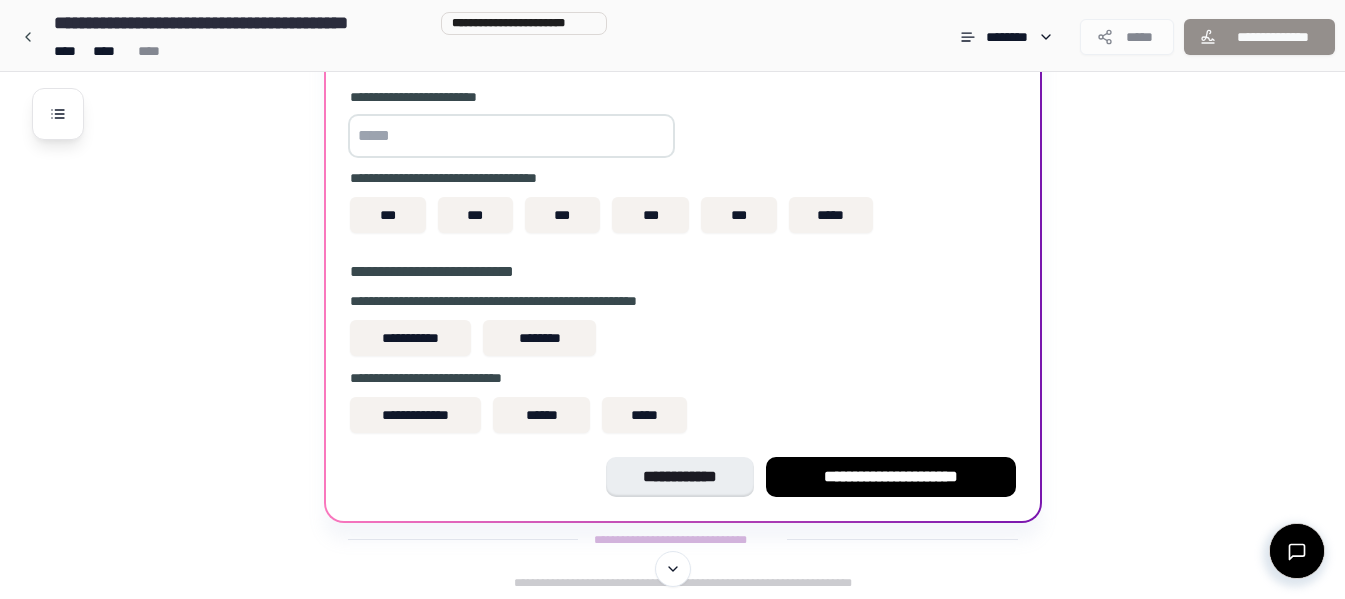 scroll, scrollTop: 1213, scrollLeft: 0, axis: vertical 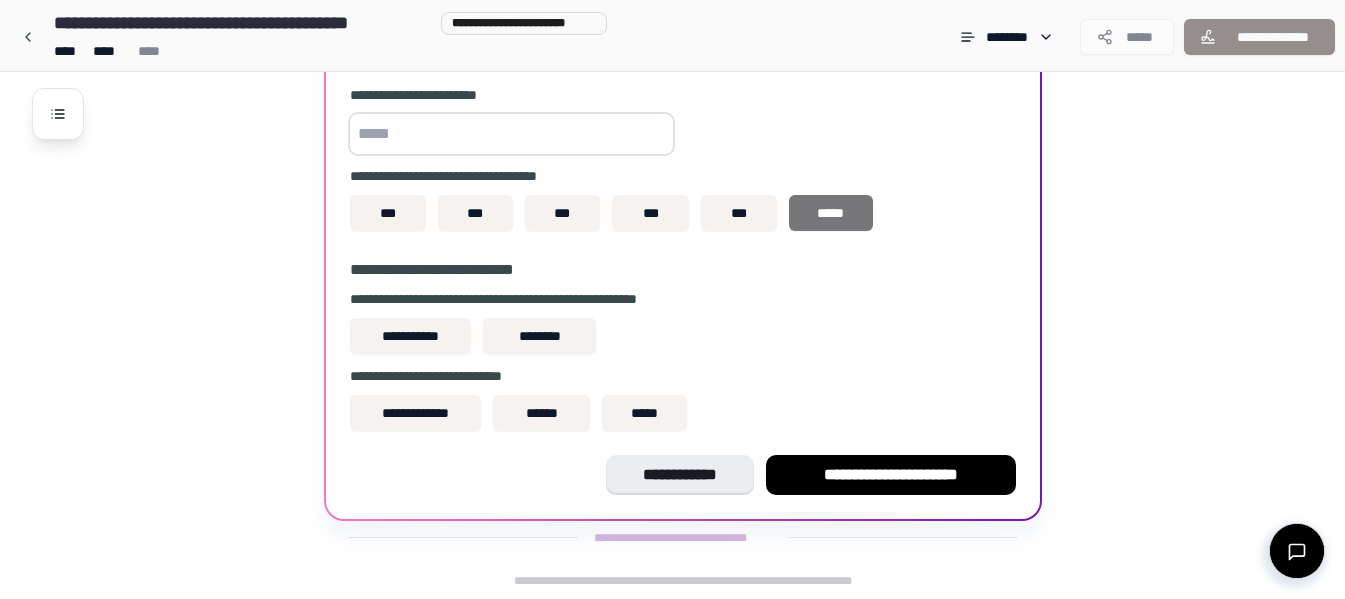 click on "*****" at bounding box center [831, 213] 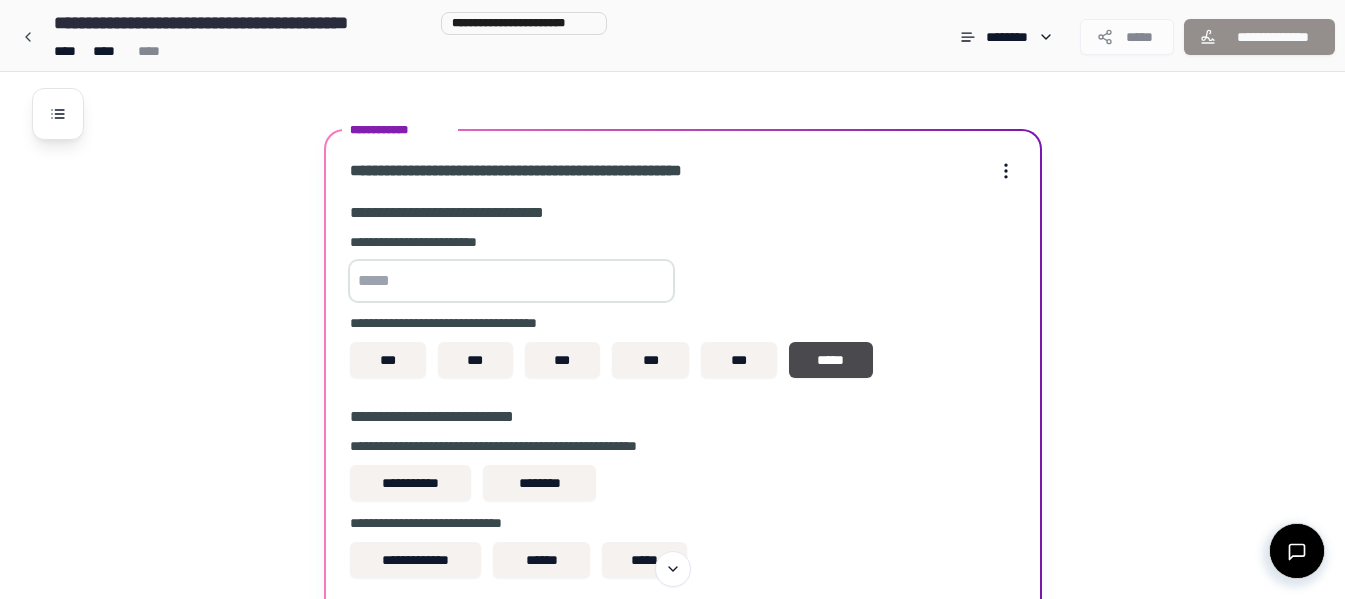 scroll, scrollTop: 1013, scrollLeft: 0, axis: vertical 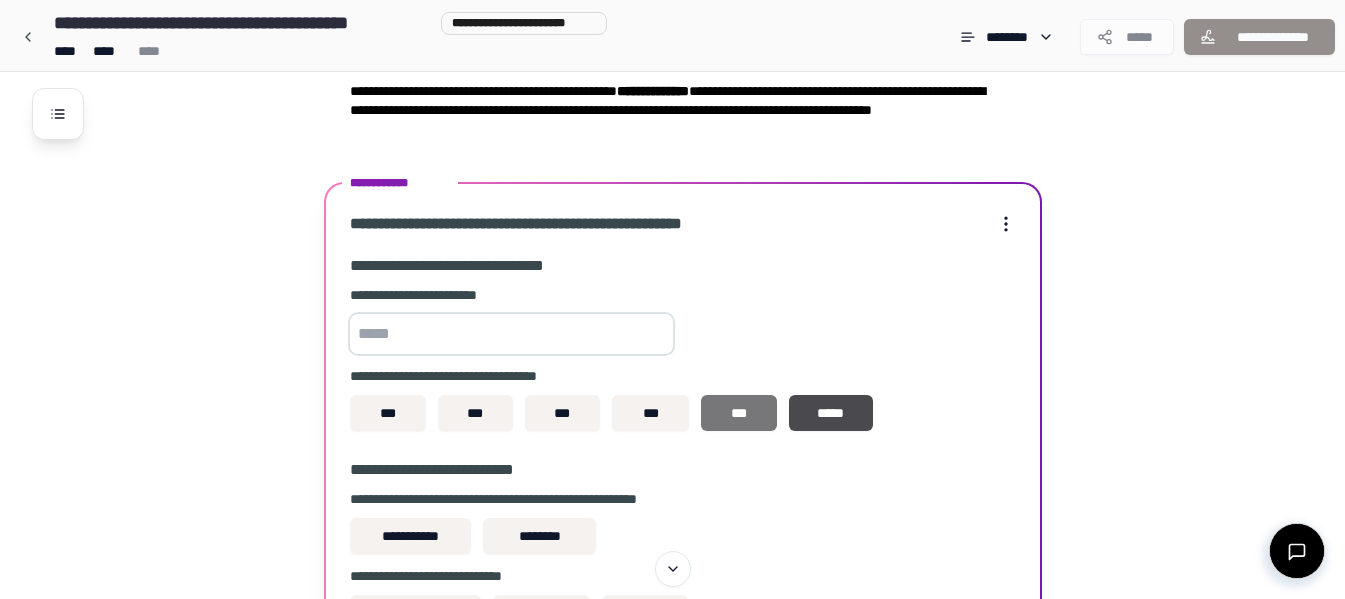 click on "***" at bounding box center [738, 413] 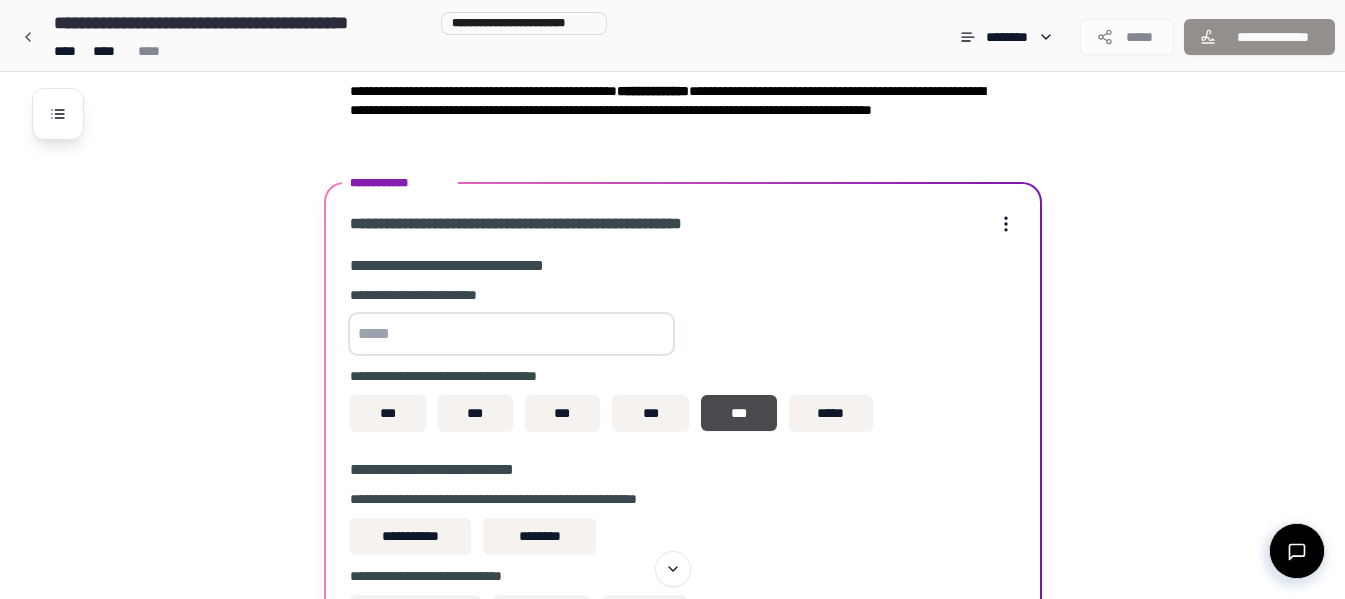 click on "**********" at bounding box center (683, 347) 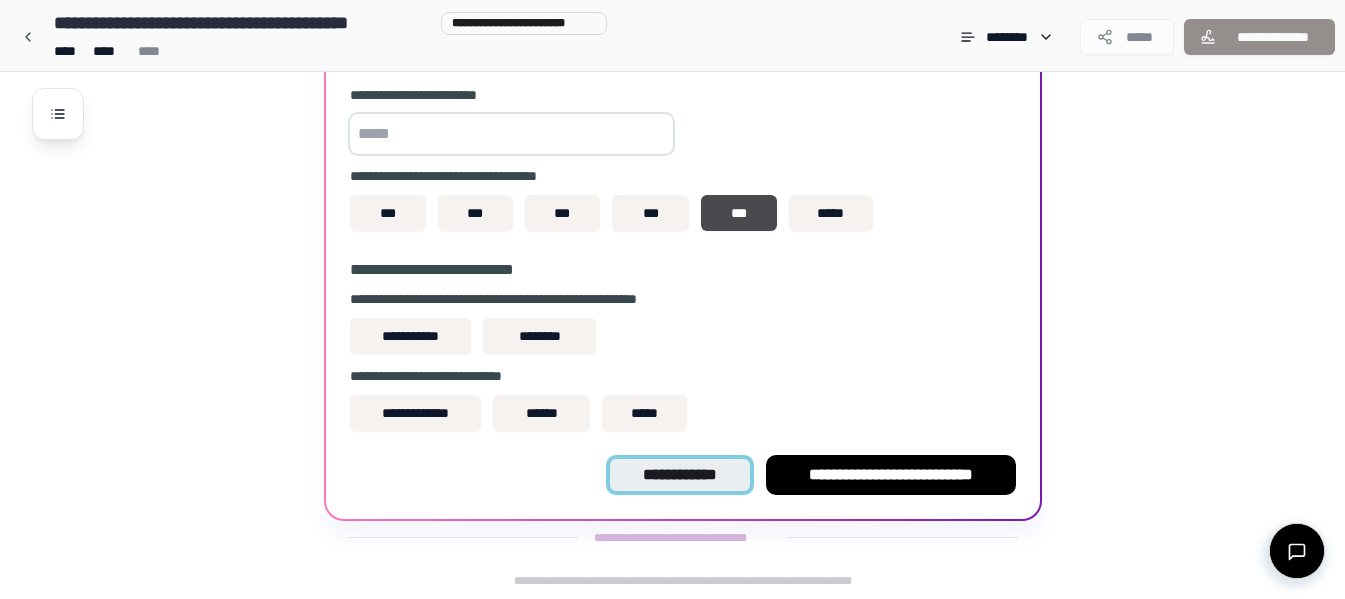 click on "**********" at bounding box center (679, 475) 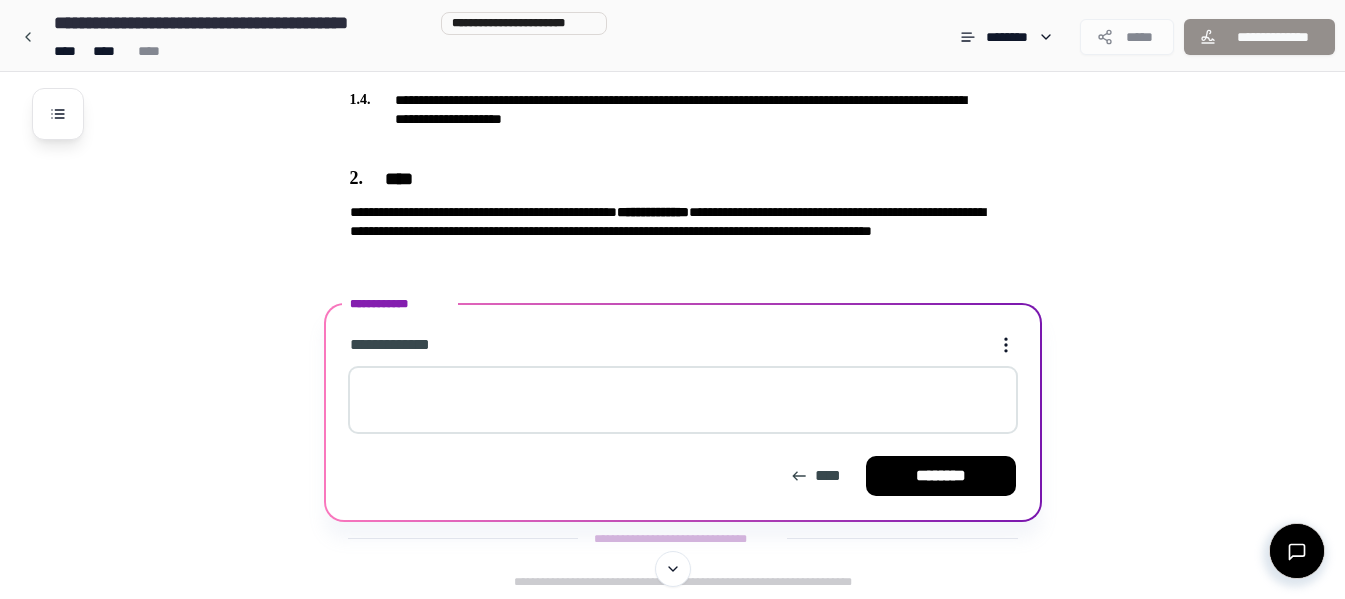 scroll, scrollTop: 893, scrollLeft: 0, axis: vertical 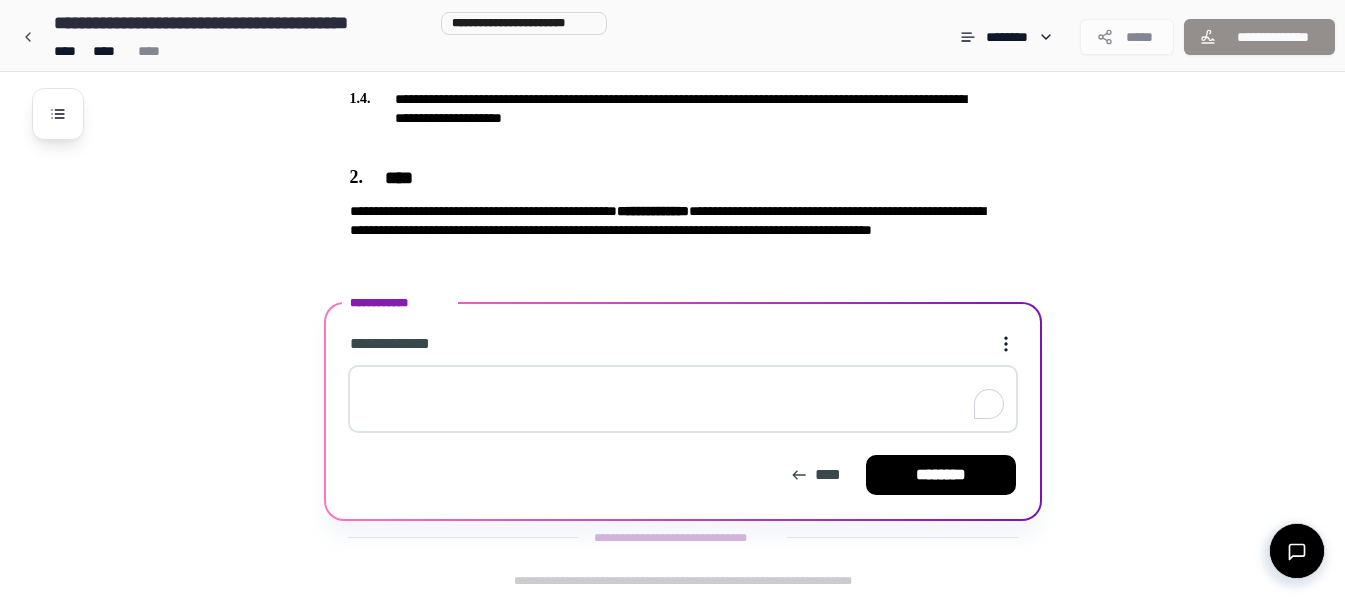 click at bounding box center [683, 399] 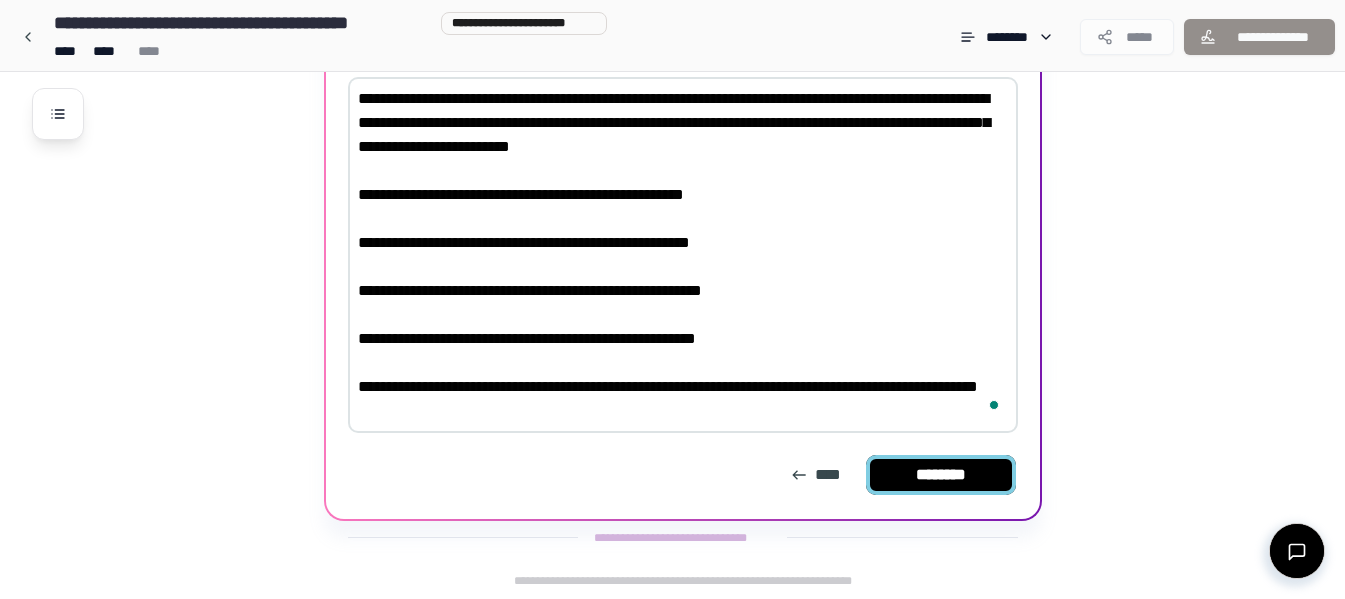 type on "**********" 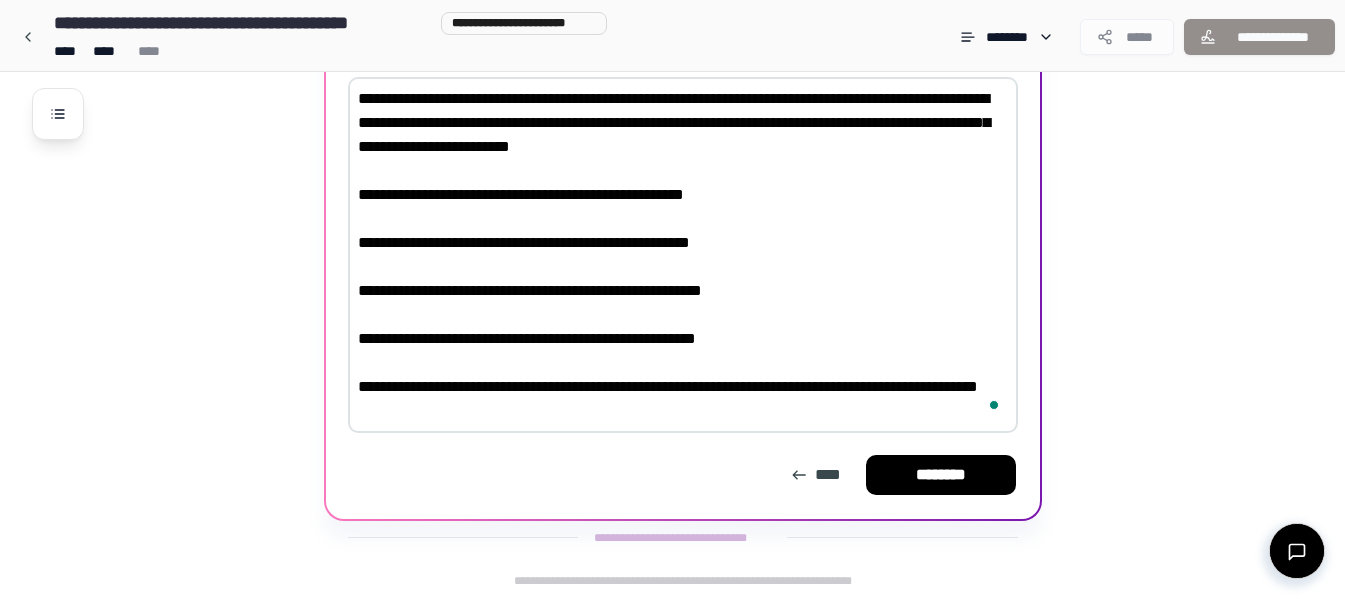click on "********" at bounding box center [941, 475] 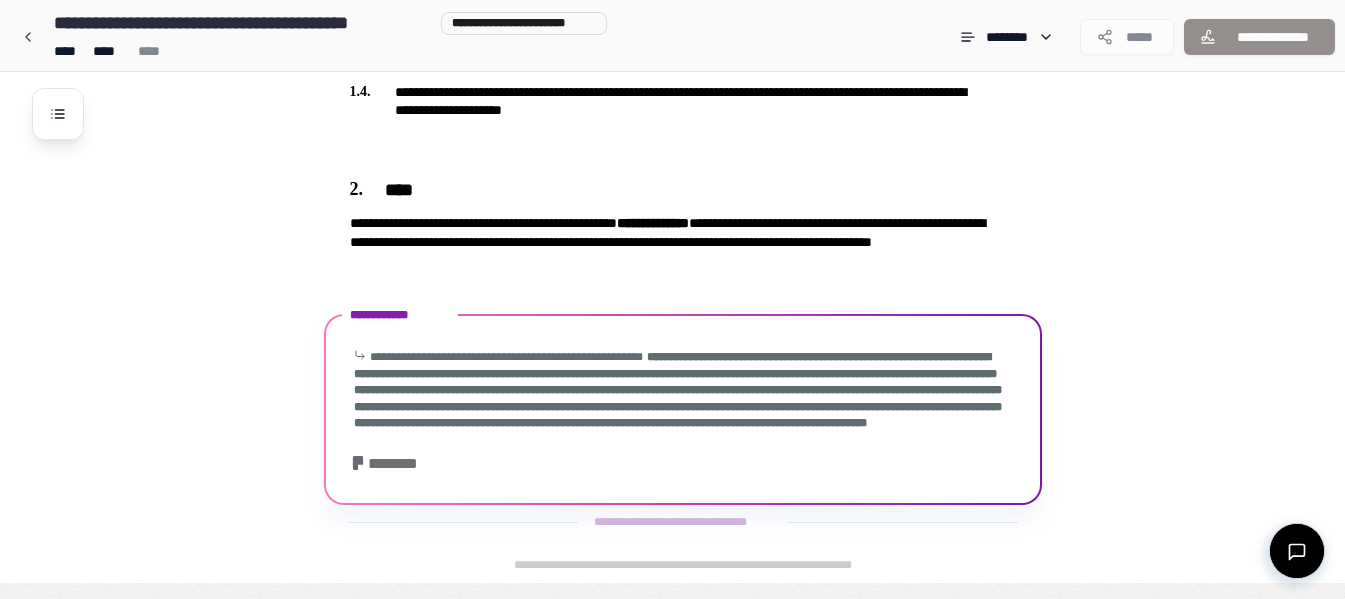 scroll, scrollTop: 924, scrollLeft: 0, axis: vertical 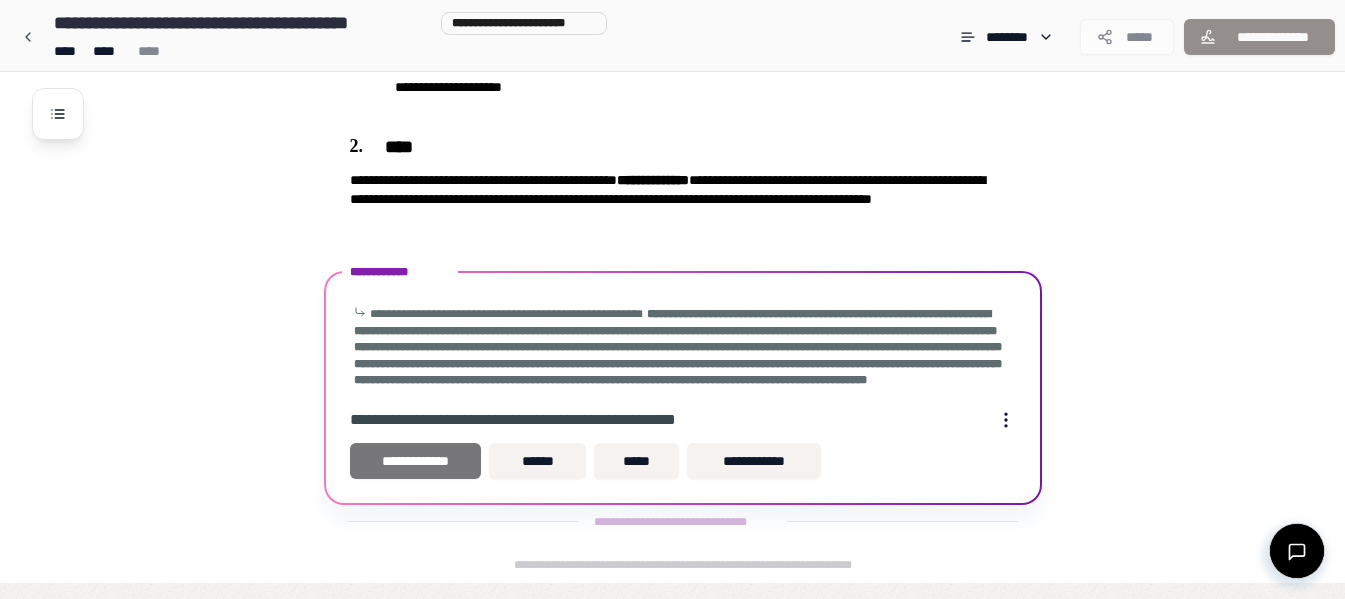 click on "**********" at bounding box center (416, 461) 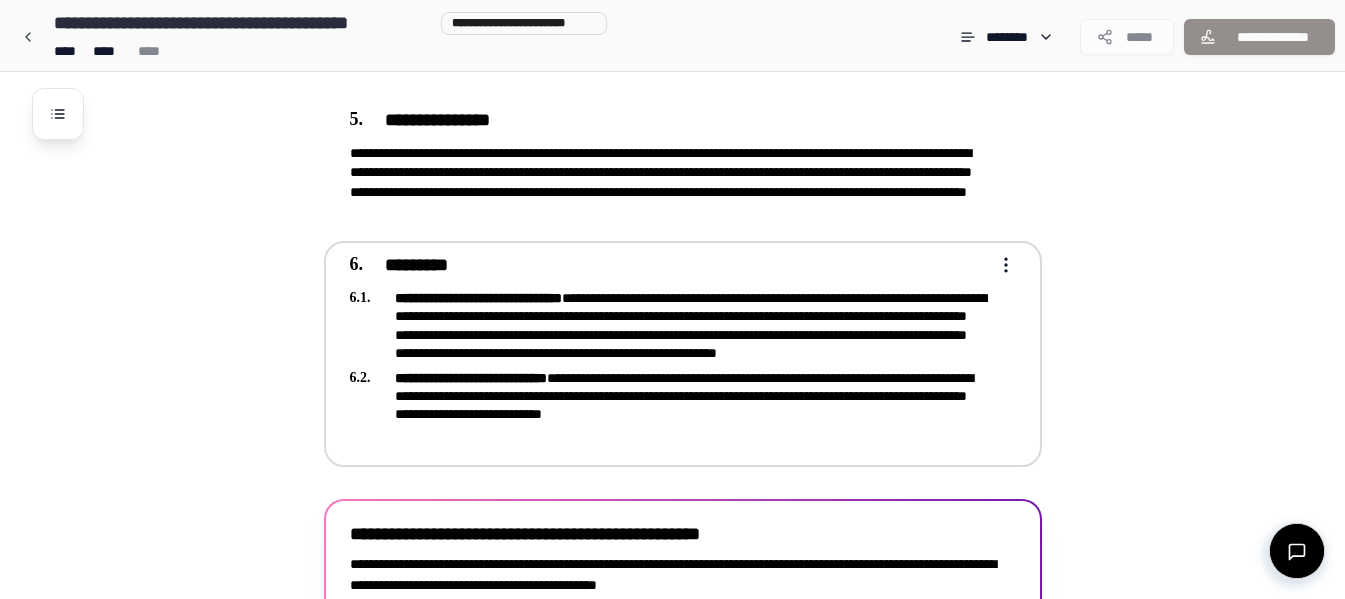 scroll, scrollTop: 2174, scrollLeft: 0, axis: vertical 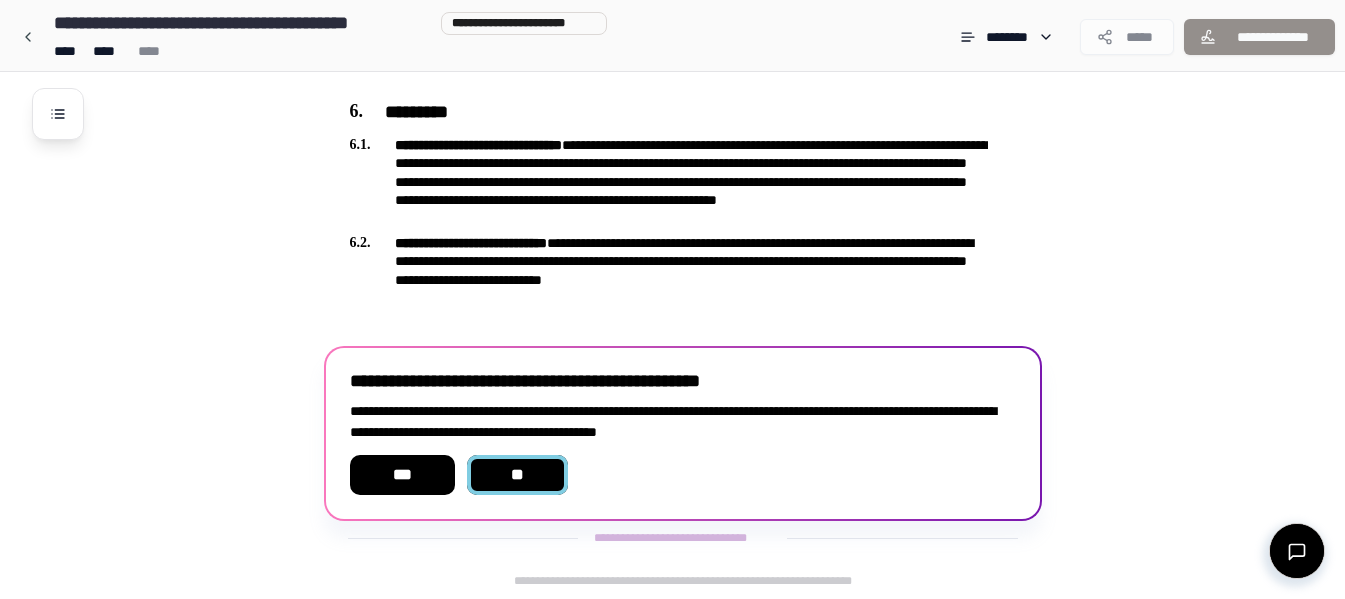 click on "**" at bounding box center [518, 475] 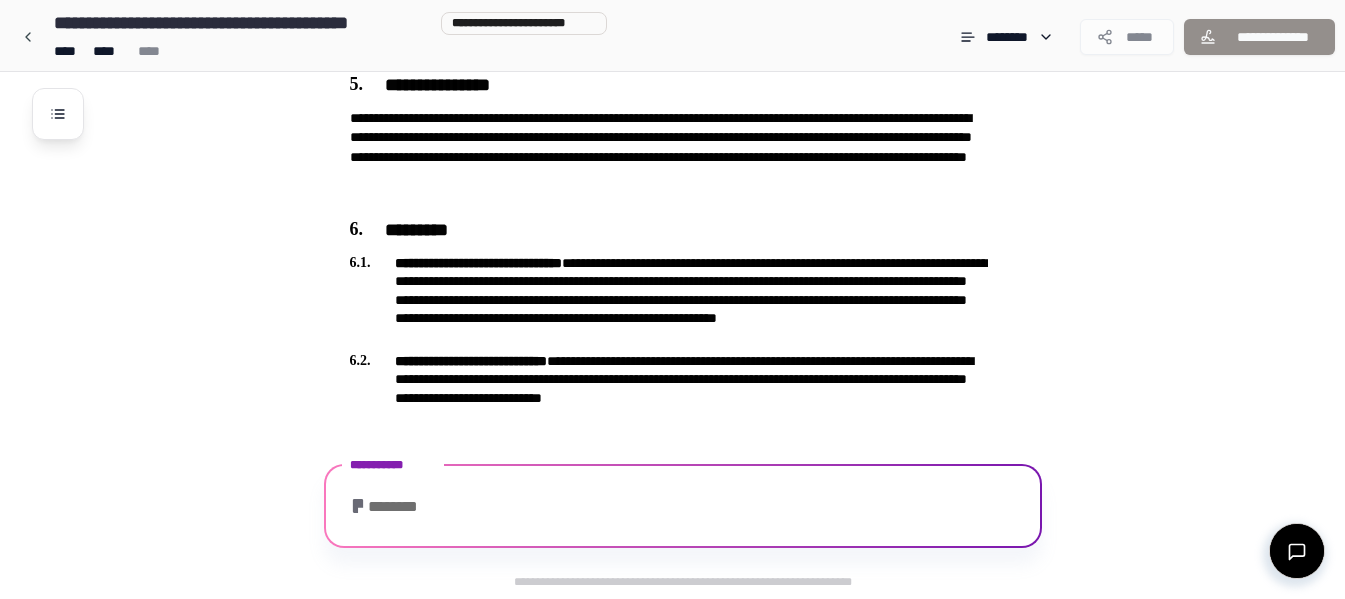 scroll, scrollTop: 2236, scrollLeft: 0, axis: vertical 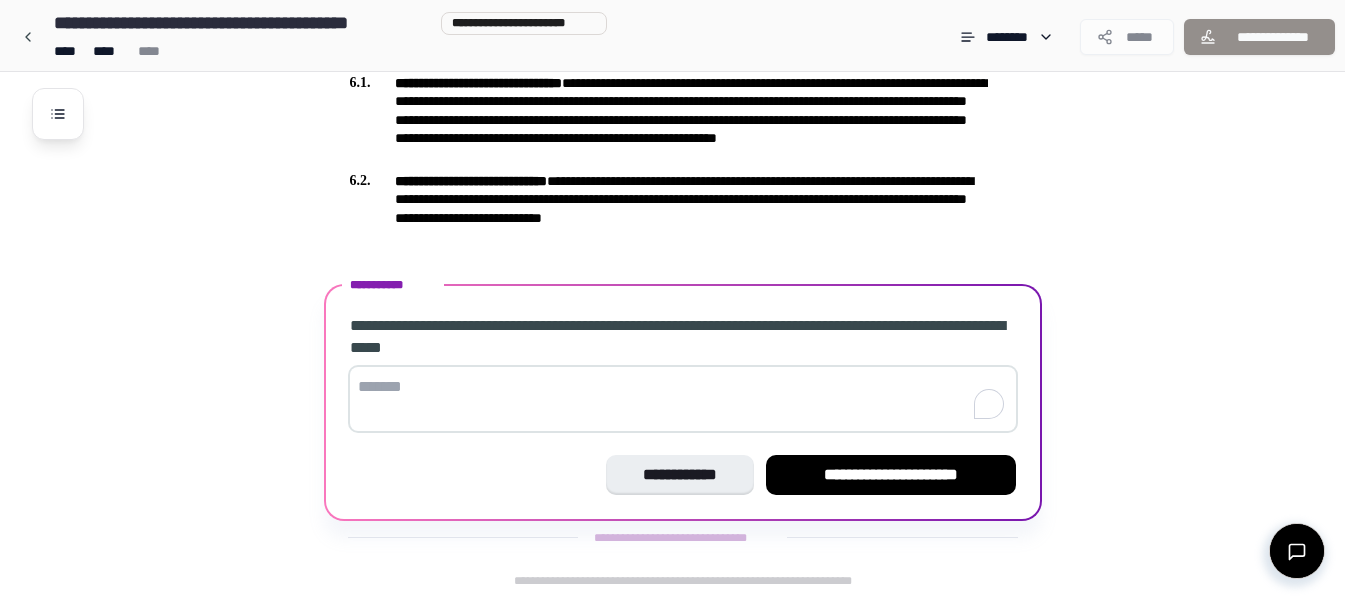 click at bounding box center [683, 399] 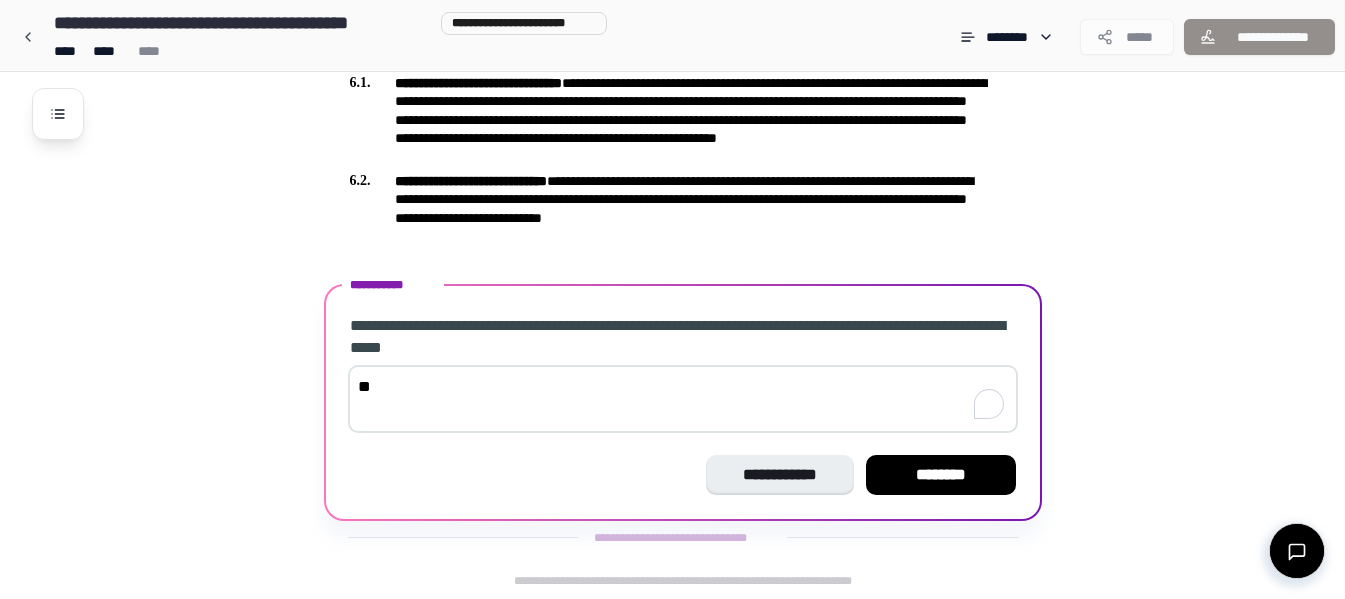 click on "**" at bounding box center [683, 399] 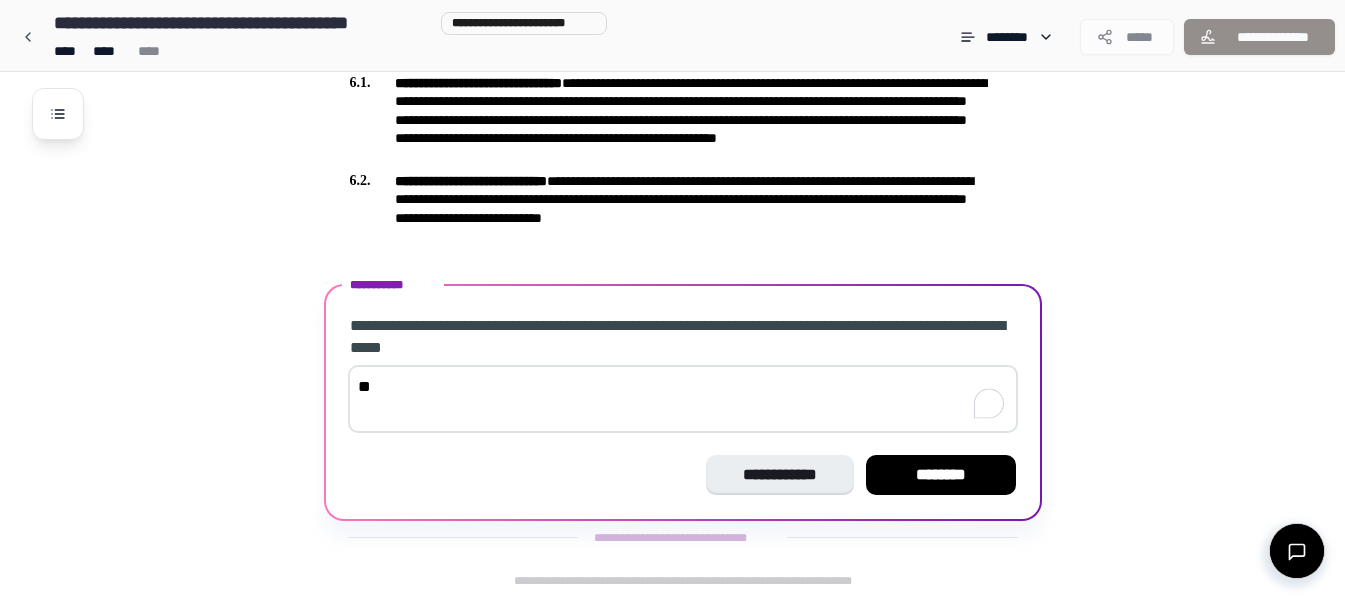 drag, startPoint x: 392, startPoint y: 386, endPoint x: 335, endPoint y: 390, distance: 57.14018 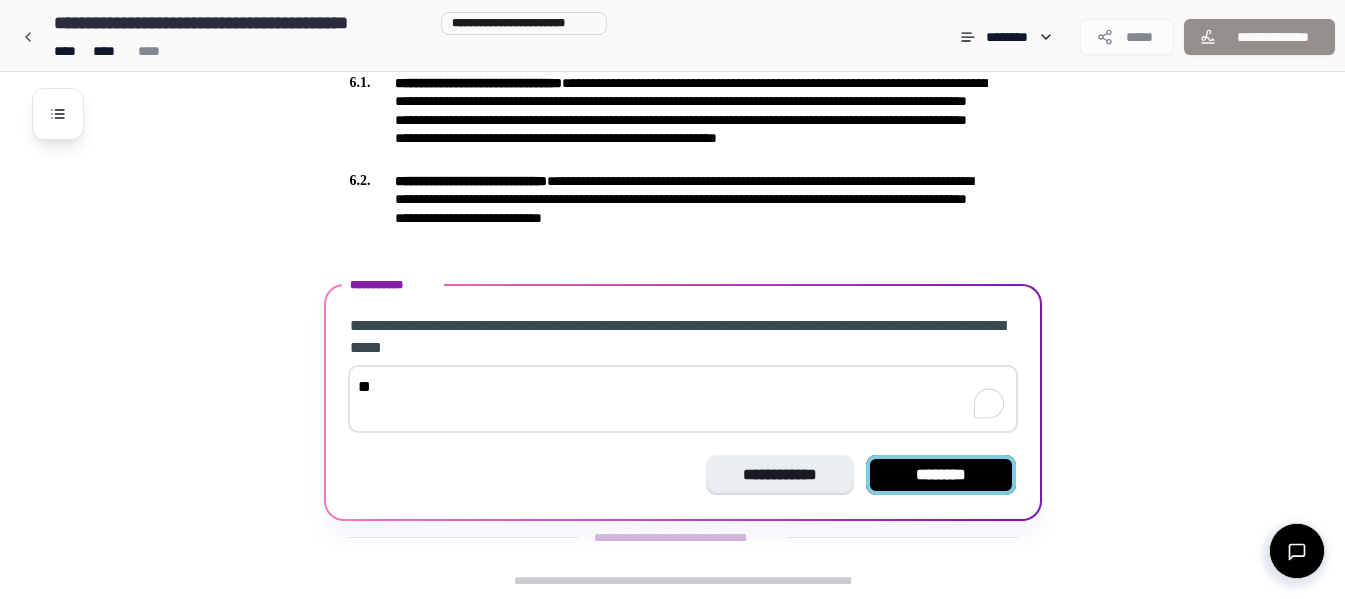 type on "**" 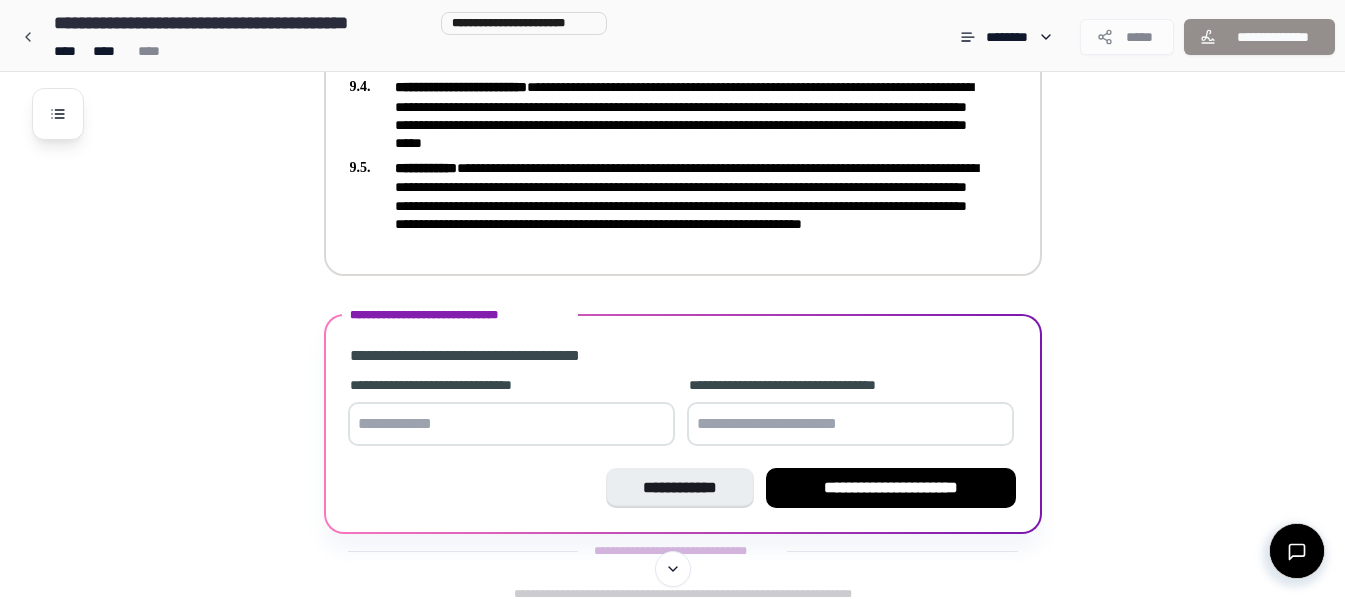 scroll, scrollTop: 3109, scrollLeft: 0, axis: vertical 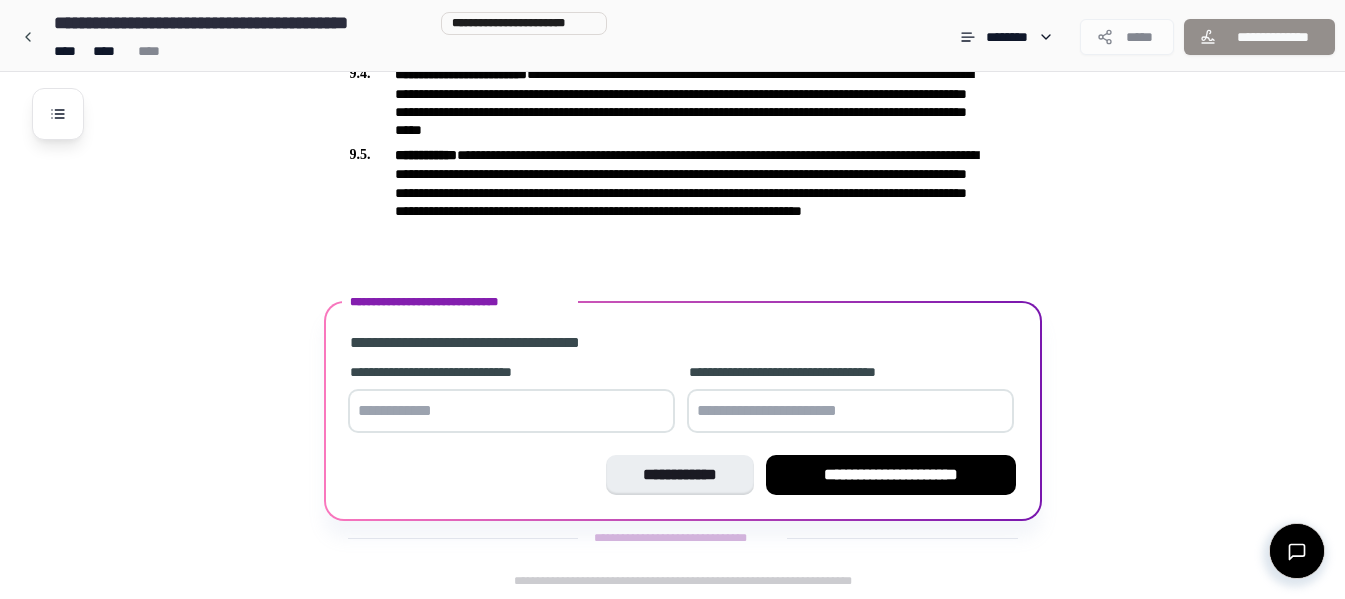 click at bounding box center (511, 411) 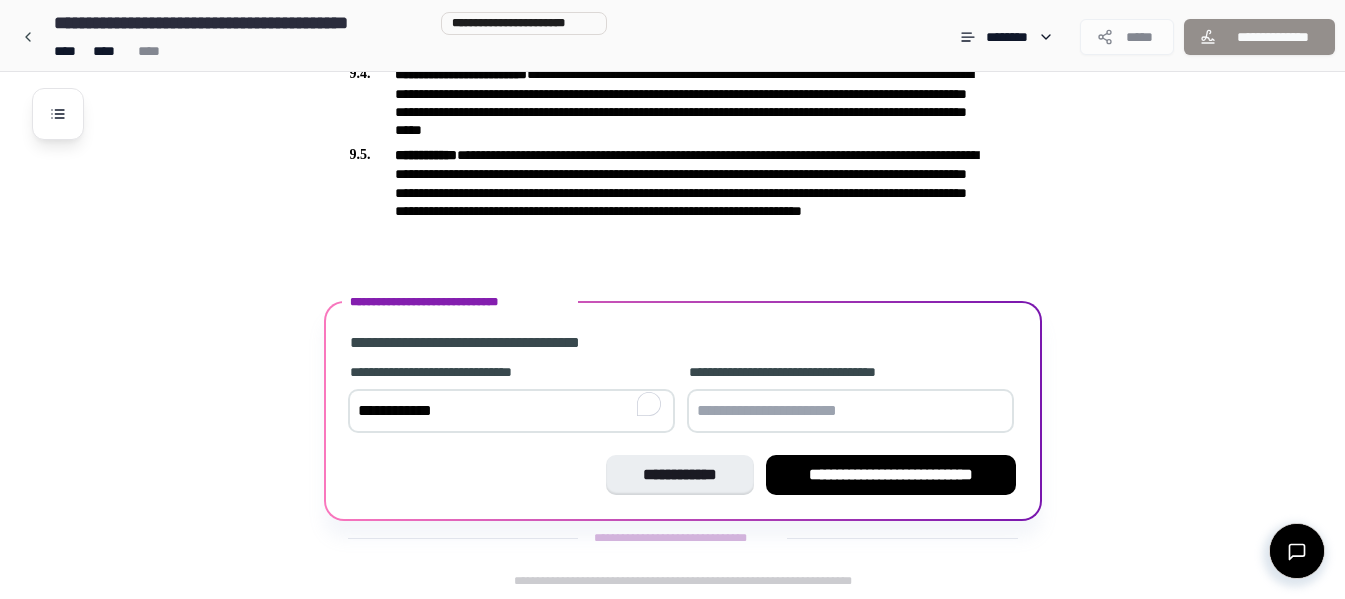 click at bounding box center [850, 411] 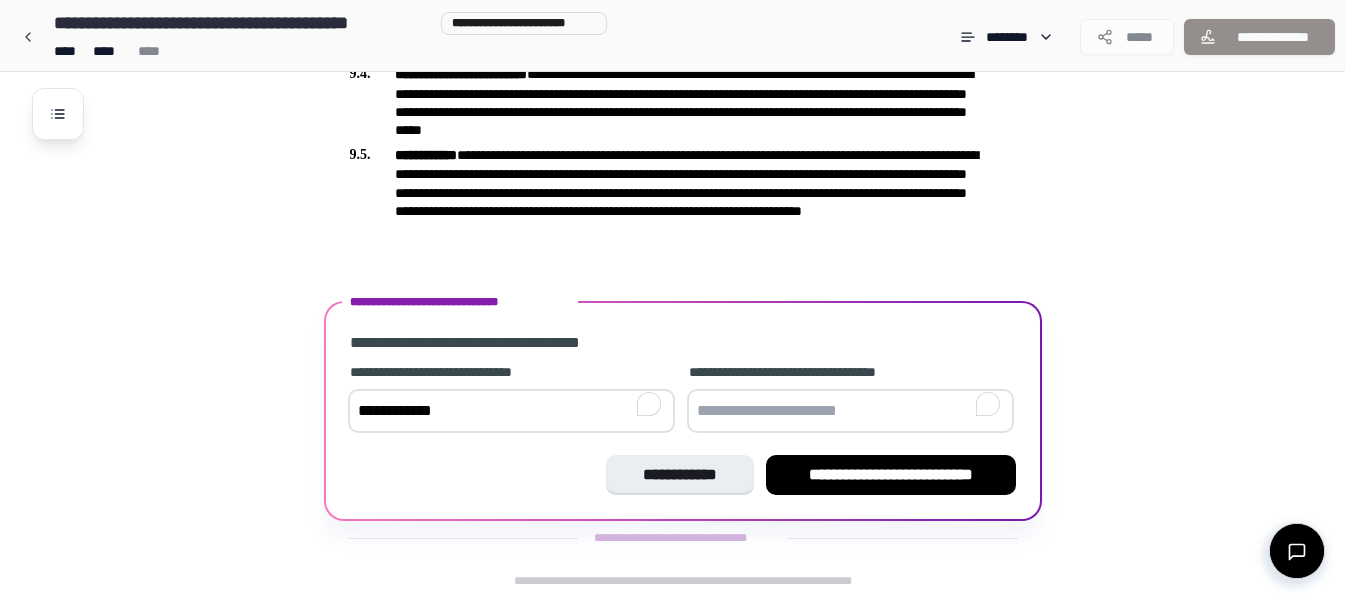 click on "**********" at bounding box center [511, 411] 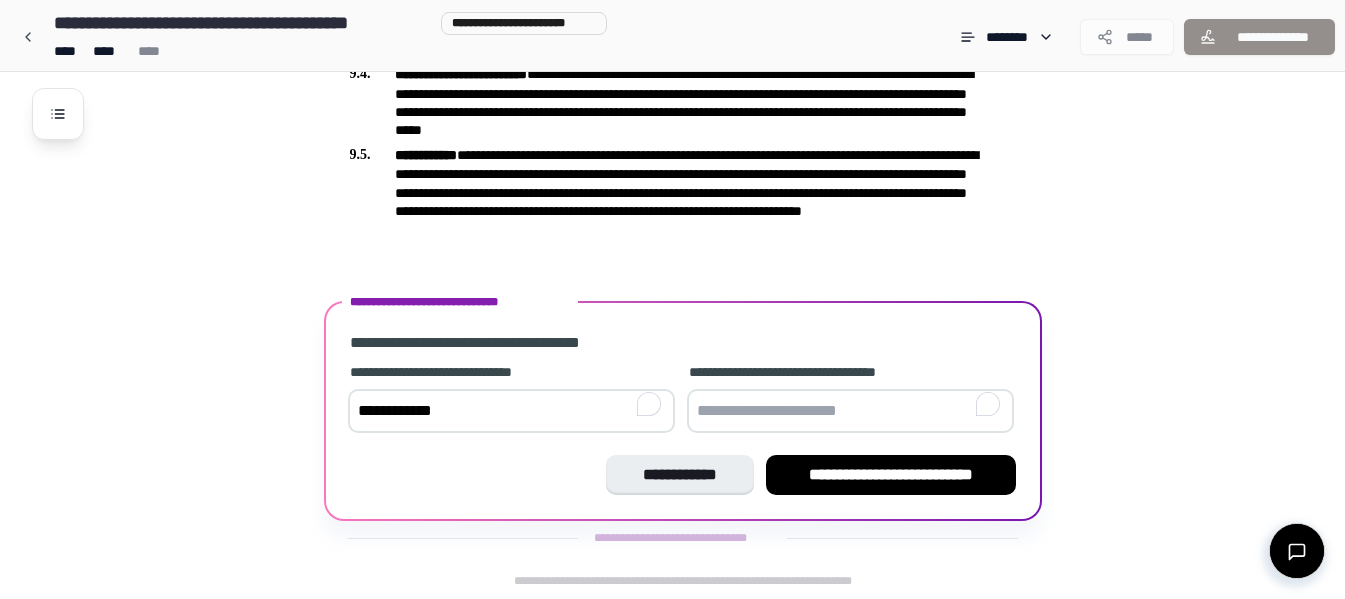 click at bounding box center [850, 411] 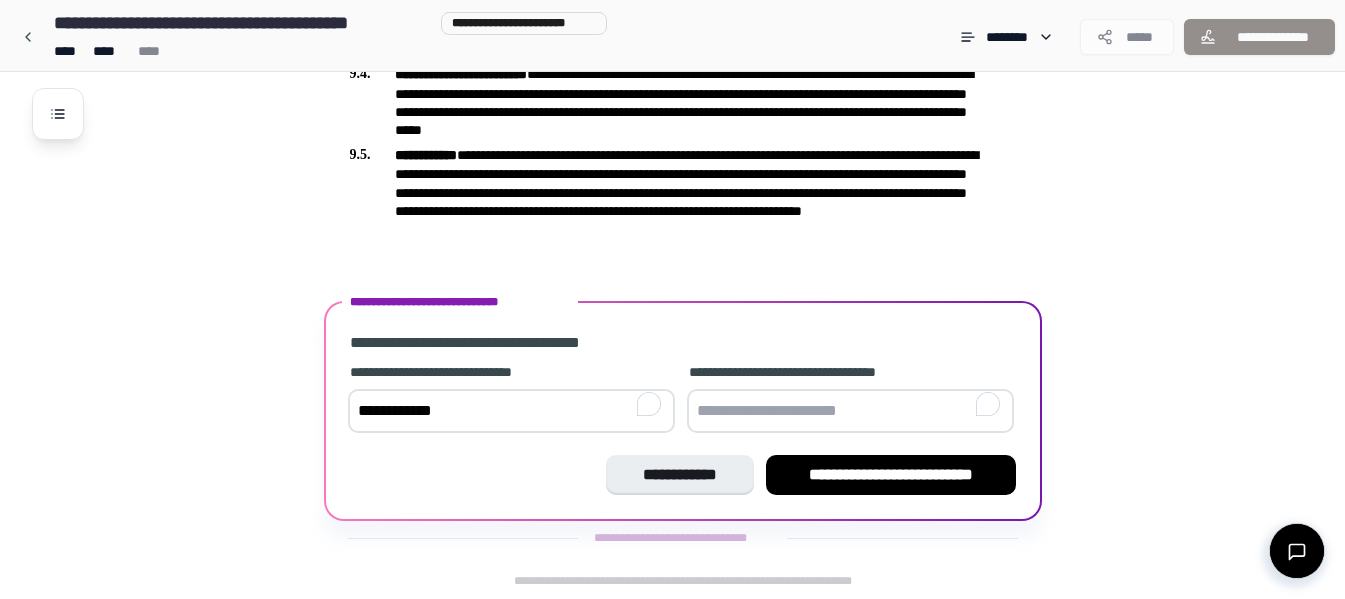 click at bounding box center [850, 411] 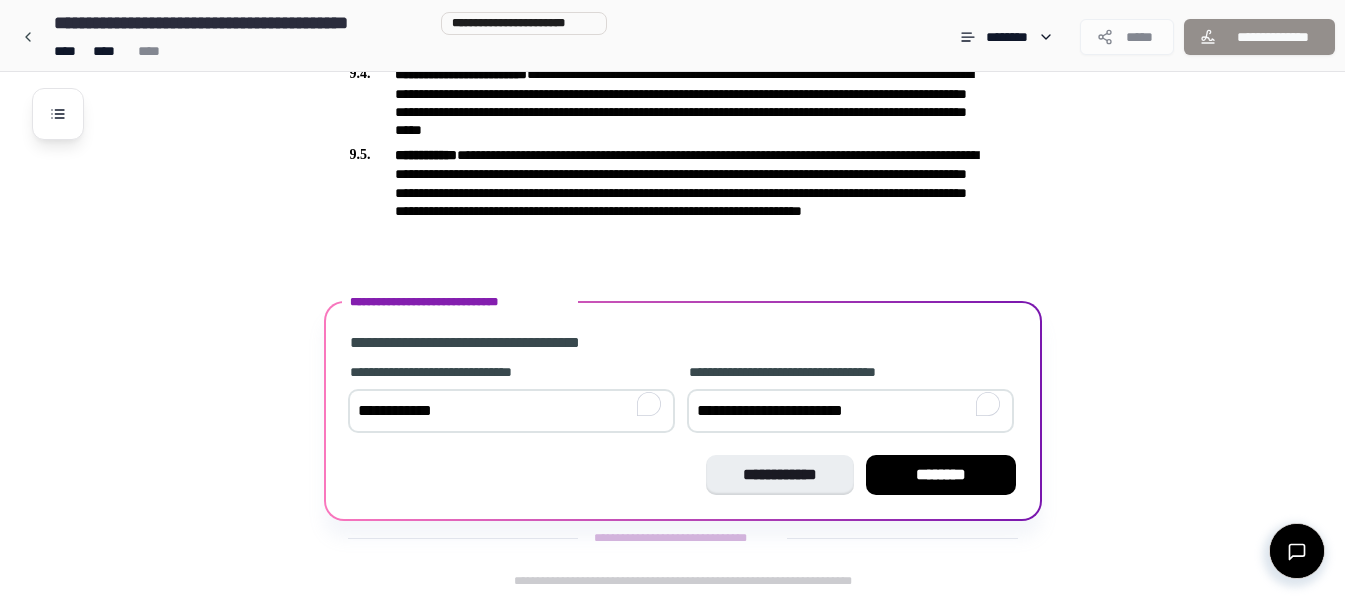 drag, startPoint x: 906, startPoint y: 410, endPoint x: 565, endPoint y: 407, distance: 341.01318 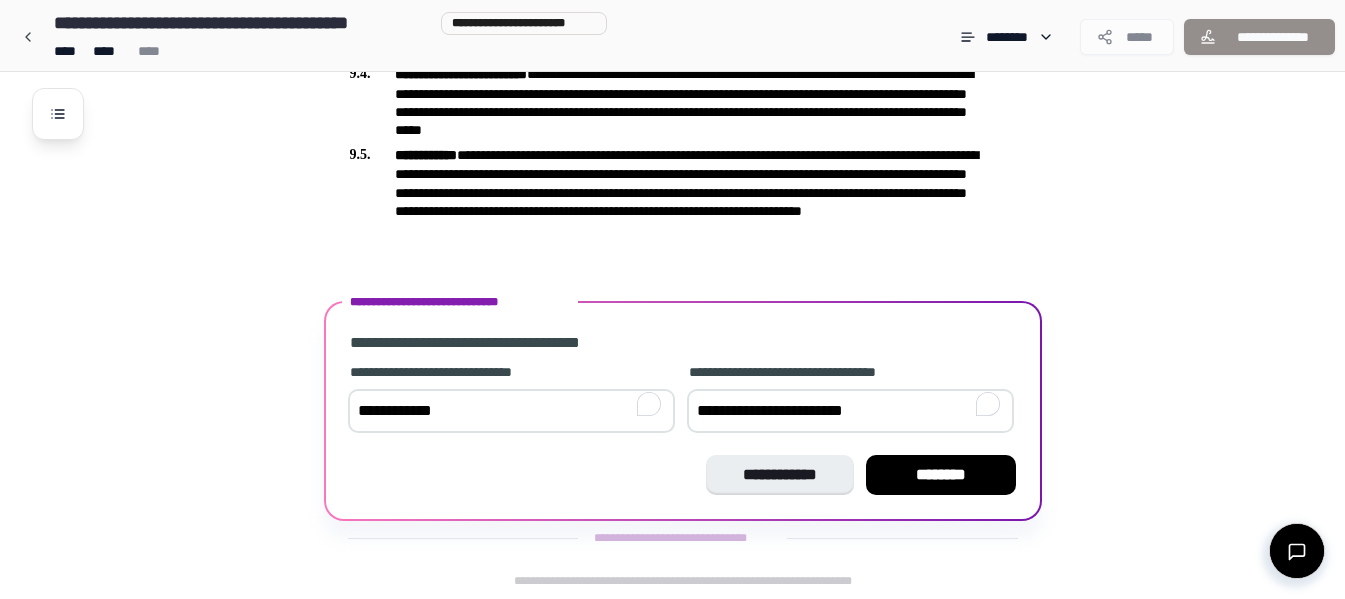 click on "**********" at bounding box center (683, 400) 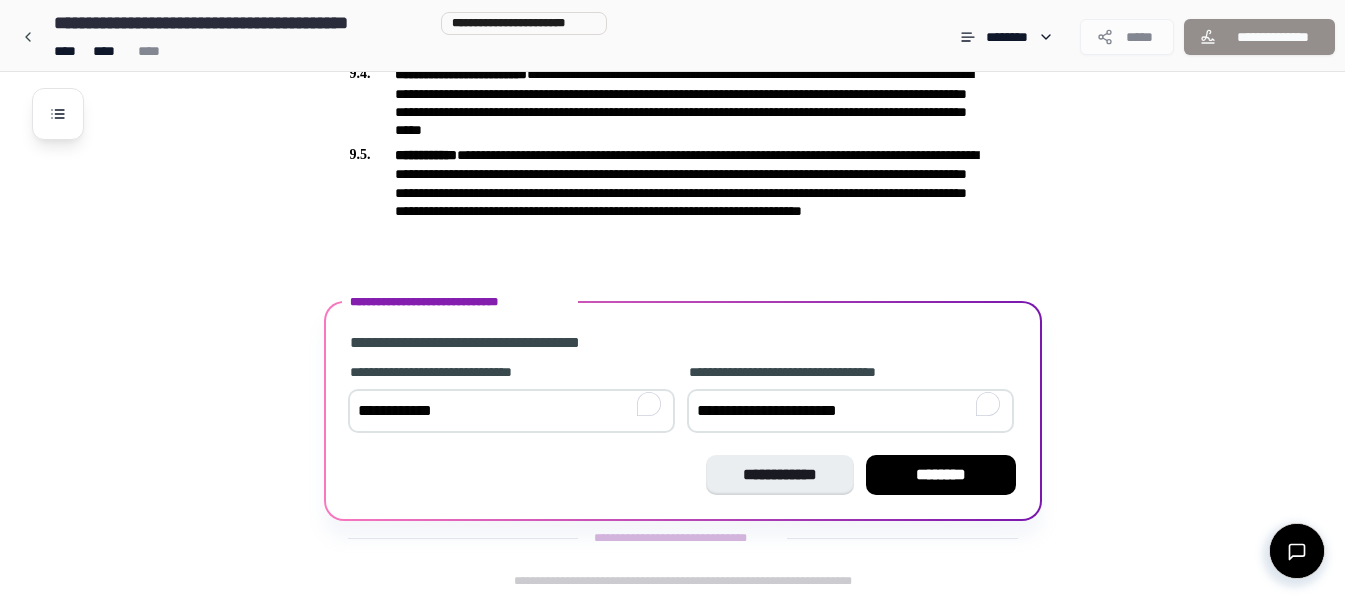 click on "**********" at bounding box center [850, 411] 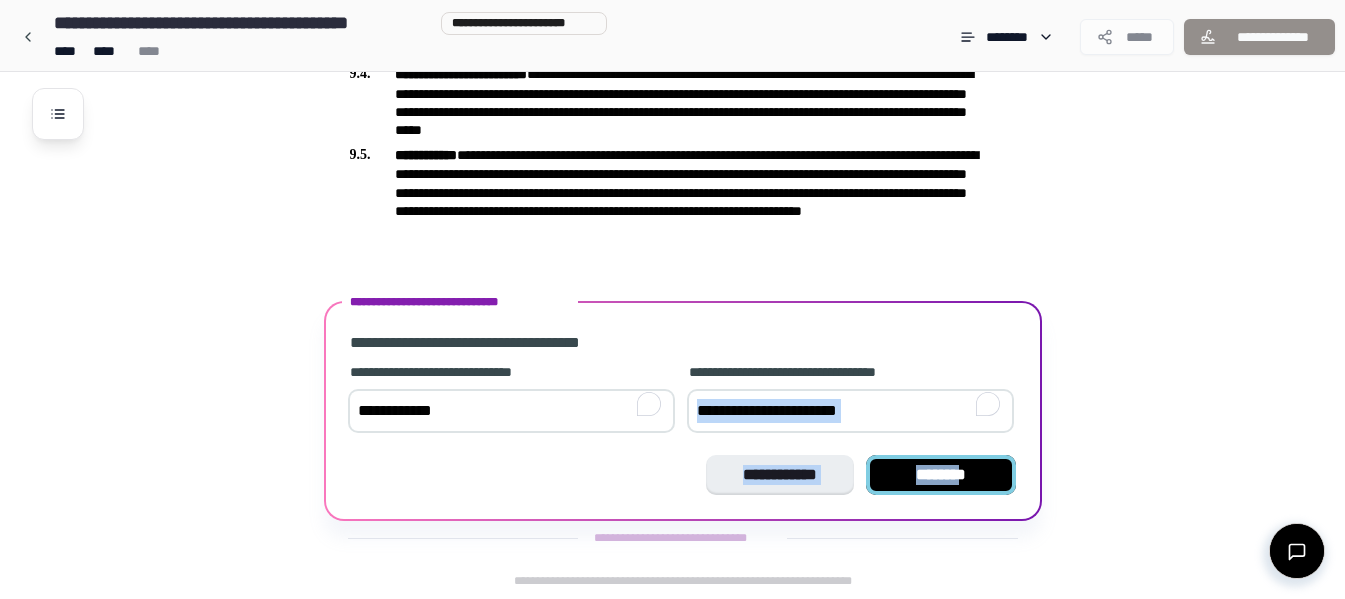 drag, startPoint x: 964, startPoint y: 451, endPoint x: 972, endPoint y: 476, distance: 26.24881 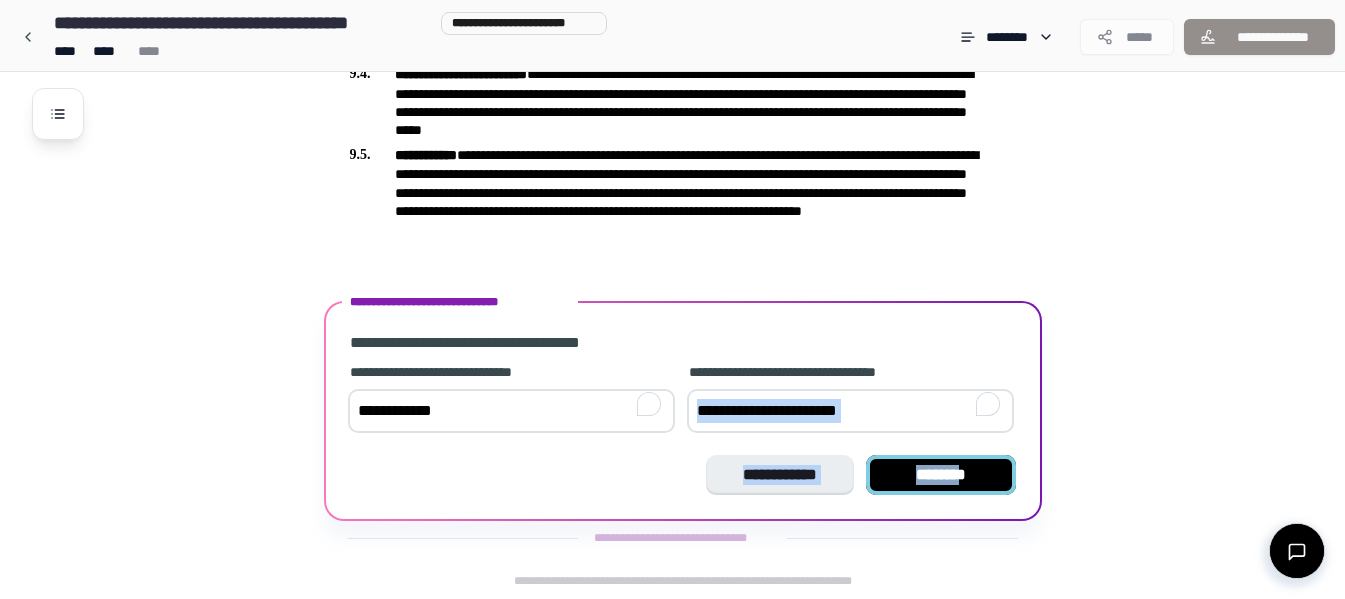 click on "**********" at bounding box center [683, 413] 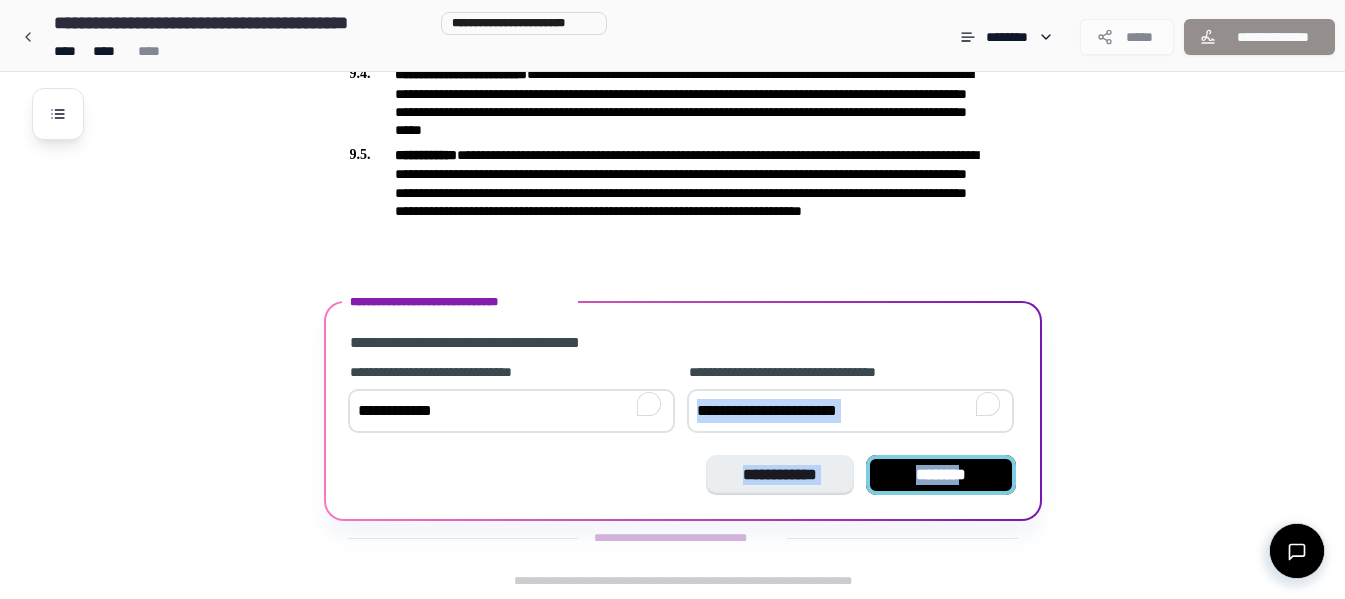 click on "********" at bounding box center [941, 475] 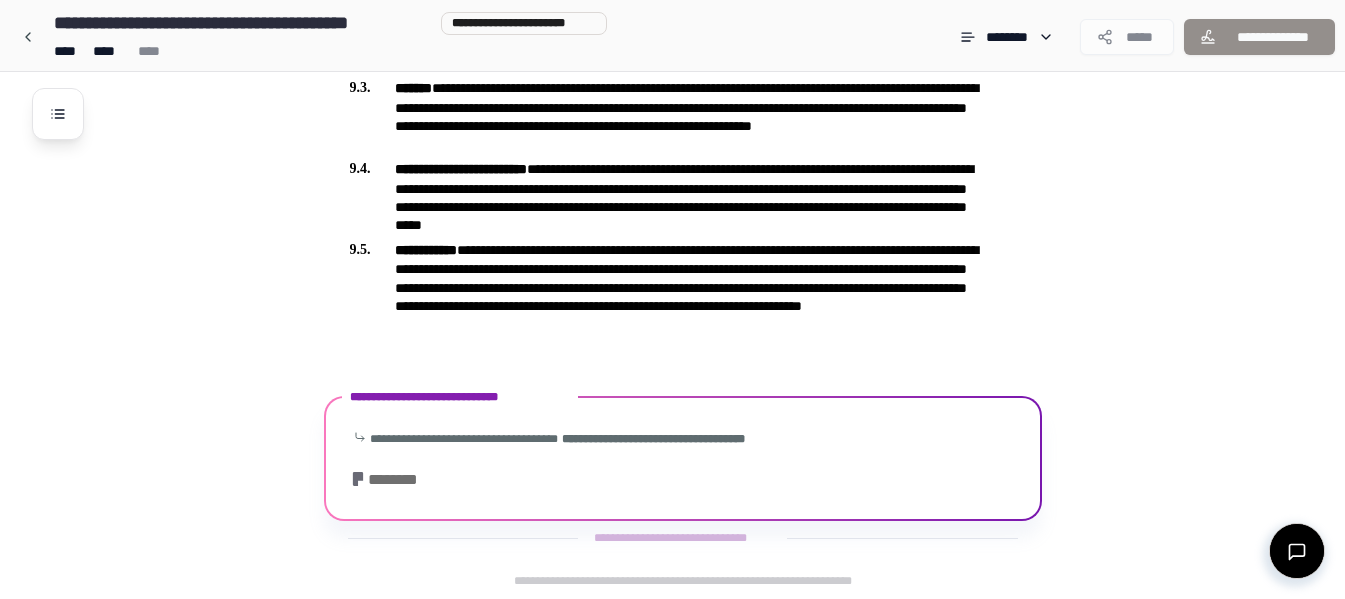 click on "**********" at bounding box center [699, -1172] 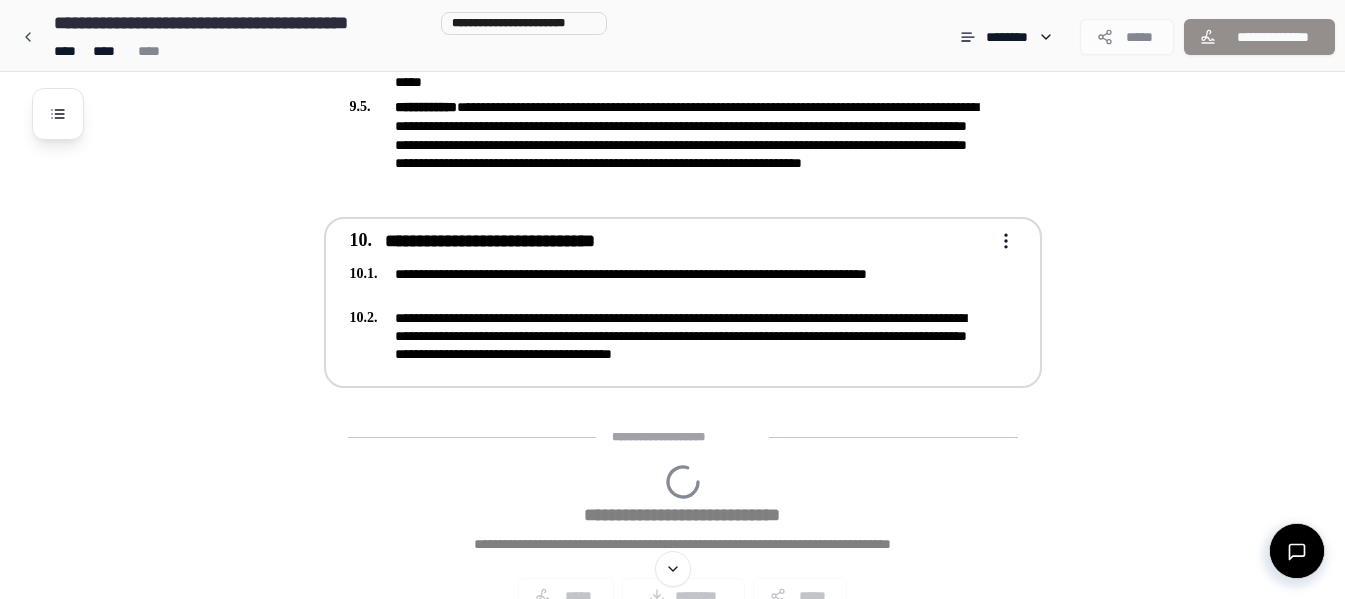 scroll, scrollTop: 3156, scrollLeft: 0, axis: vertical 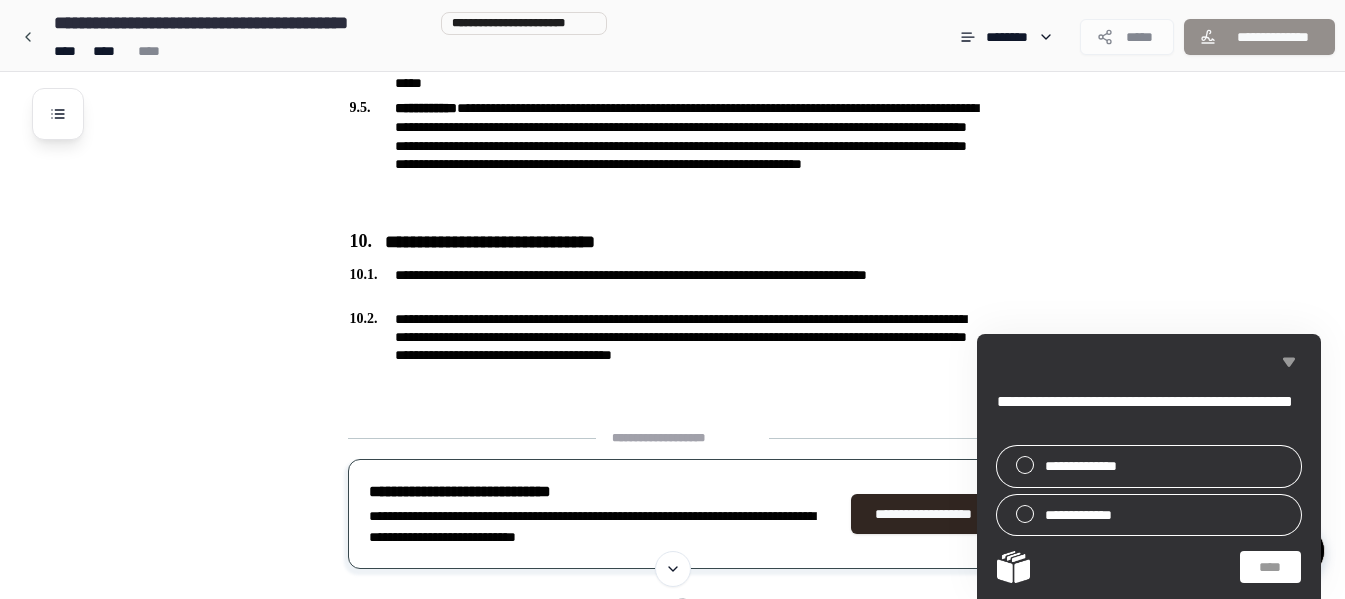 click 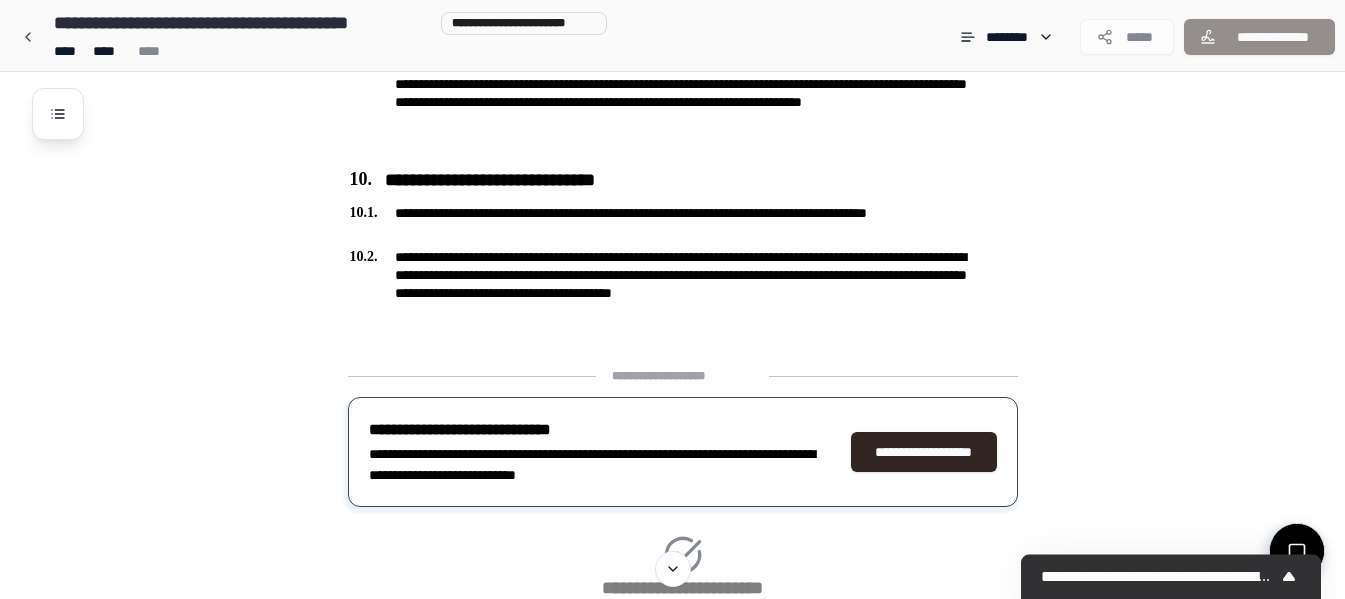 scroll, scrollTop: 3190, scrollLeft: 0, axis: vertical 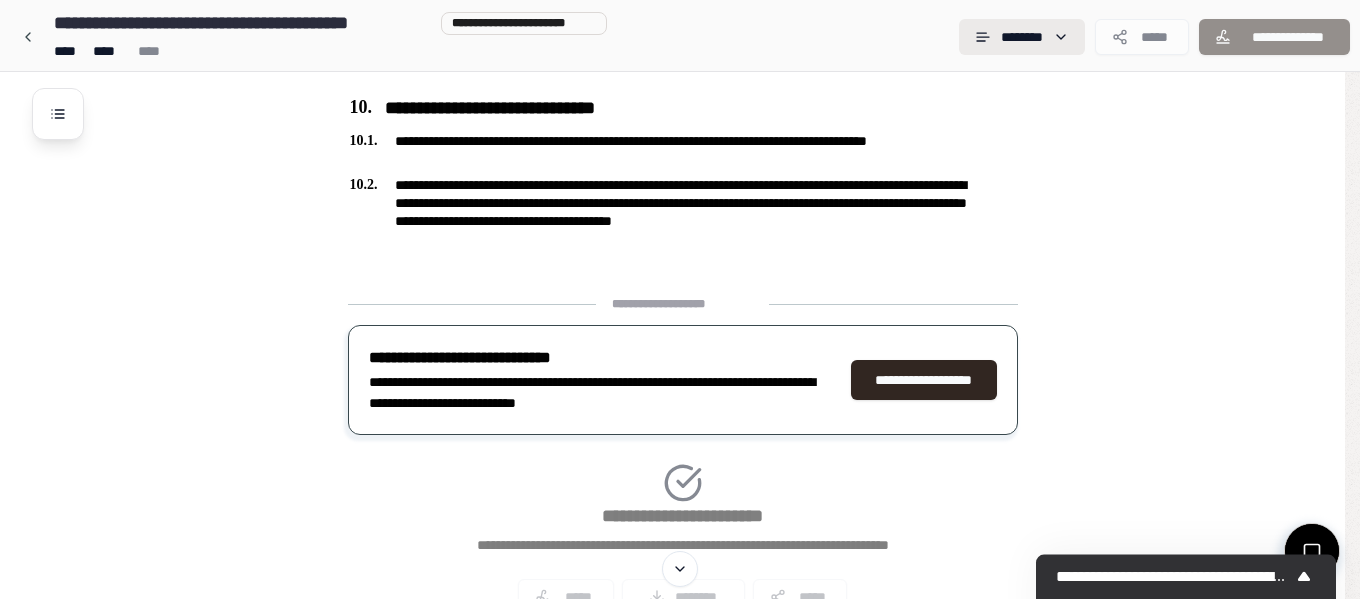 click on "**********" at bounding box center [672, -1296] 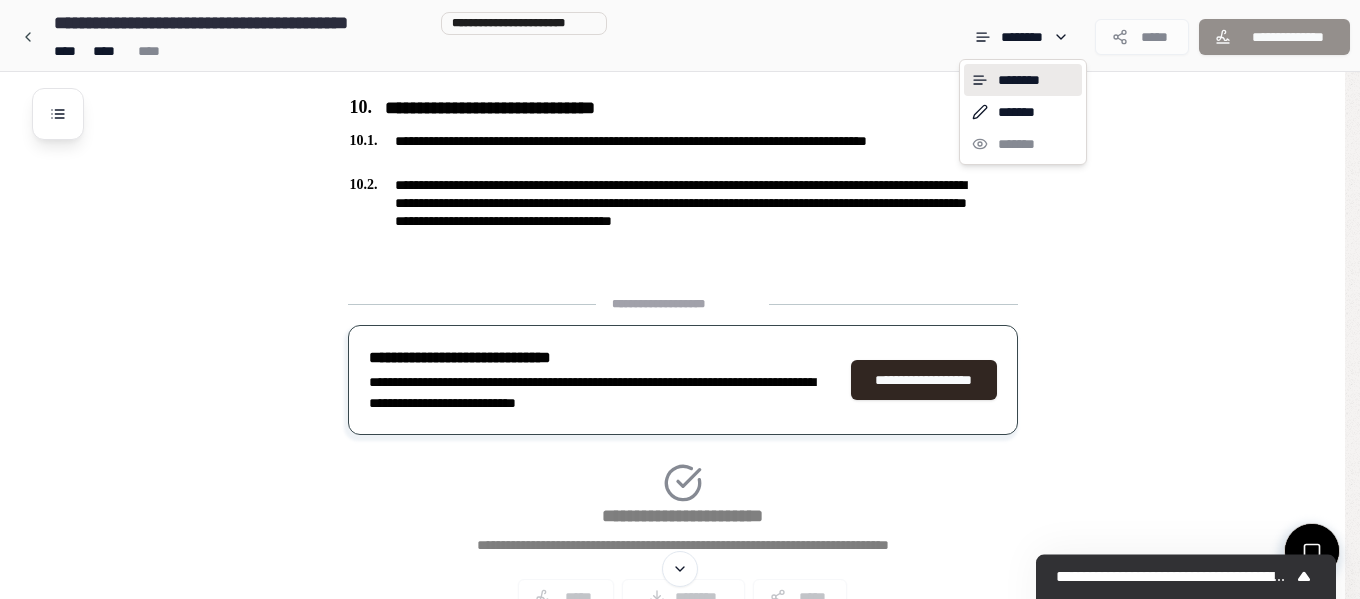 click on "**********" at bounding box center (680, -1296) 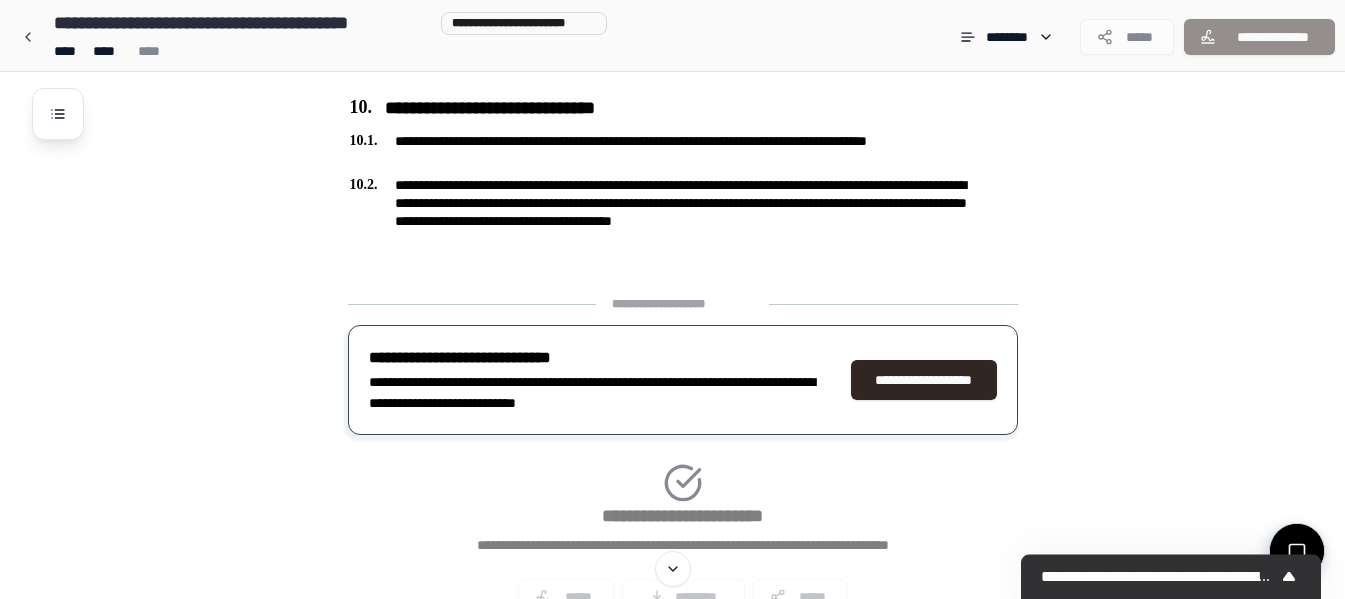 click on "**********" at bounding box center [698, -1260] 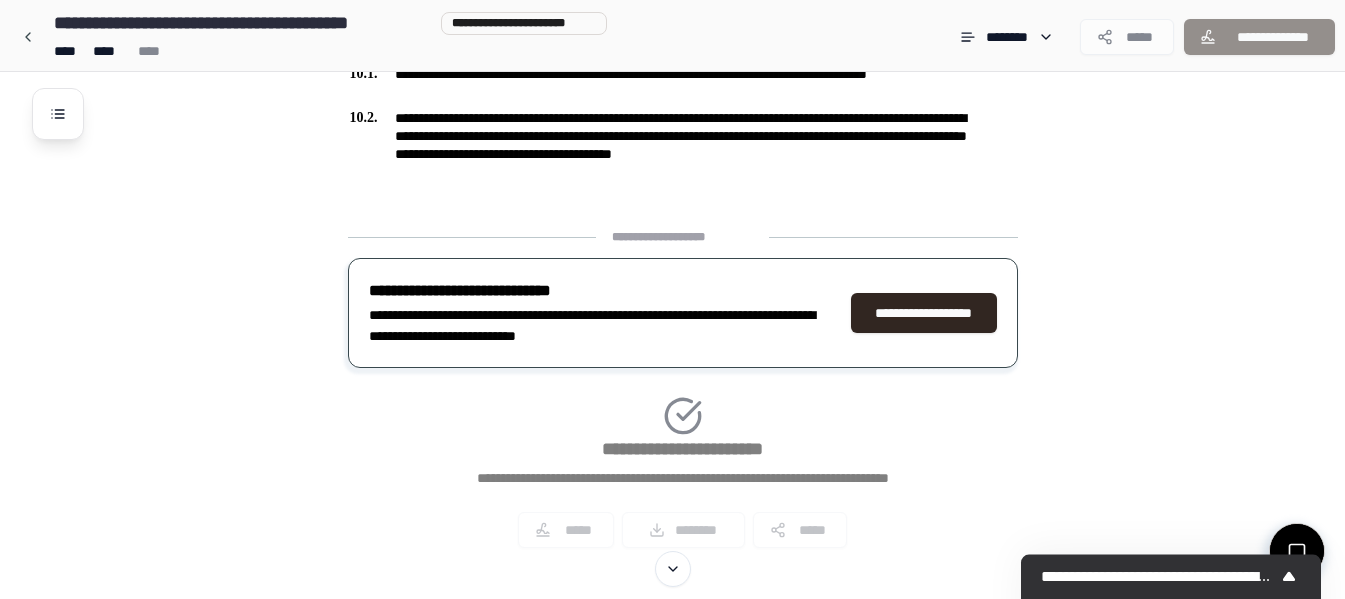 scroll, scrollTop: 3390, scrollLeft: 0, axis: vertical 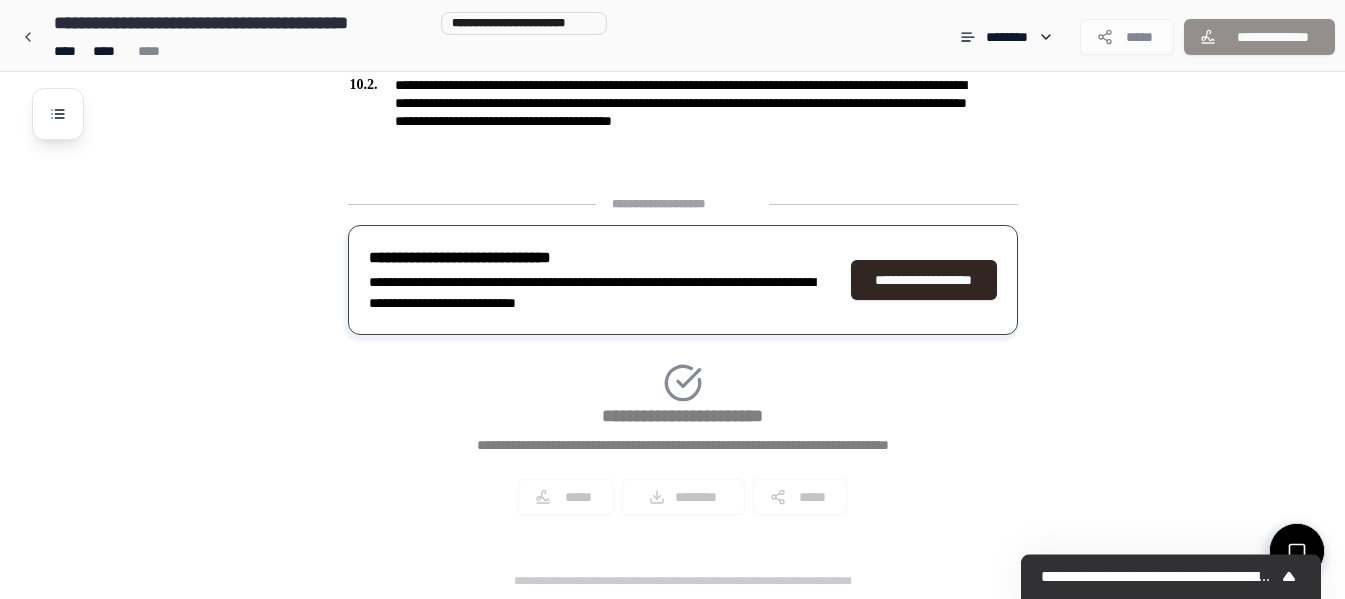click on "**********" at bounding box center [683, 363] 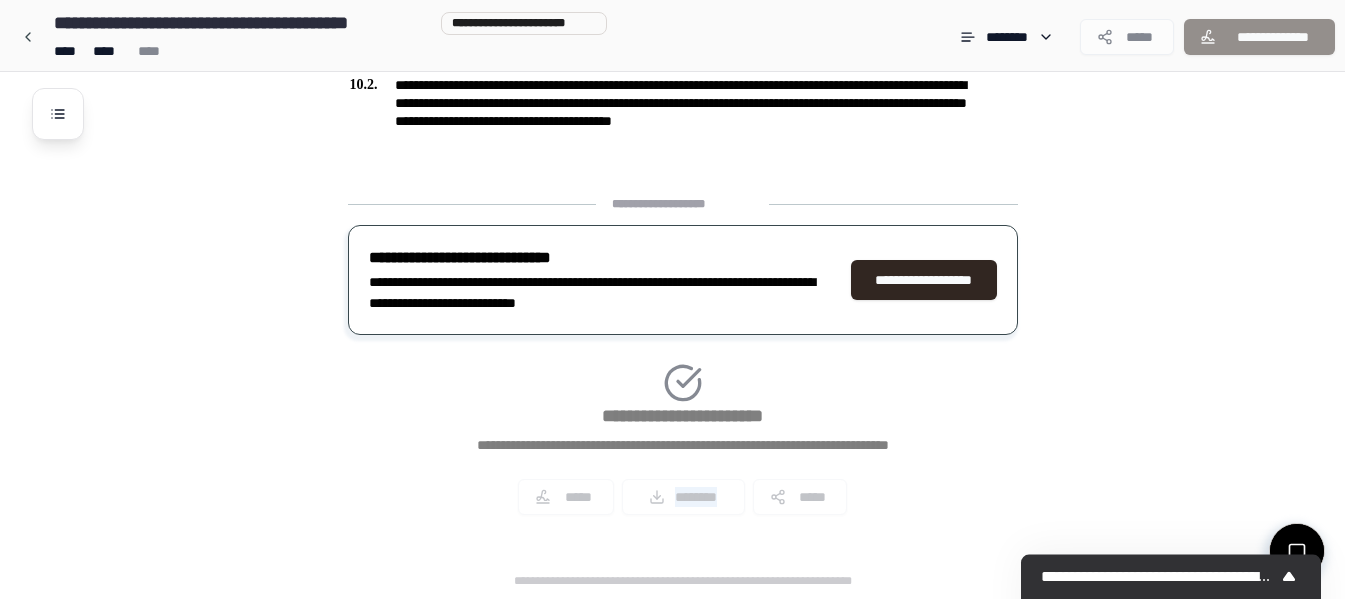click on "**********" at bounding box center (683, 363) 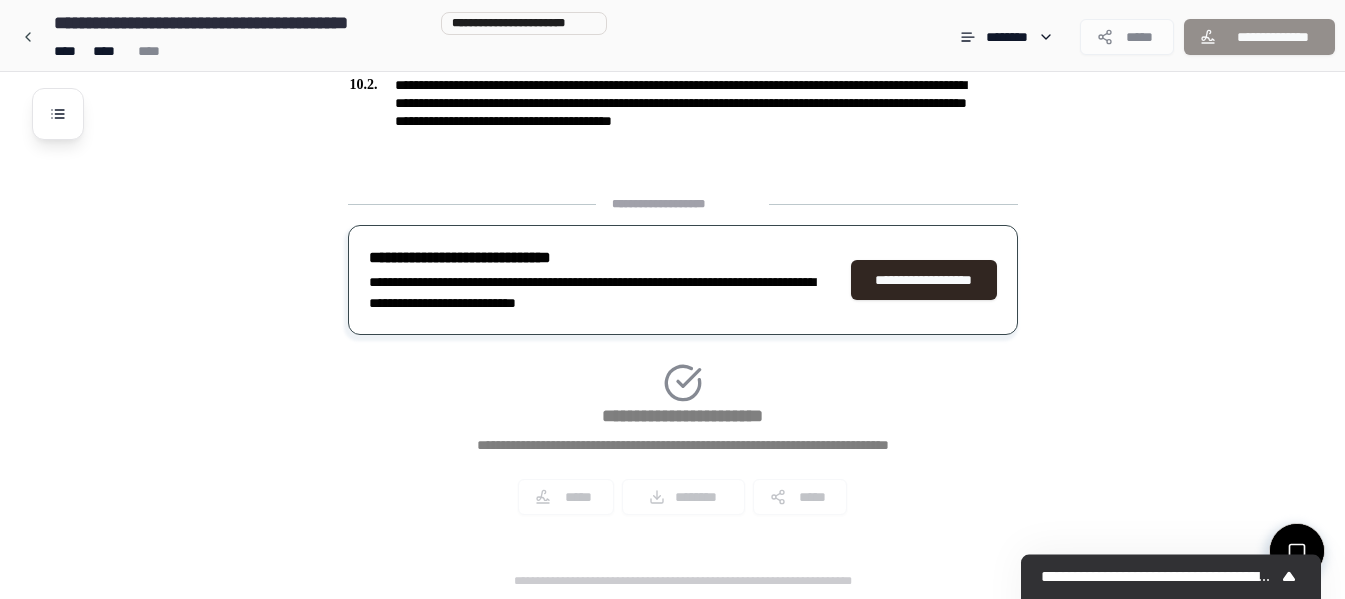 click on "**********" at bounding box center (683, 363) 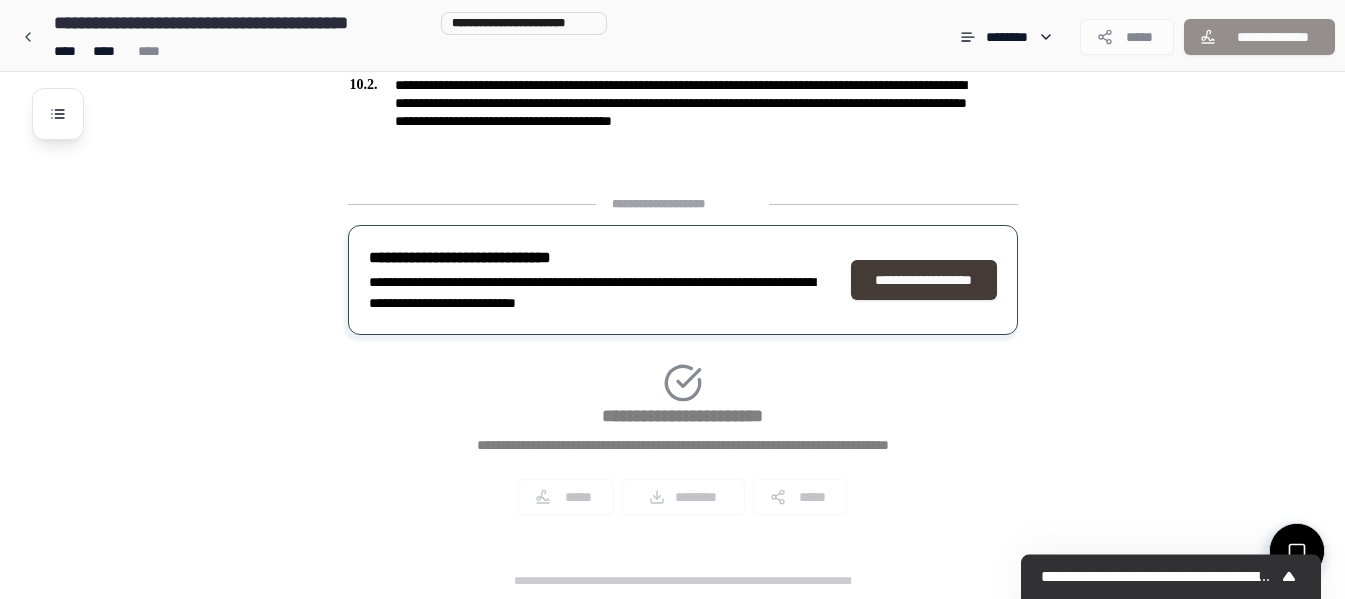 click on "**********" at bounding box center (924, 280) 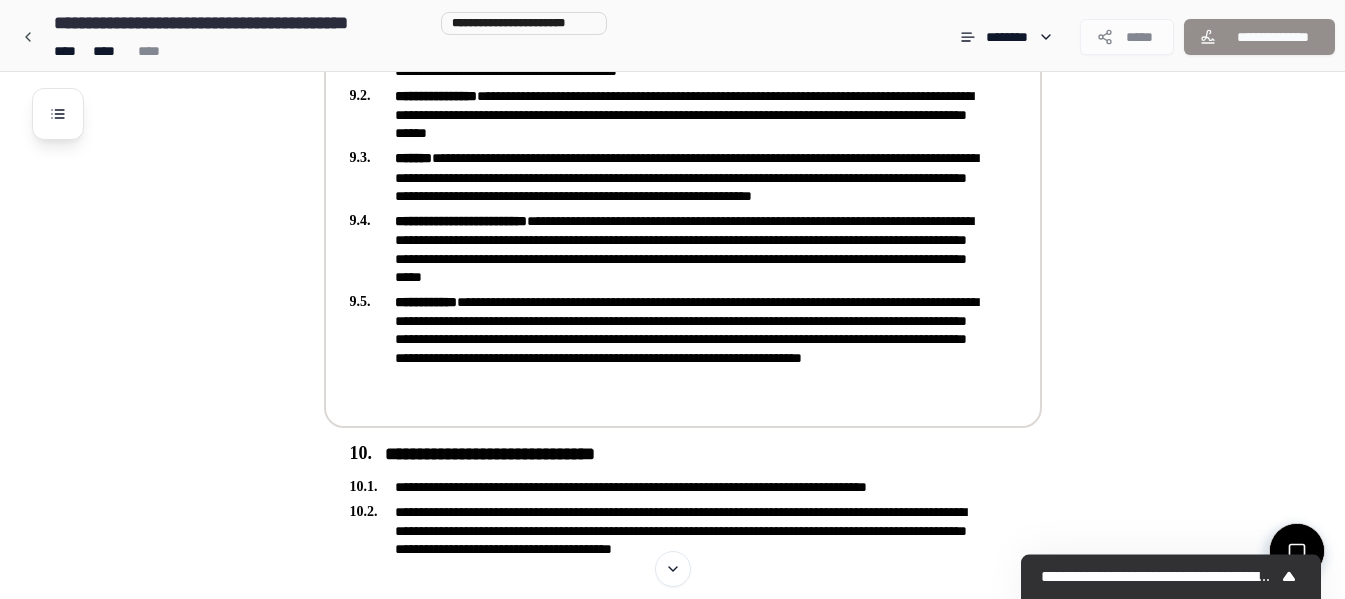 scroll, scrollTop: 2669, scrollLeft: 0, axis: vertical 